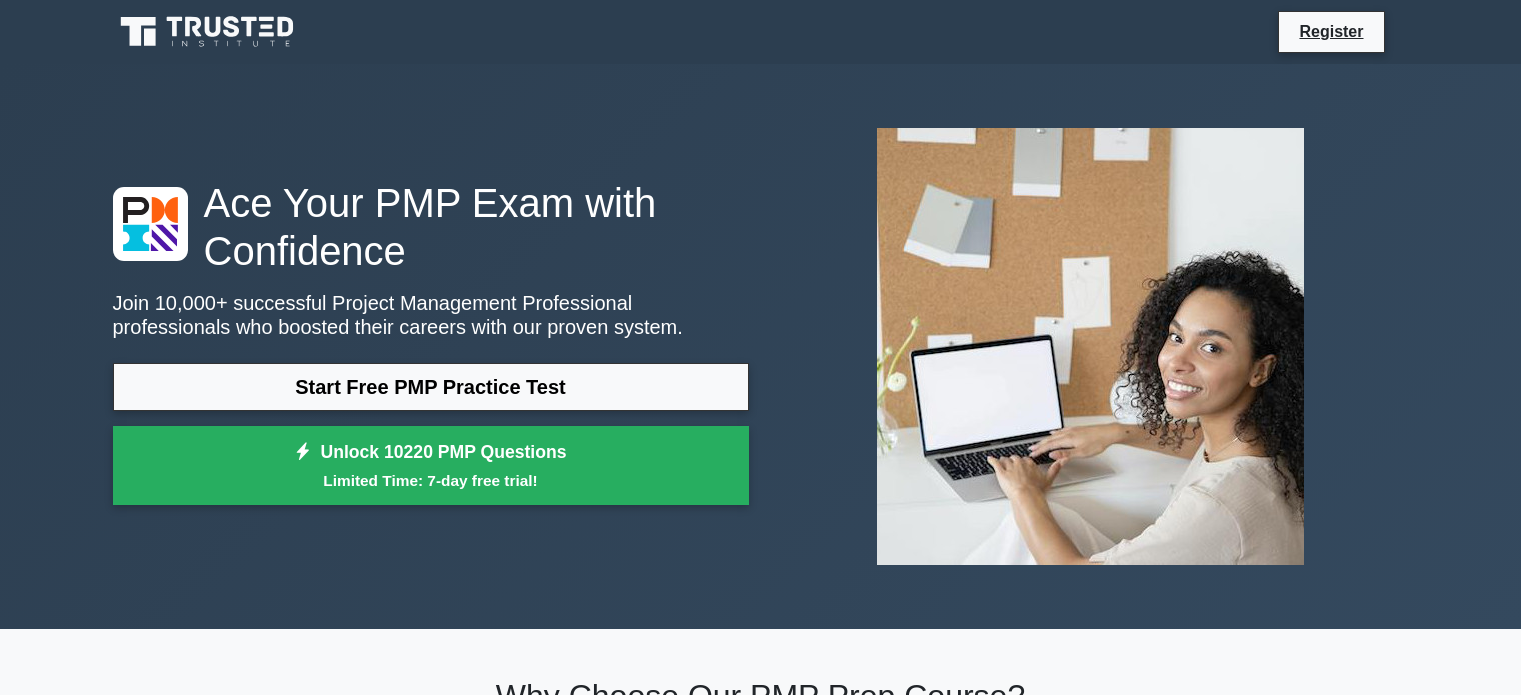 scroll, scrollTop: 0, scrollLeft: 0, axis: both 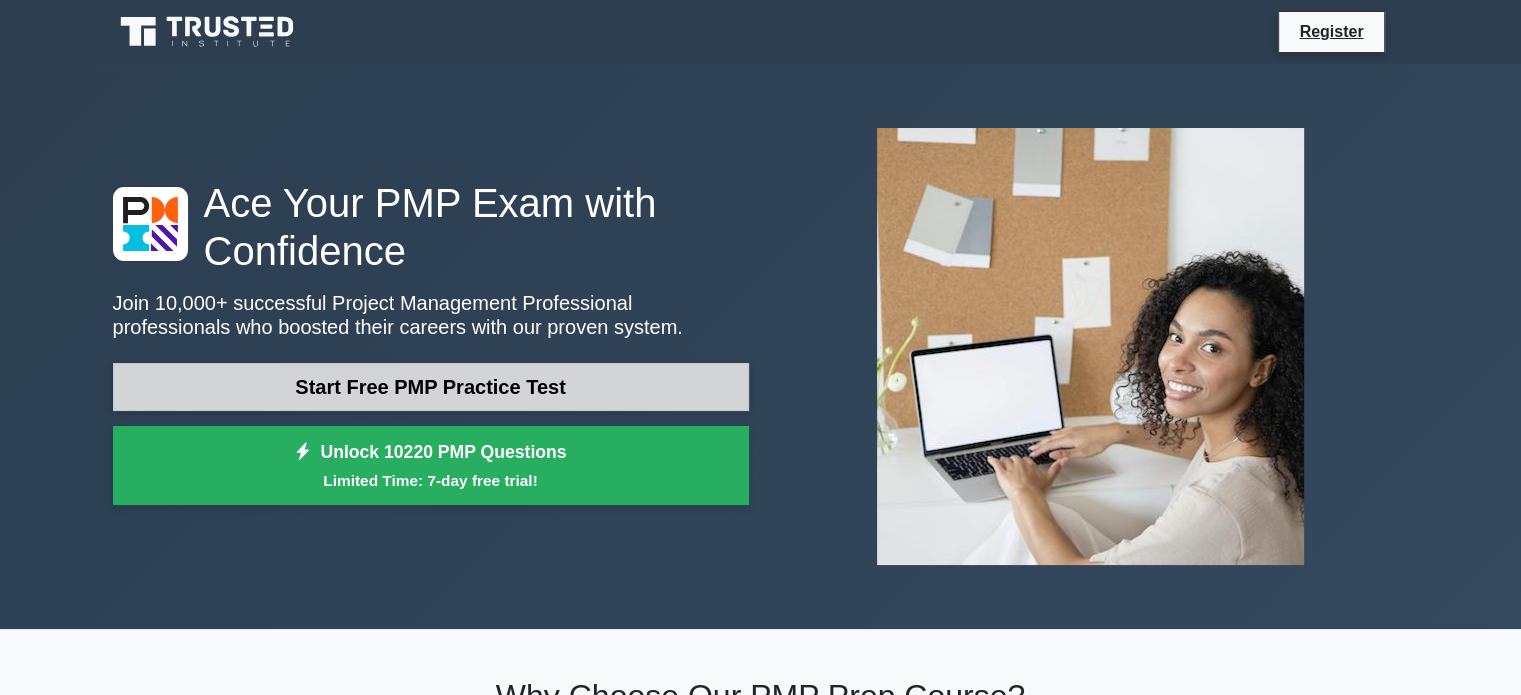 click on "Start Free PMP Practice Test" at bounding box center (431, 387) 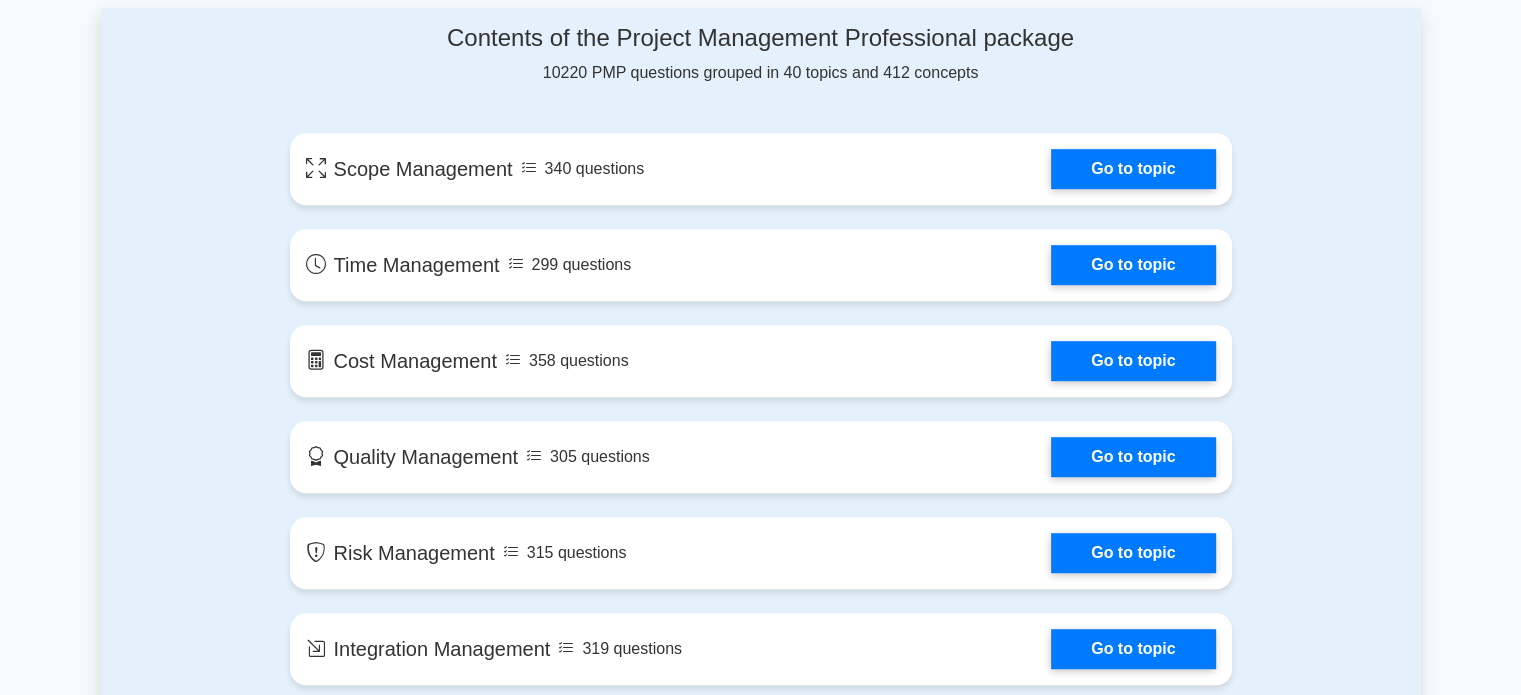 scroll, scrollTop: 1056, scrollLeft: 0, axis: vertical 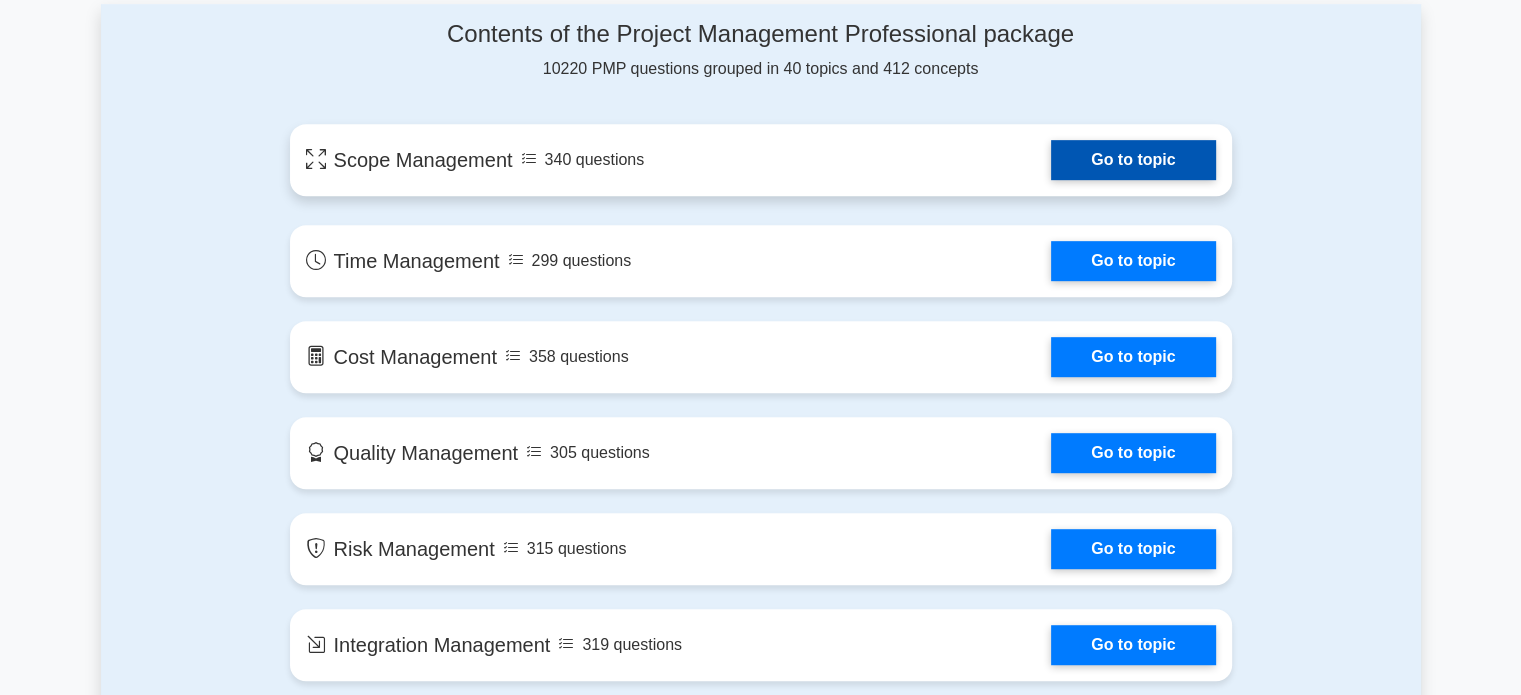 click on "Go to topic" at bounding box center (1133, 160) 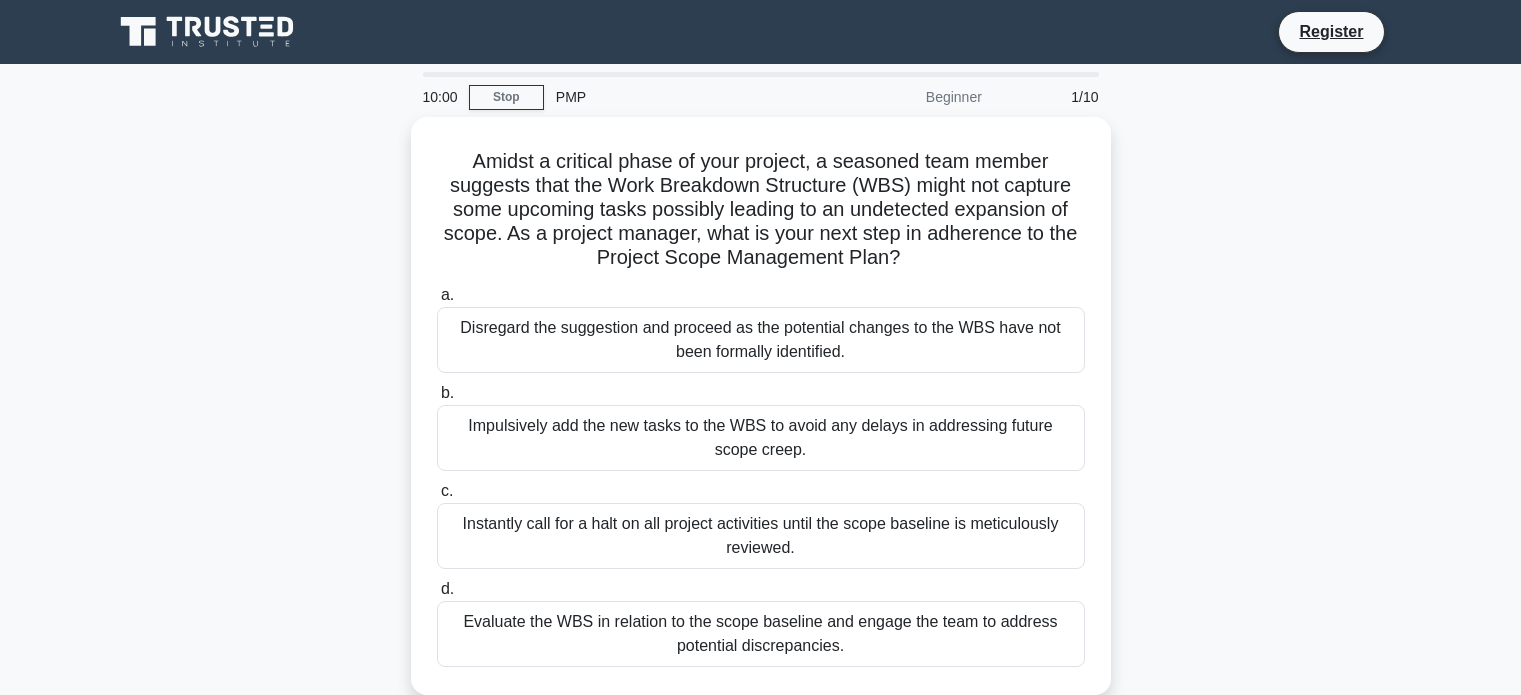 scroll, scrollTop: 0, scrollLeft: 0, axis: both 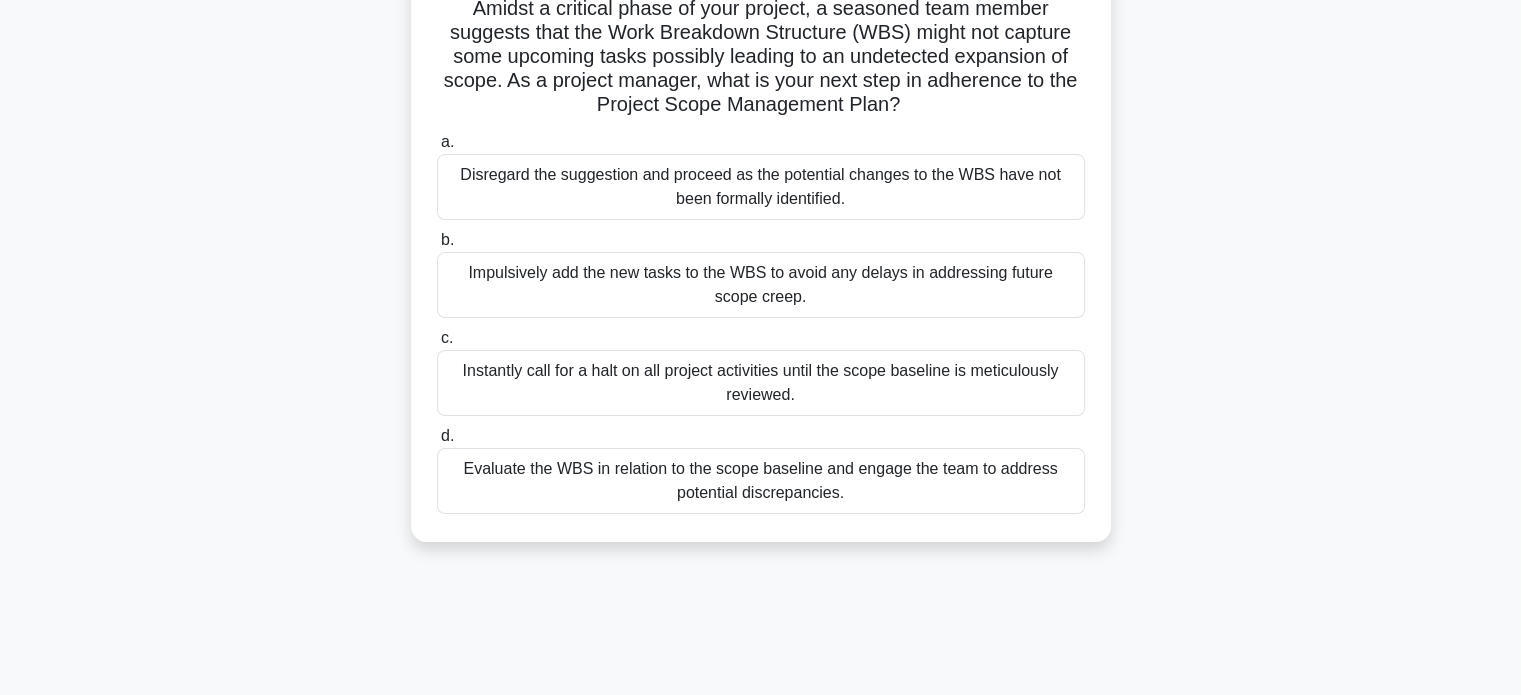 click on "Evaluate the WBS in relation to the scope baseline and engage the team to address potential discrepancies." at bounding box center (761, 481) 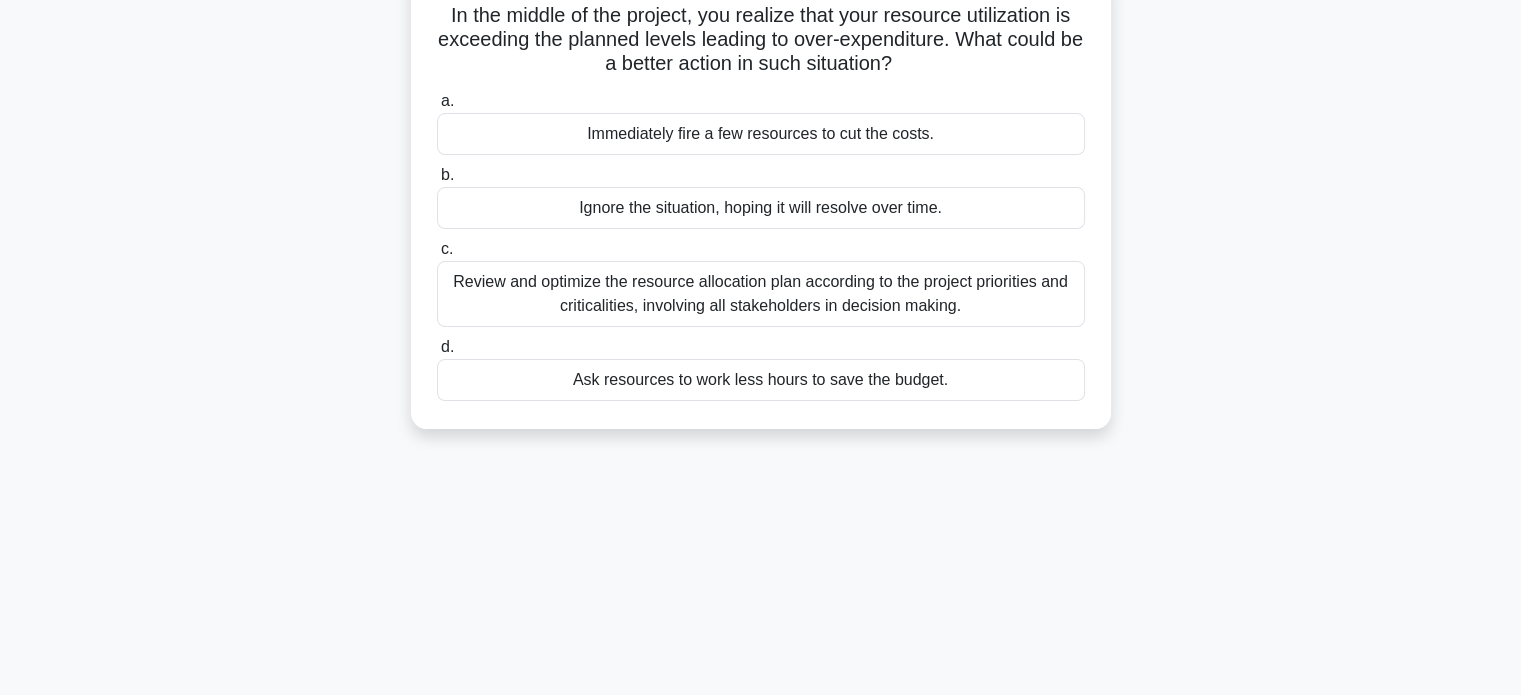 scroll, scrollTop: 0, scrollLeft: 0, axis: both 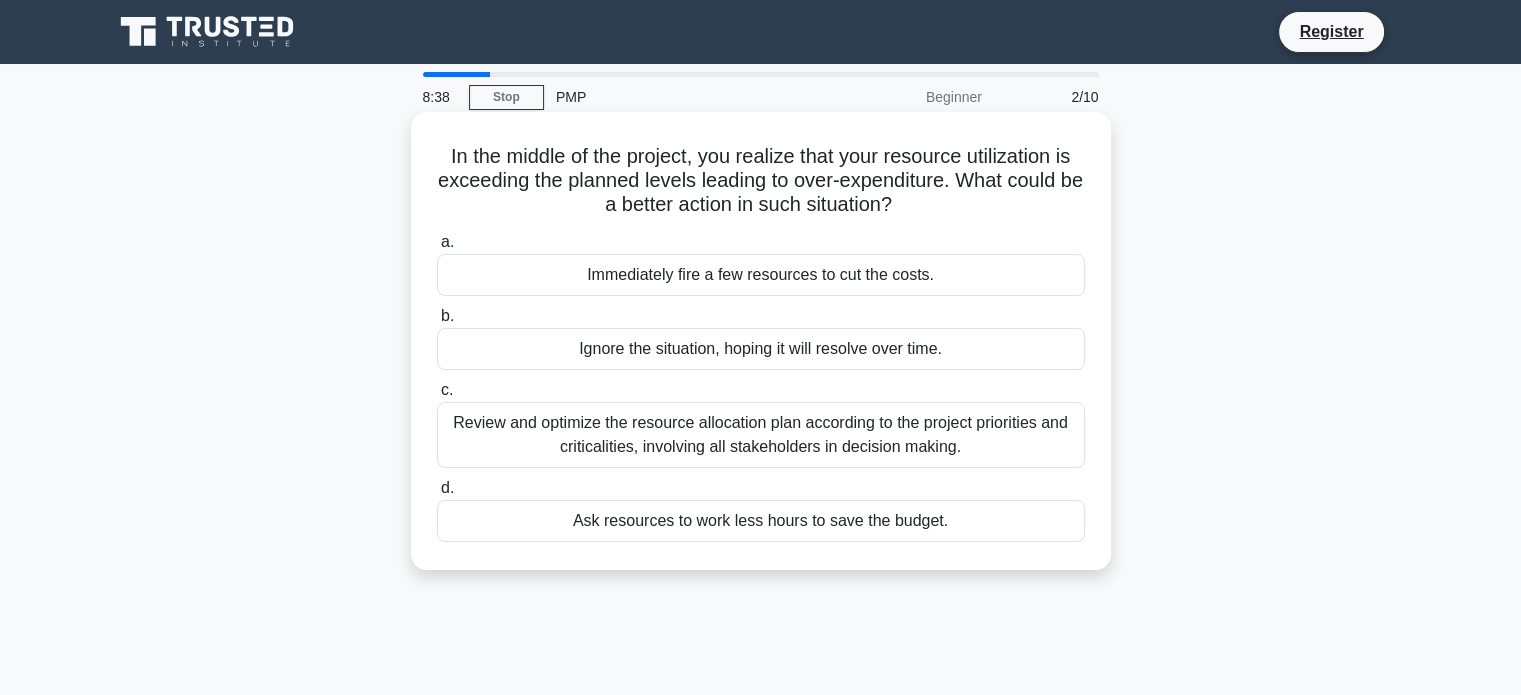 click on "Review and optimize the resource allocation plan according to the project priorities and criticalities, involving all stakeholders in decision making." at bounding box center (761, 435) 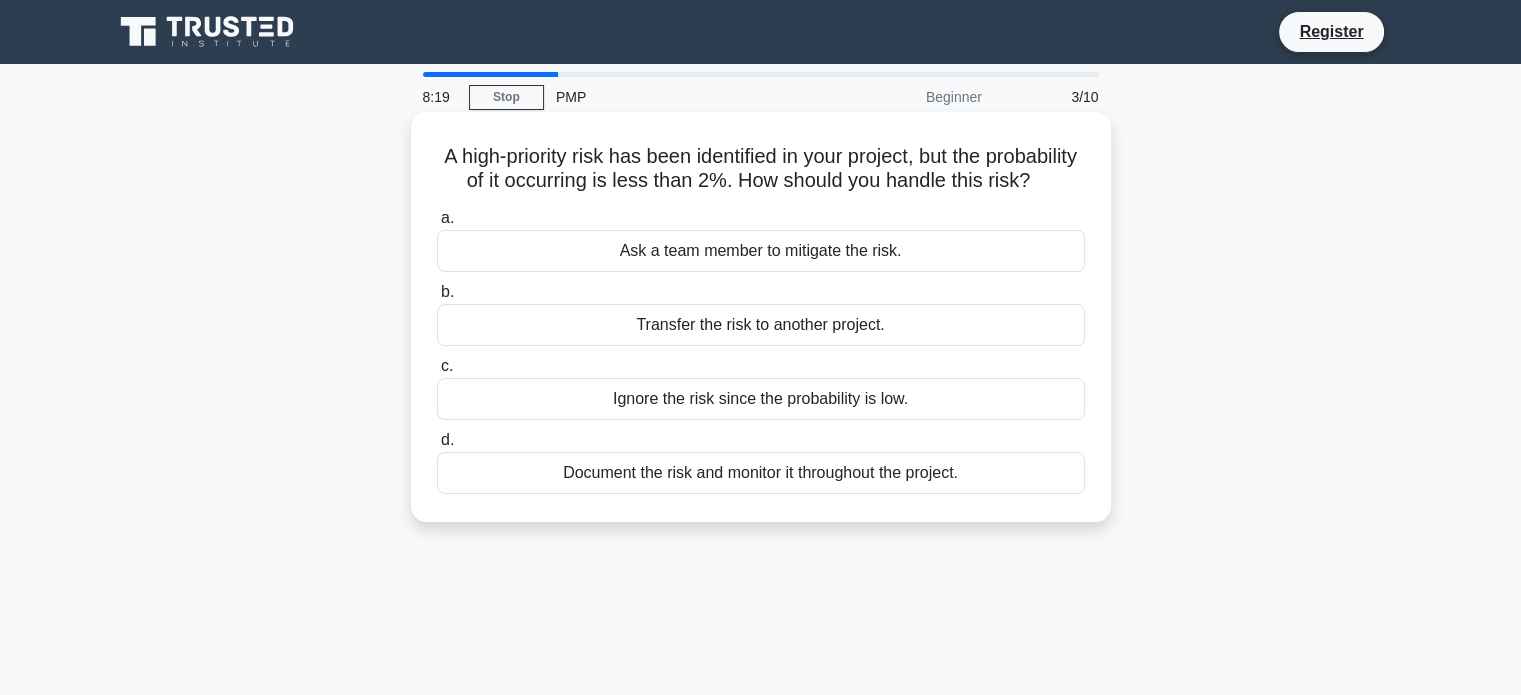 click on "Document the risk and monitor it throughout the project." at bounding box center (761, 473) 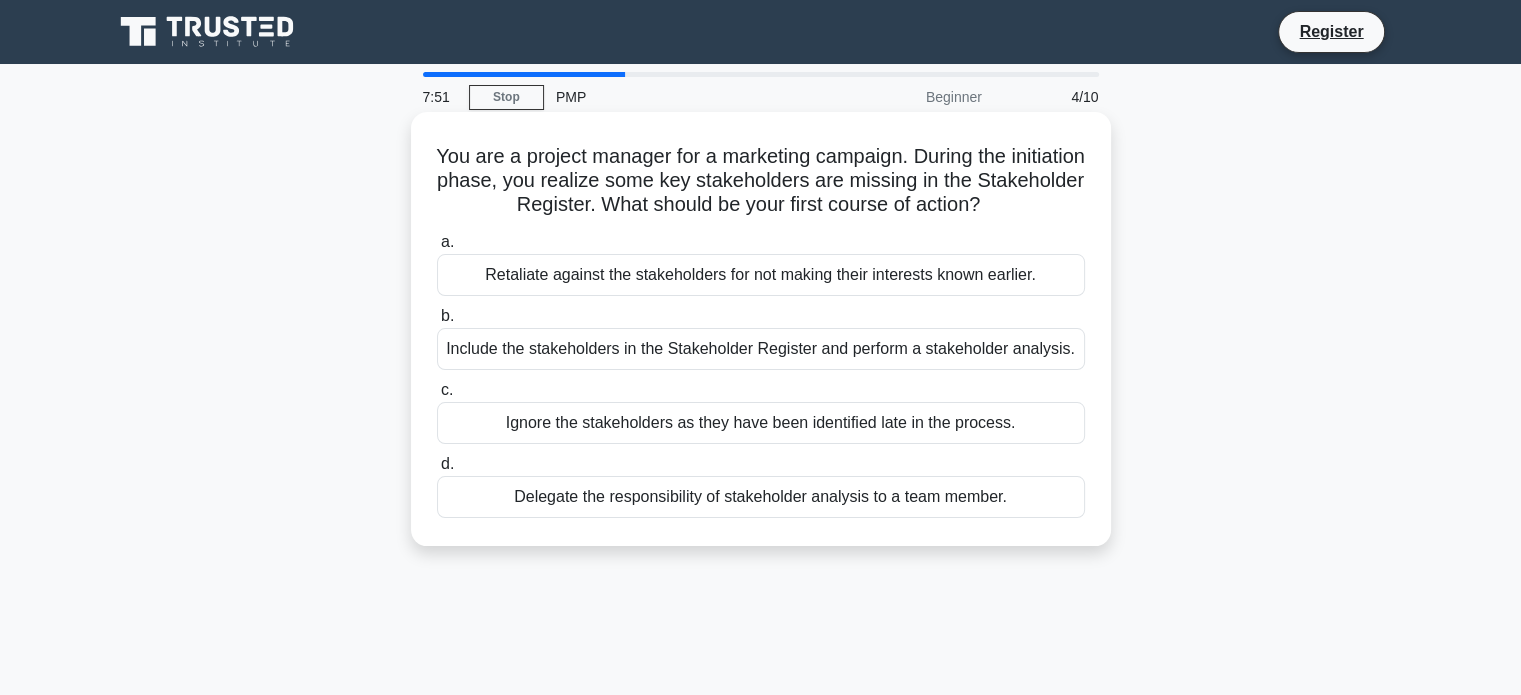 click on "Include the stakeholders in the Stakeholder Register and perform a stakeholder analysis." at bounding box center (761, 349) 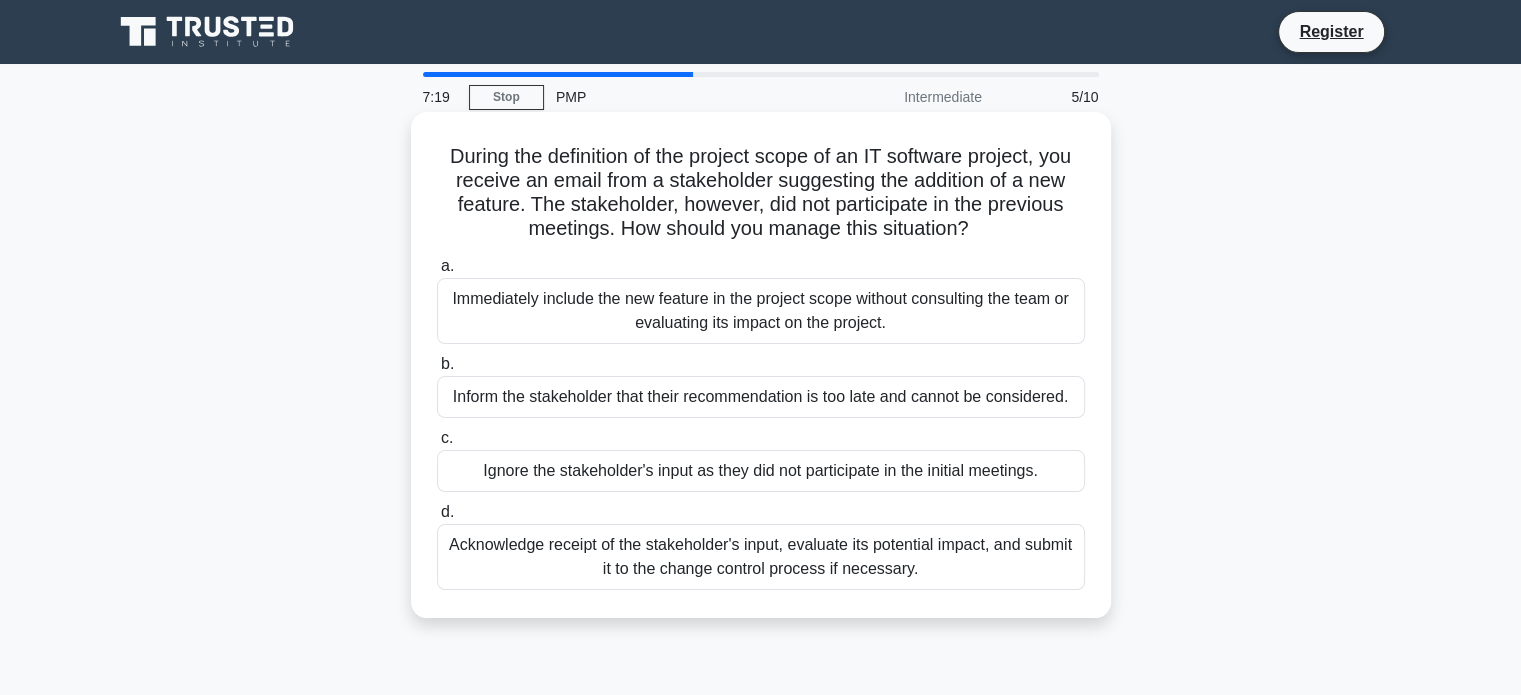 click on "Acknowledge receipt of the stakeholder's input, evaluate its potential impact, and submit it to the change control process if necessary." at bounding box center (761, 557) 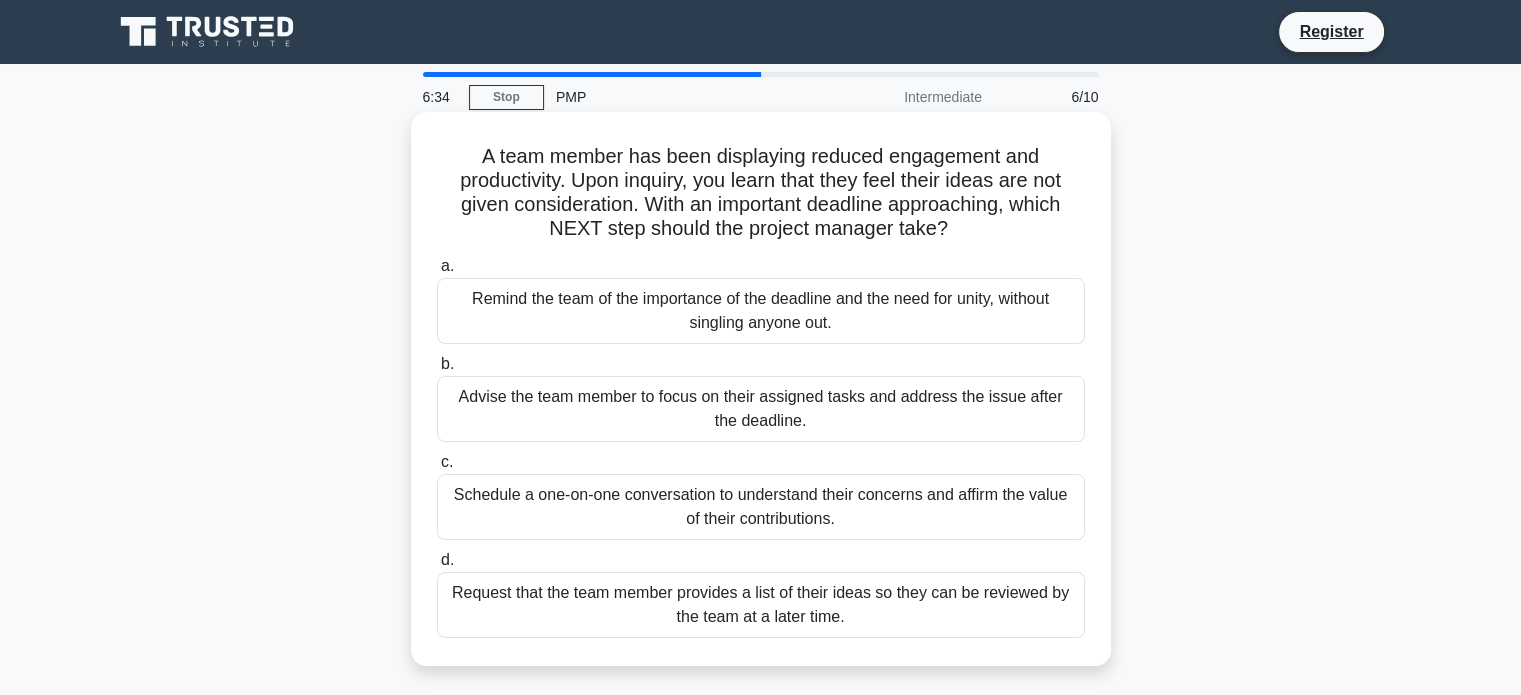 click on "Schedule a one-on-one conversation to understand their concerns and affirm the value of their contributions." at bounding box center [761, 507] 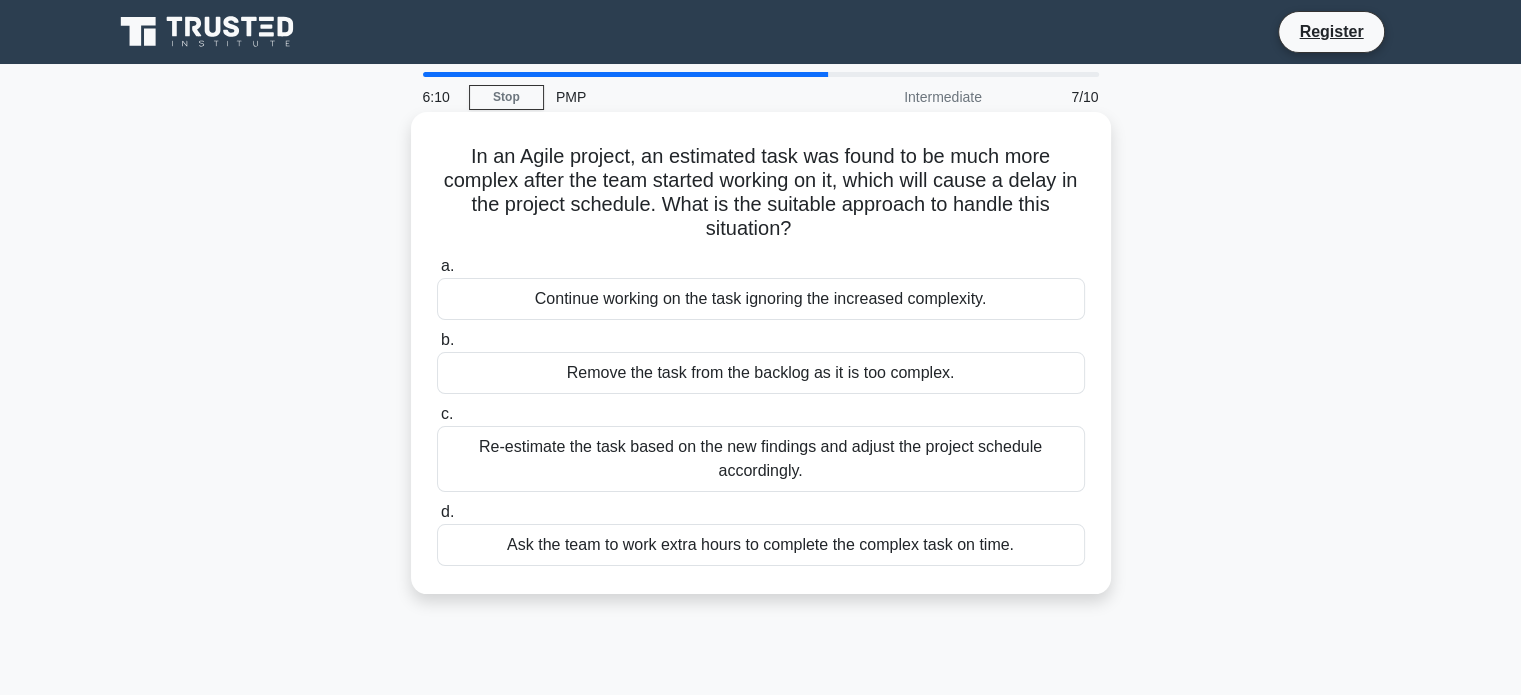 click on "Re-estimate the task based on the new findings and adjust the project schedule accordingly." at bounding box center (761, 459) 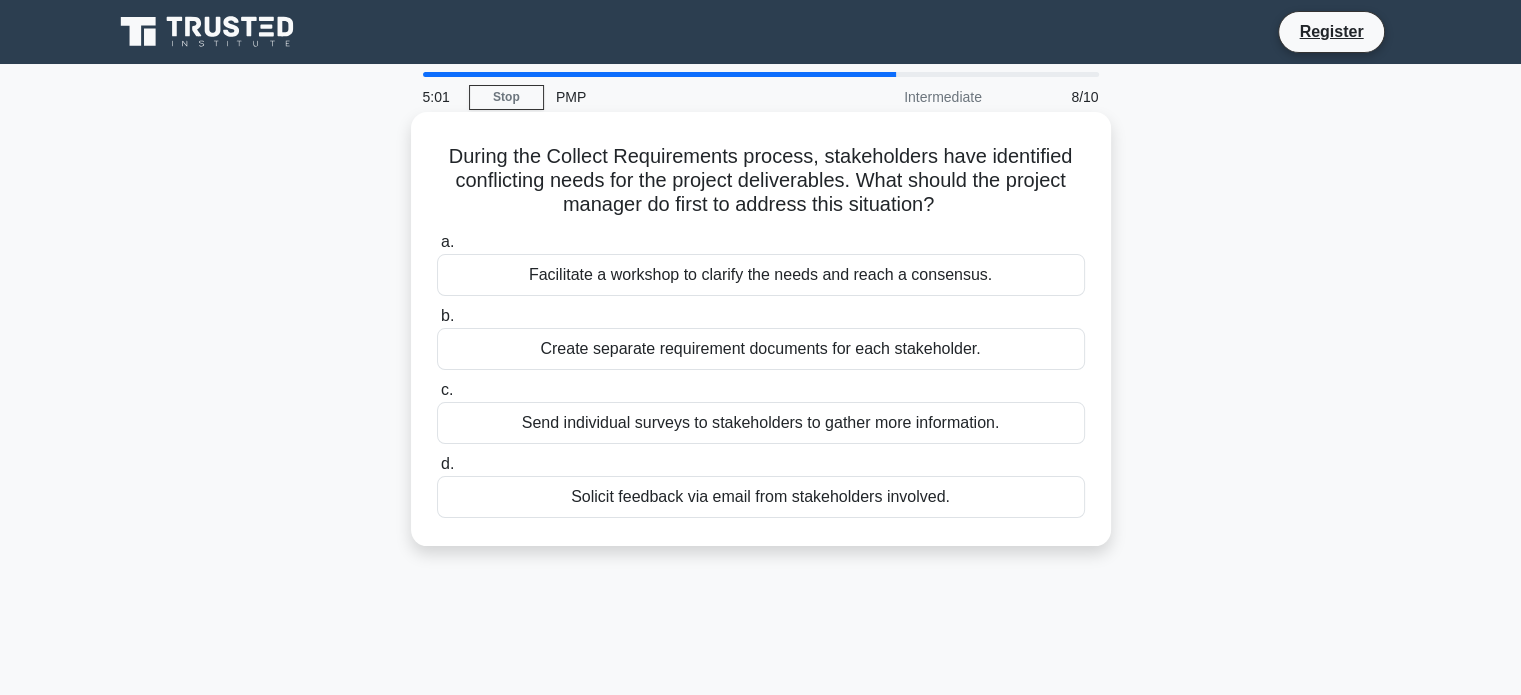 click on "Solicit feedback via email from stakeholders involved." at bounding box center (761, 497) 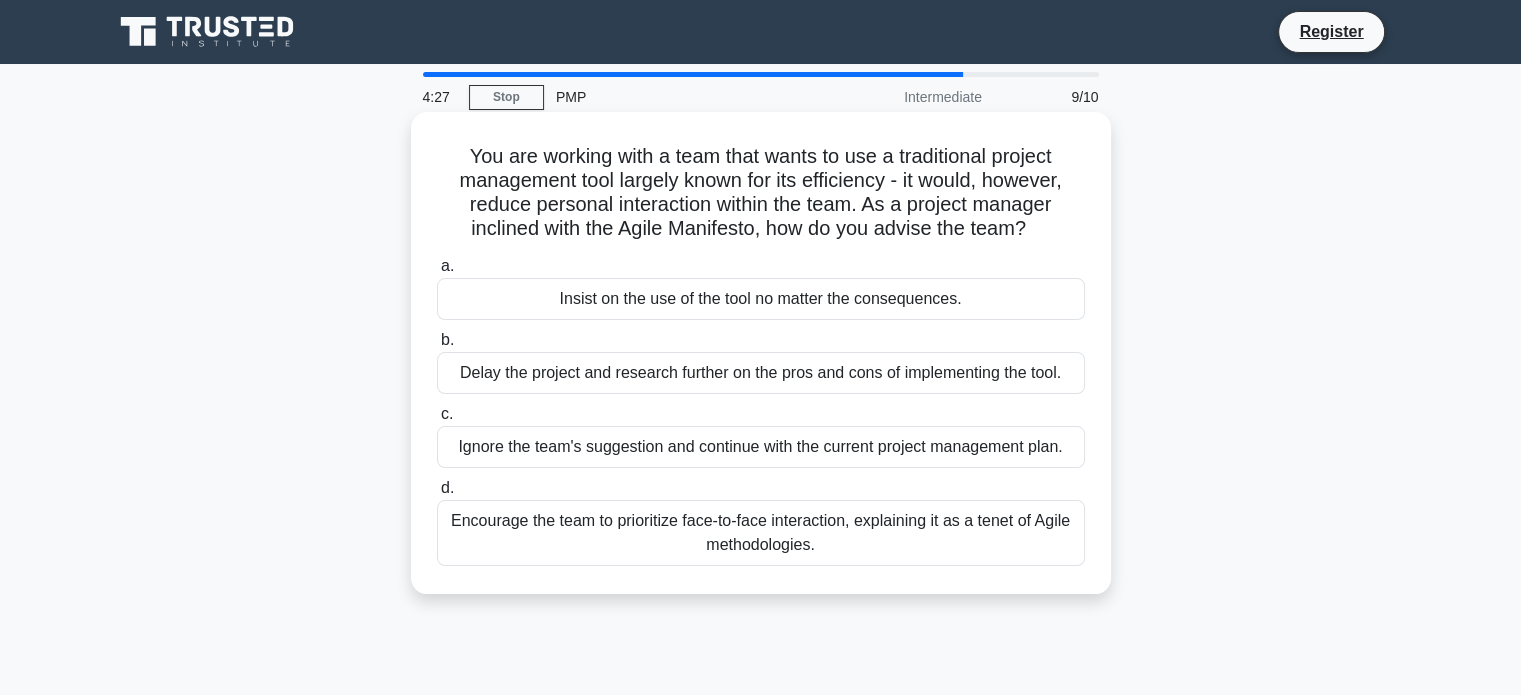 click on "Encourage the team to prioritize face-to-face interaction, explaining it as a tenet of Agile methodologies." at bounding box center (761, 533) 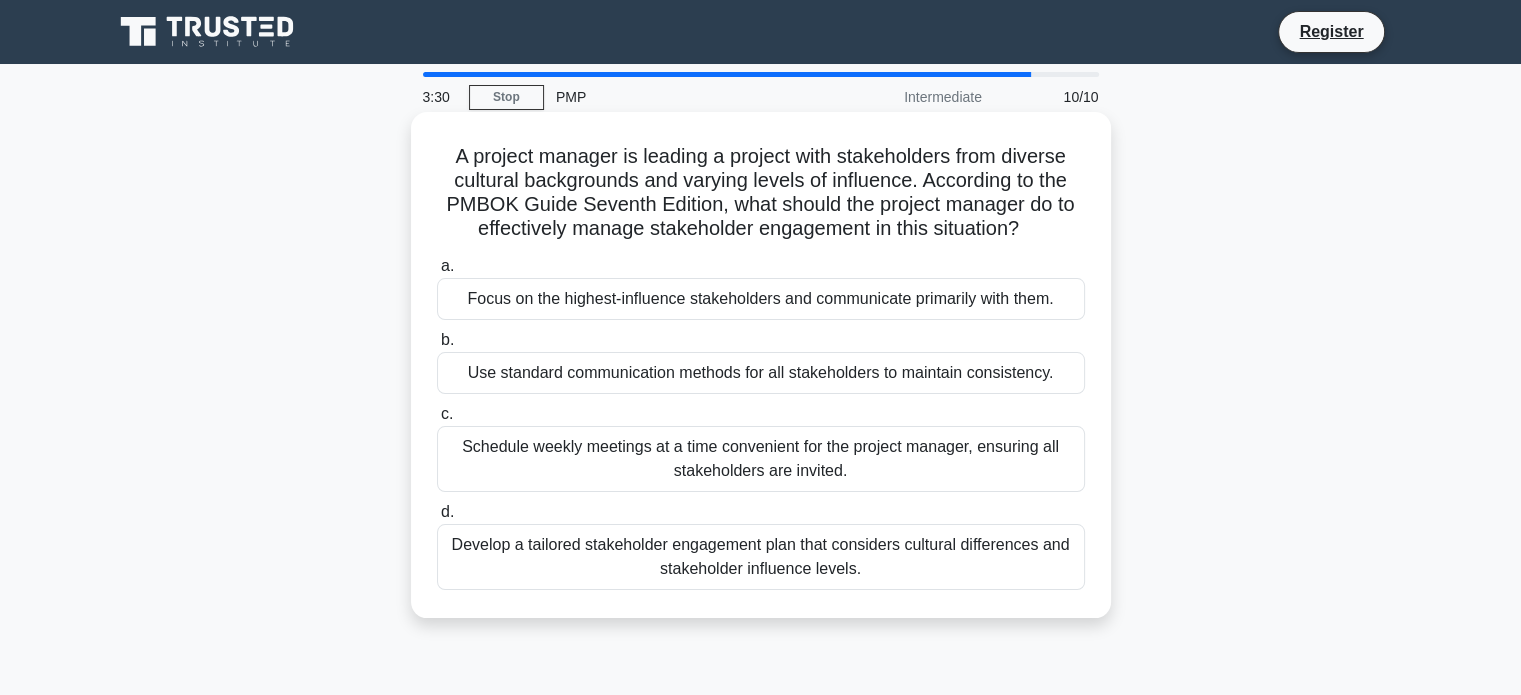 click on "Develop a tailored stakeholder engagement plan that considers cultural differences and stakeholder influence levels." at bounding box center (761, 557) 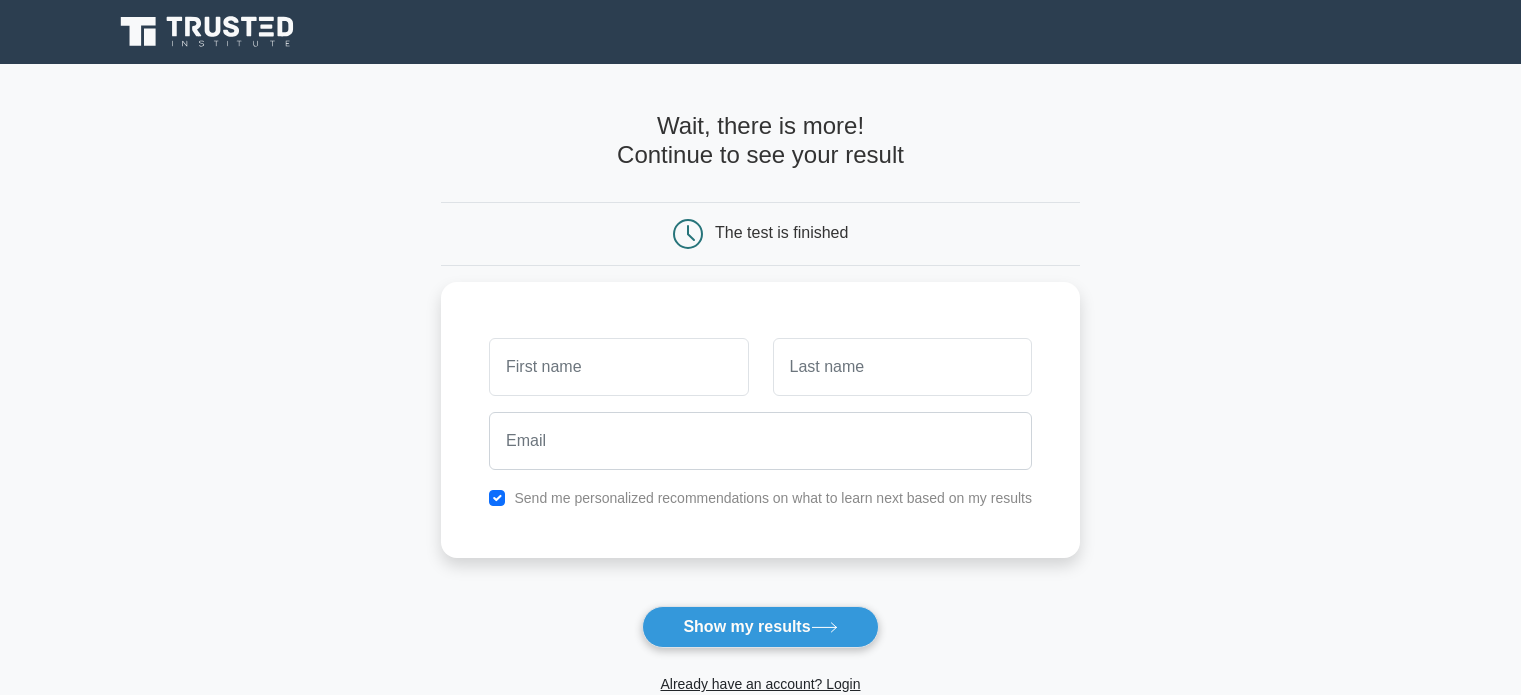 scroll, scrollTop: 0, scrollLeft: 0, axis: both 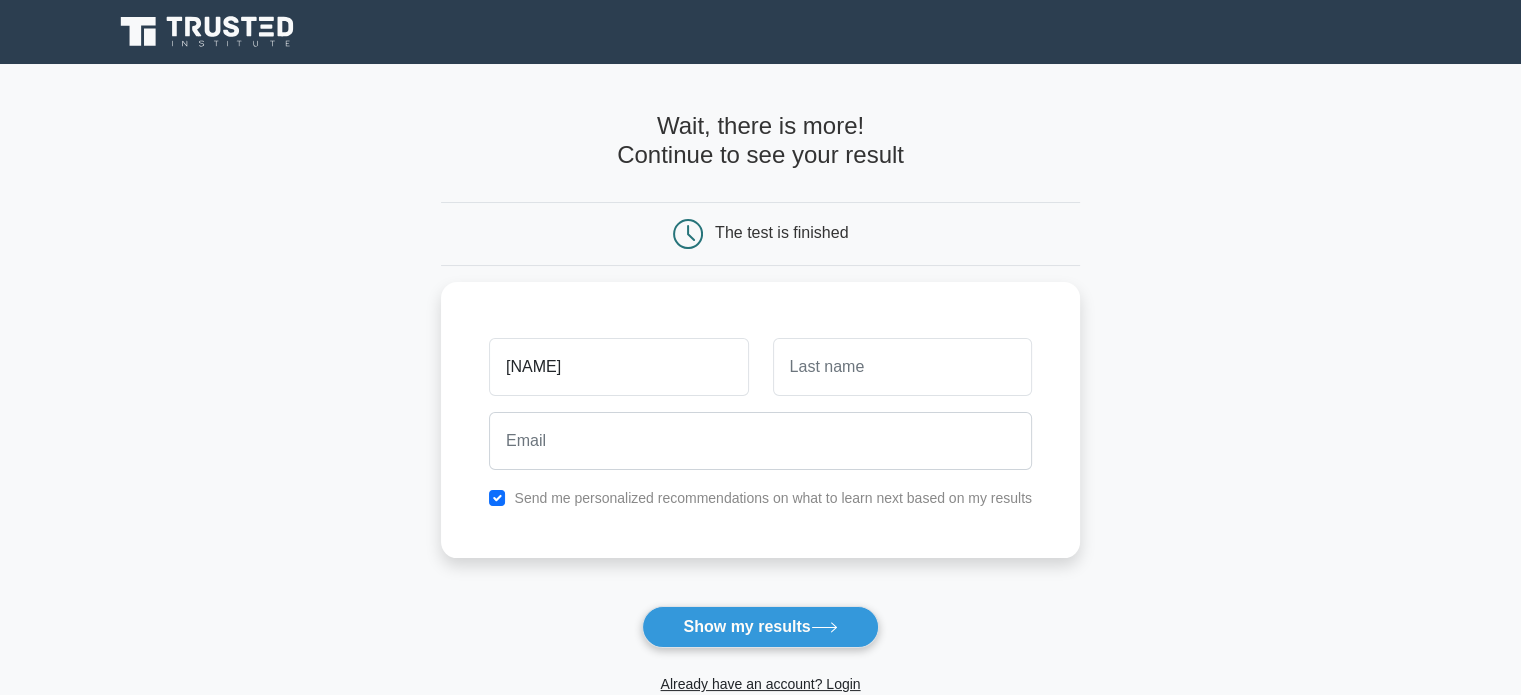 type on "[NAME]" 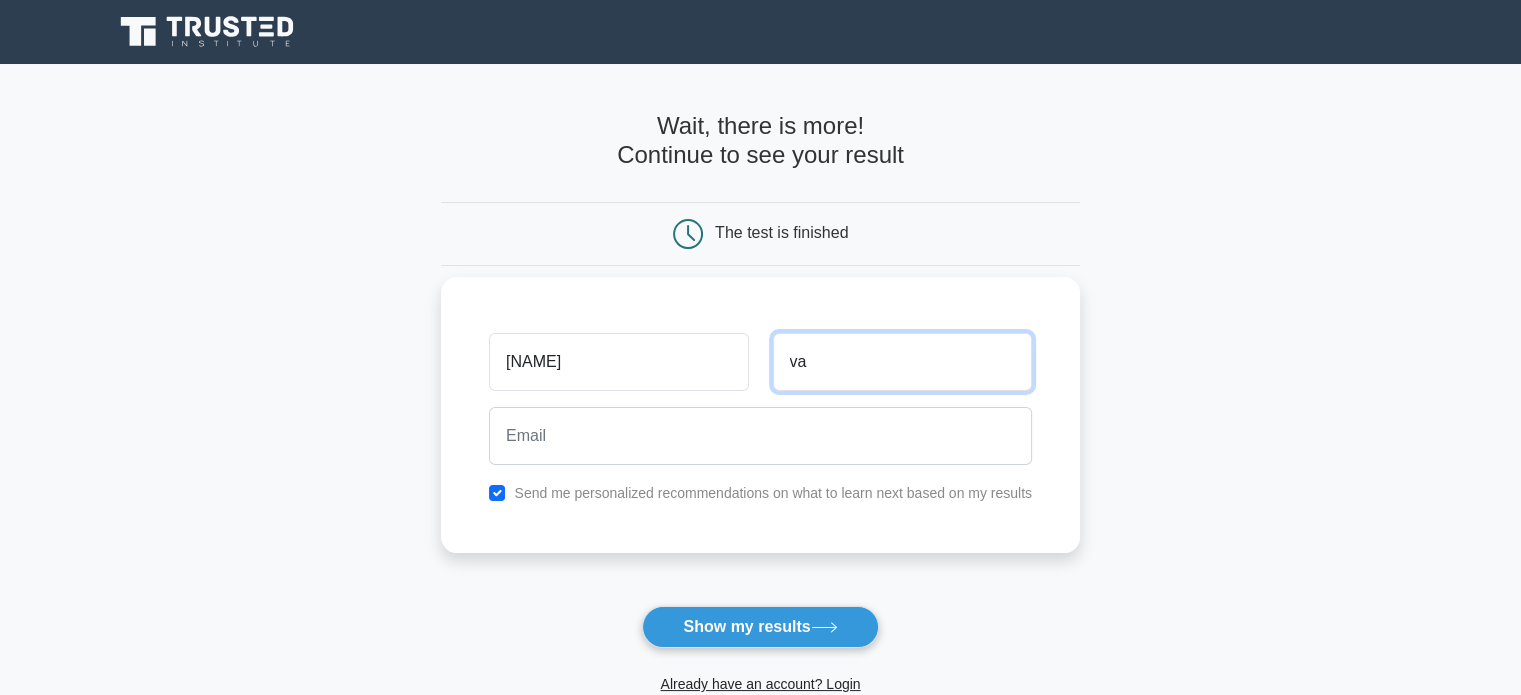 type on "[NAME]" 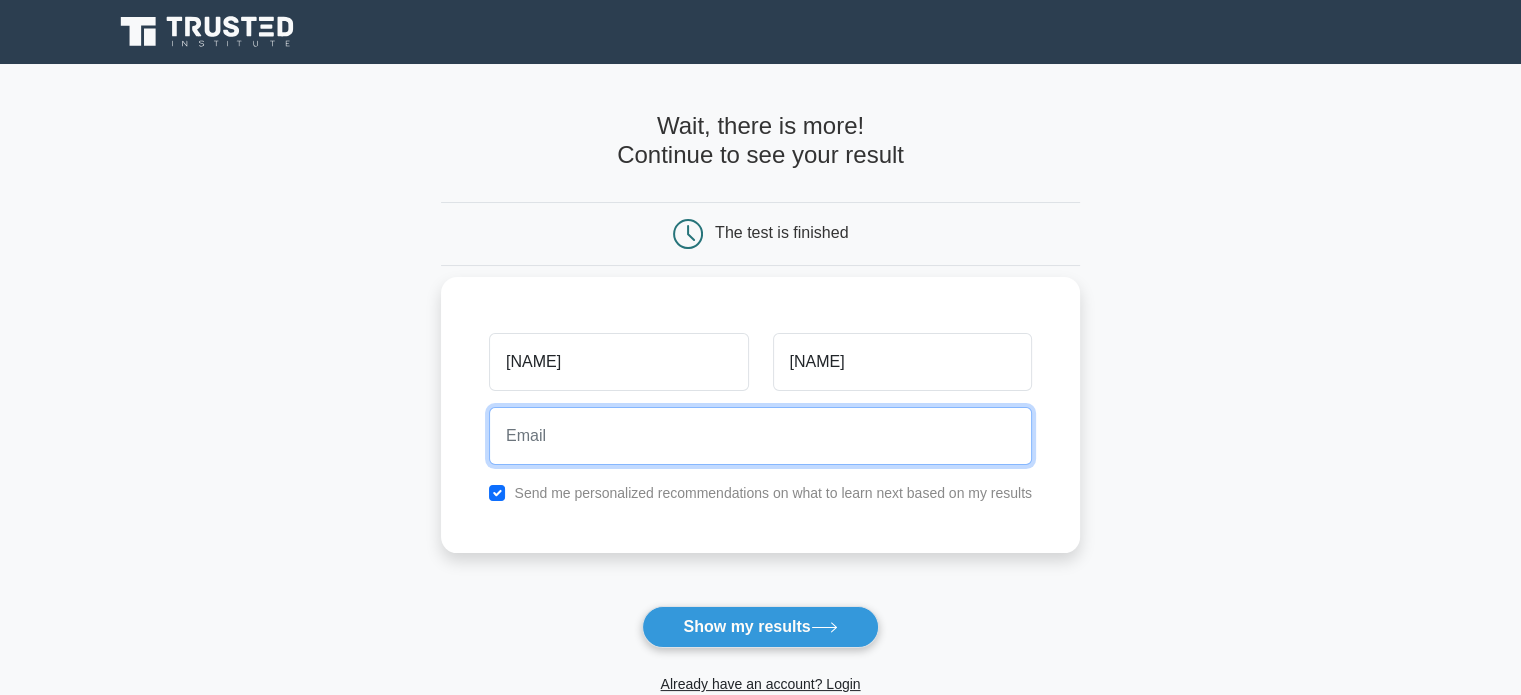 click at bounding box center [760, 436] 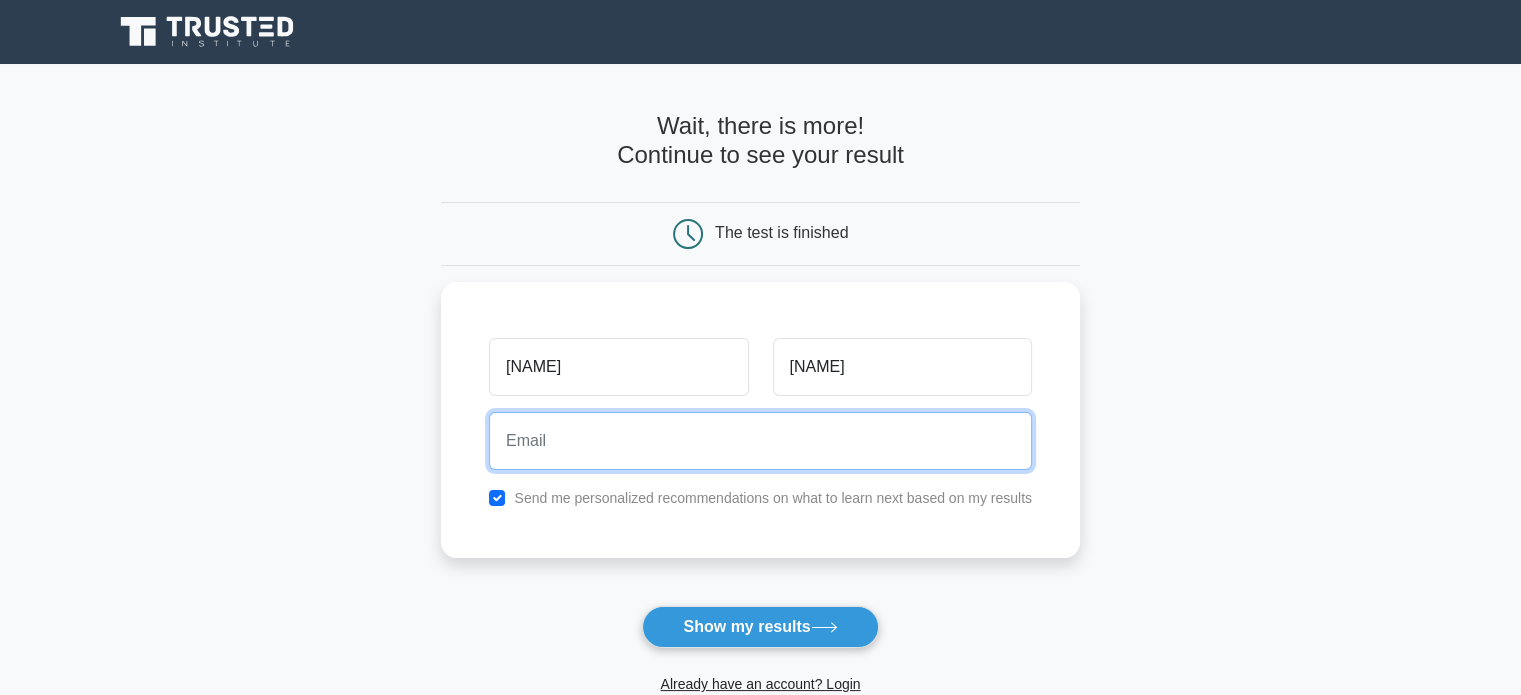 type on "[EMAIL]" 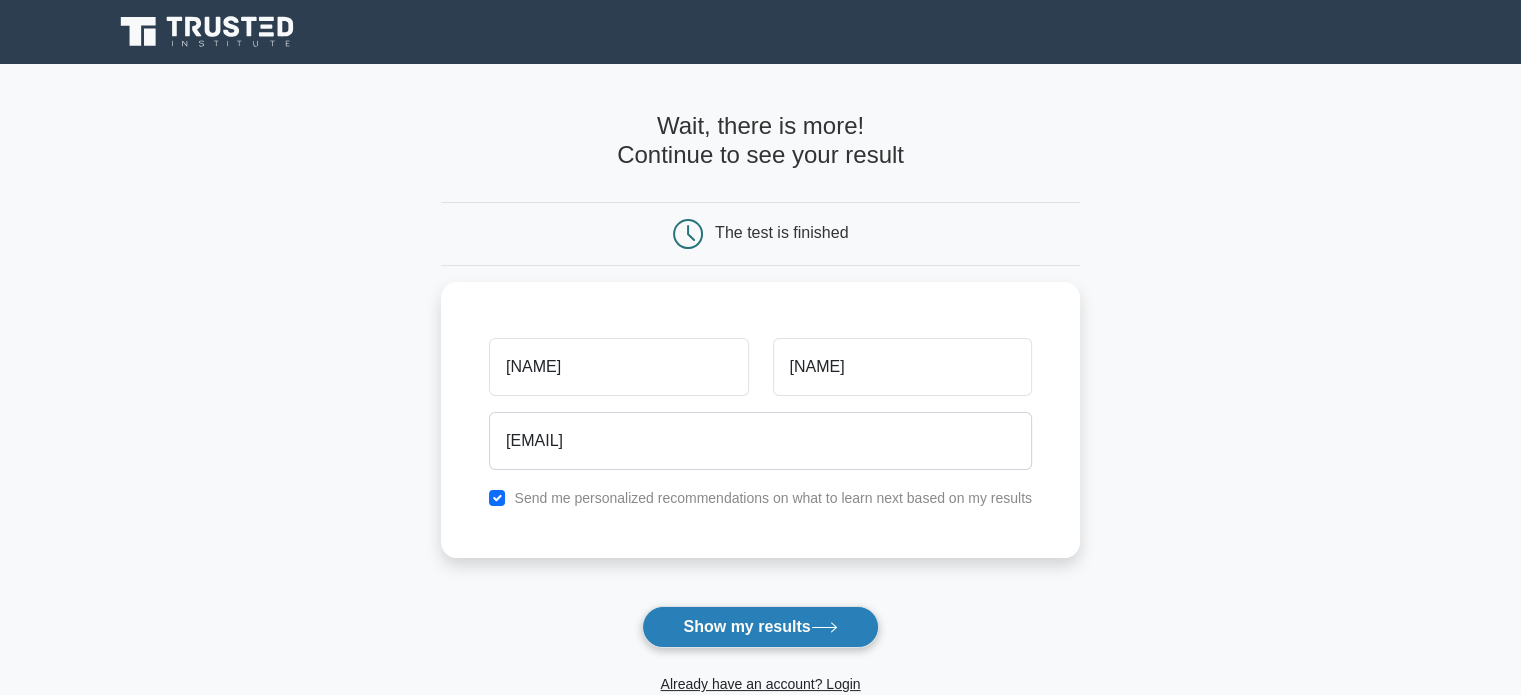 click on "Show my results" at bounding box center (760, 627) 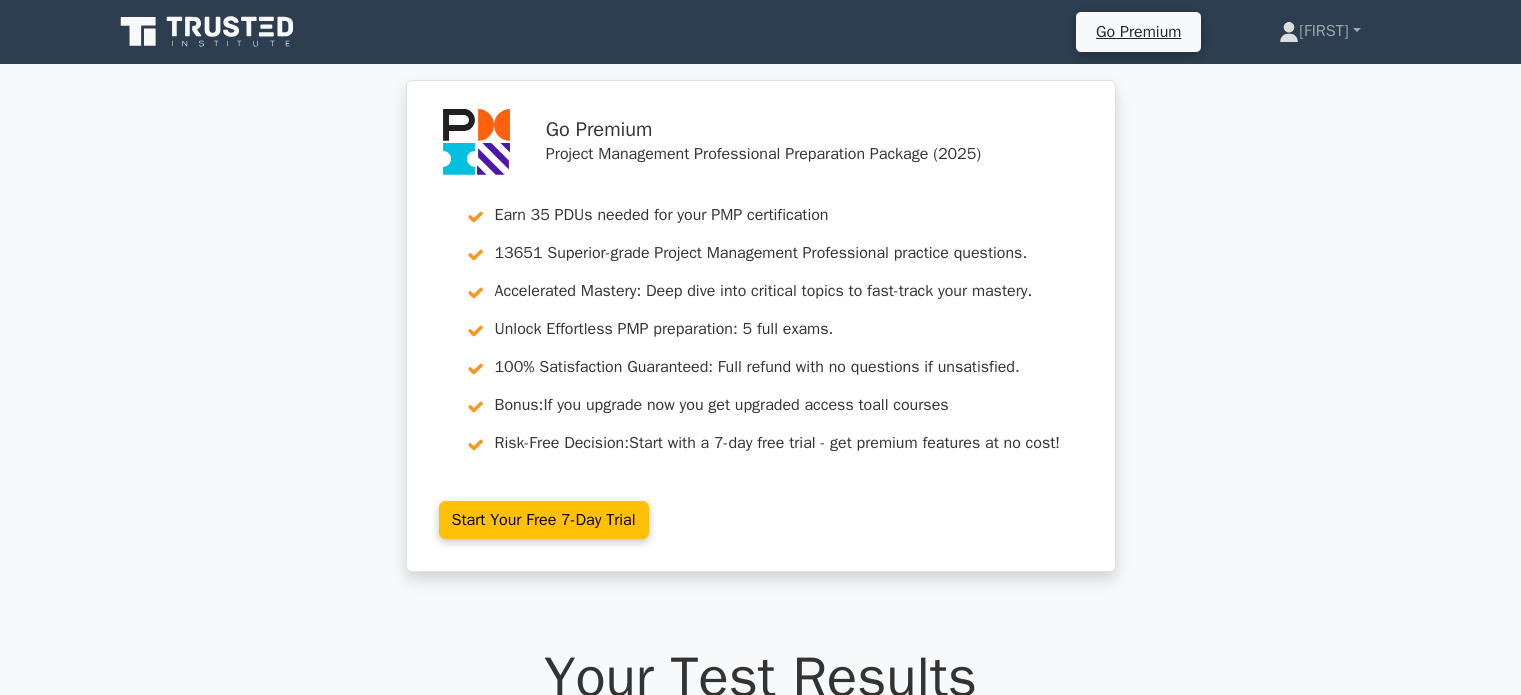 scroll, scrollTop: 0, scrollLeft: 0, axis: both 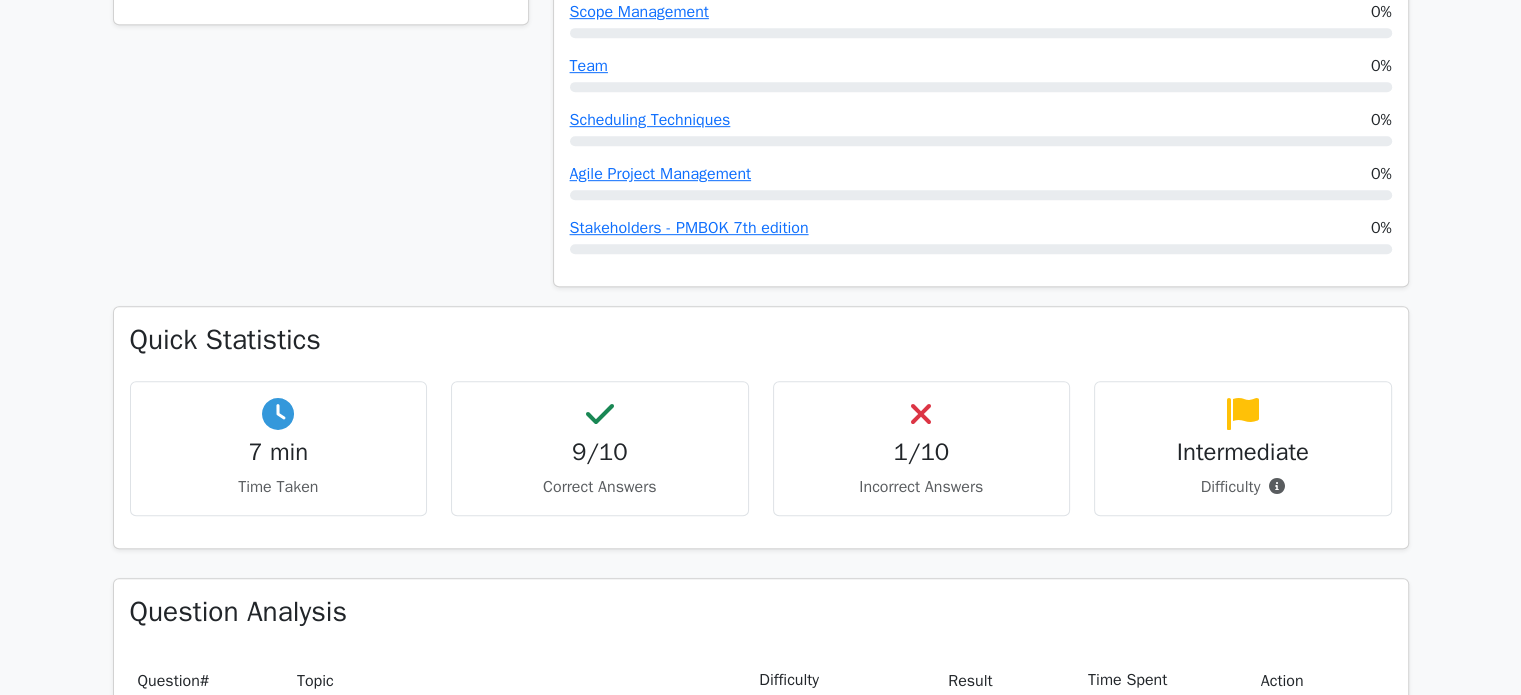 click on "1/10" at bounding box center [922, 452] 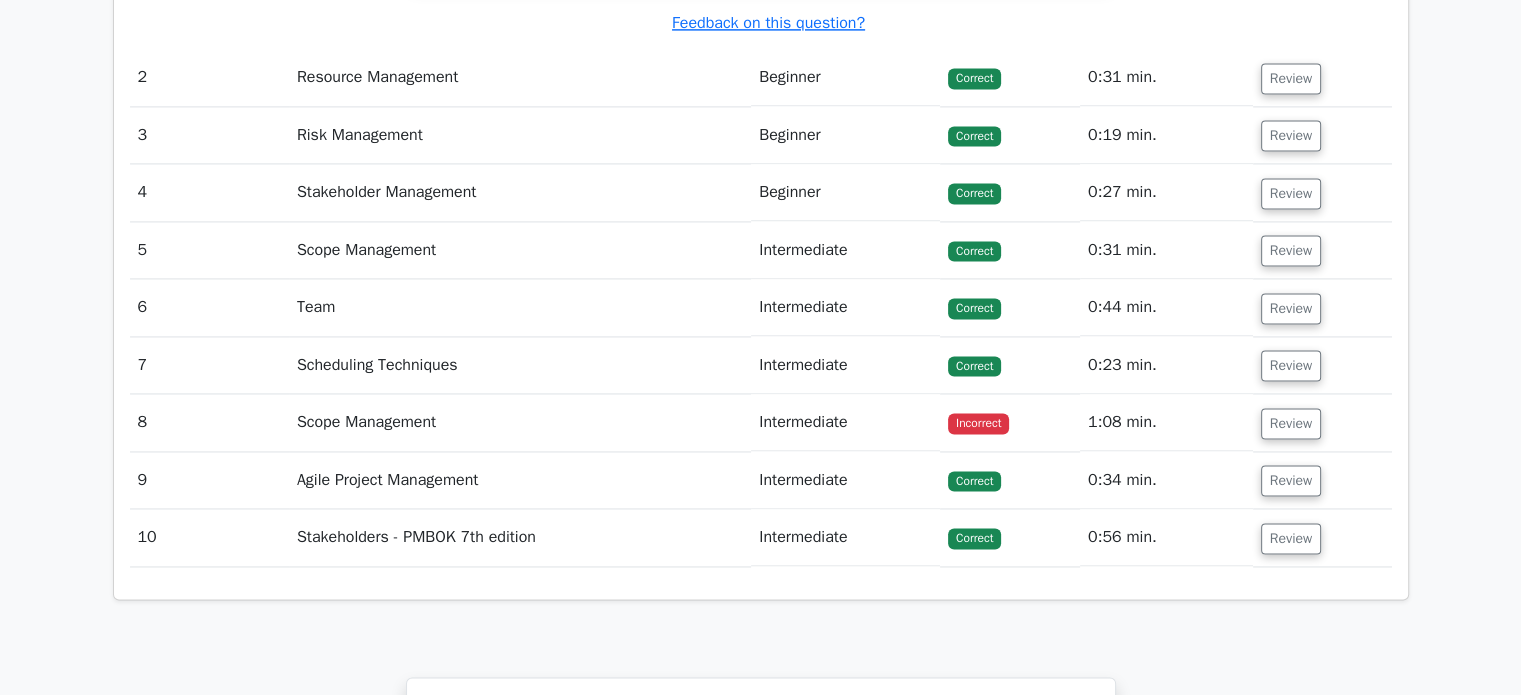 scroll, scrollTop: 2888, scrollLeft: 0, axis: vertical 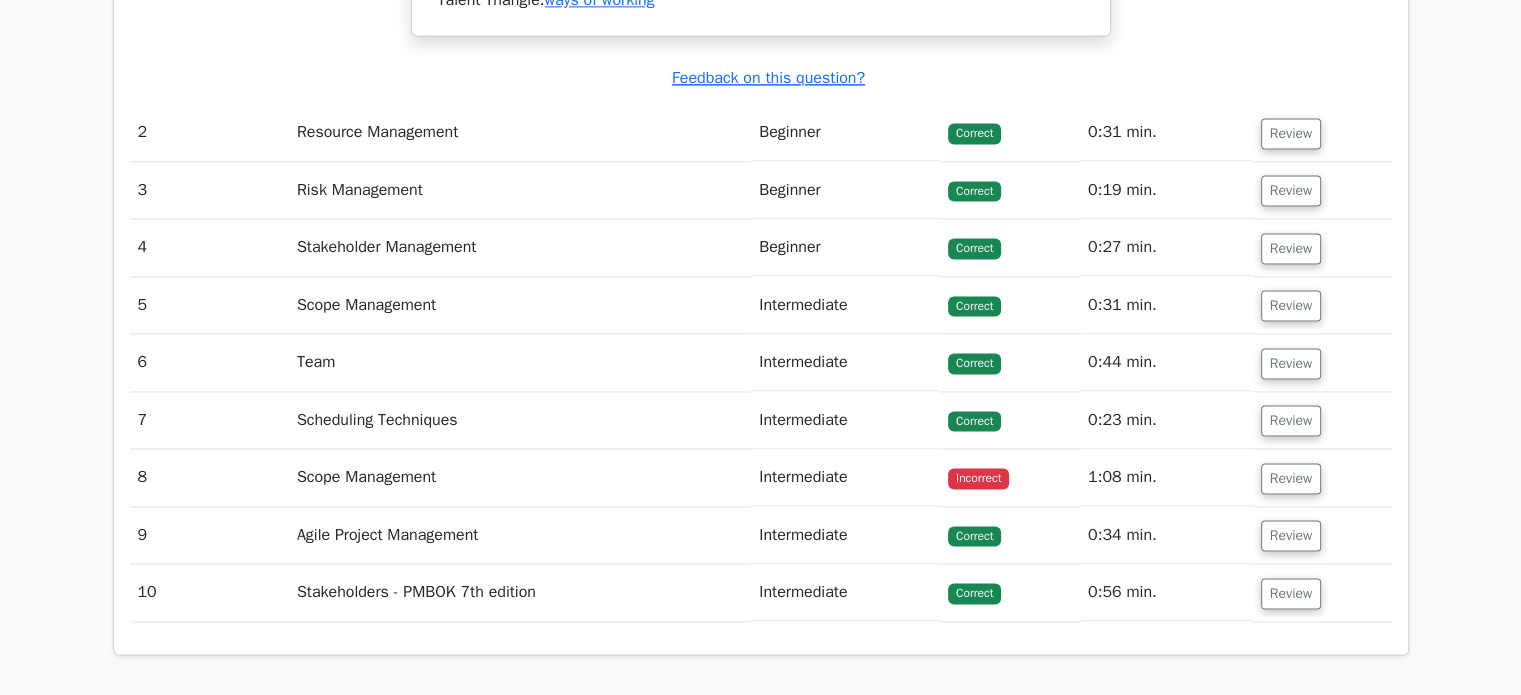 click on "Intermediate" at bounding box center [845, 477] 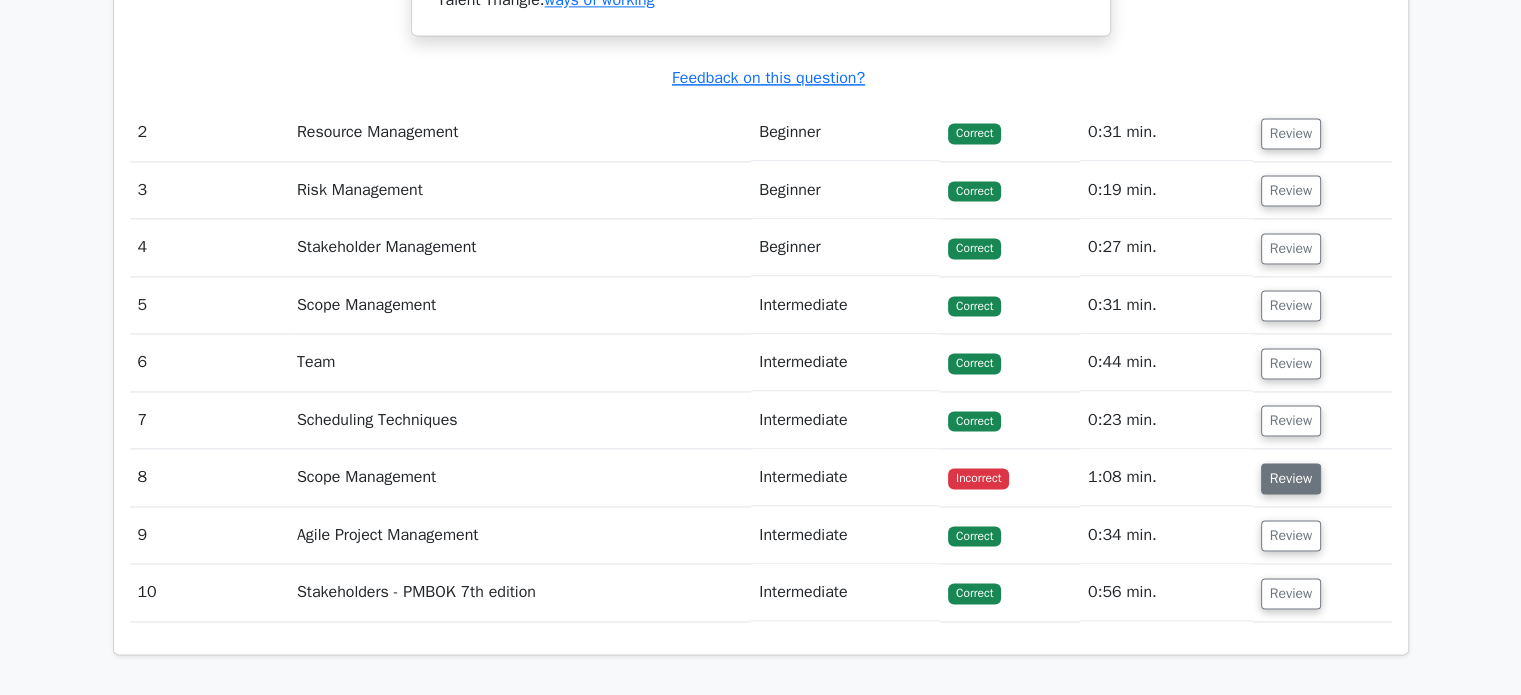click on "Review" at bounding box center [1291, 478] 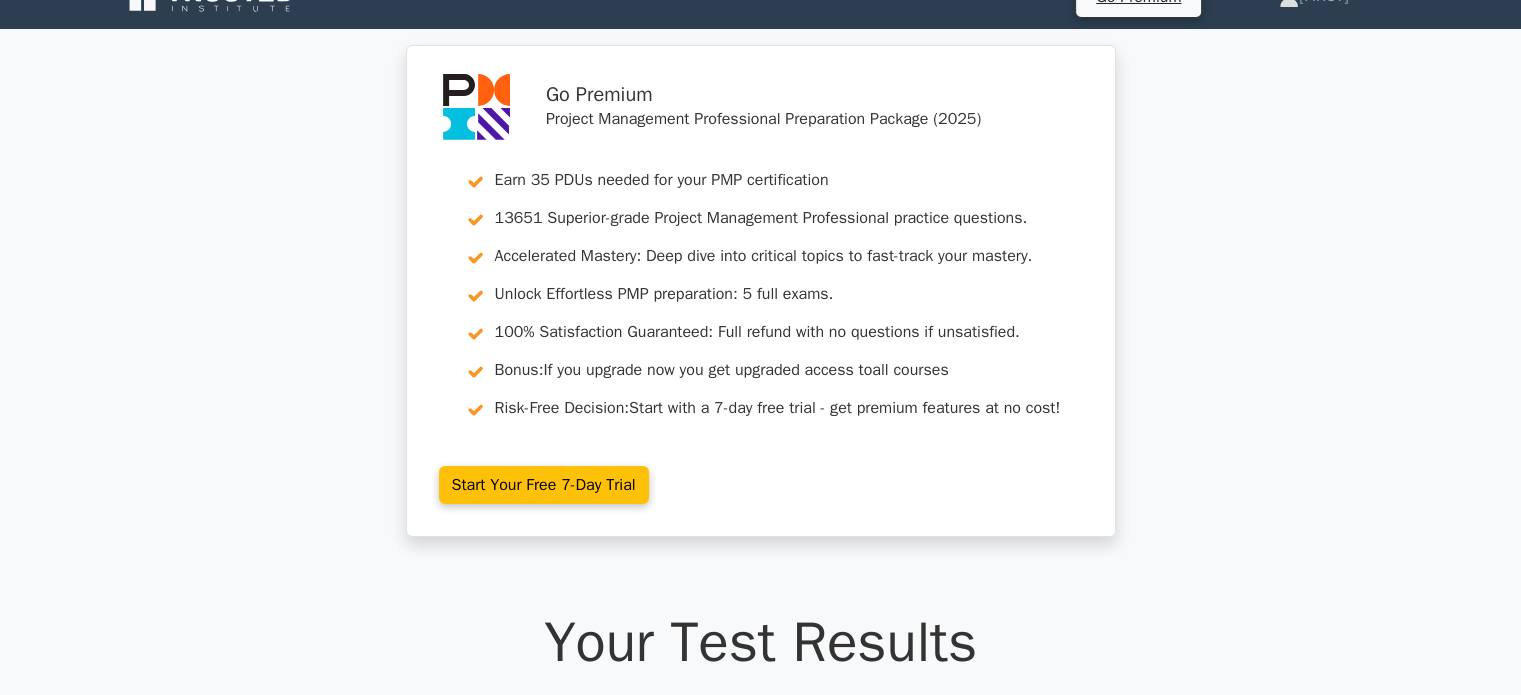 scroll, scrollTop: 0, scrollLeft: 0, axis: both 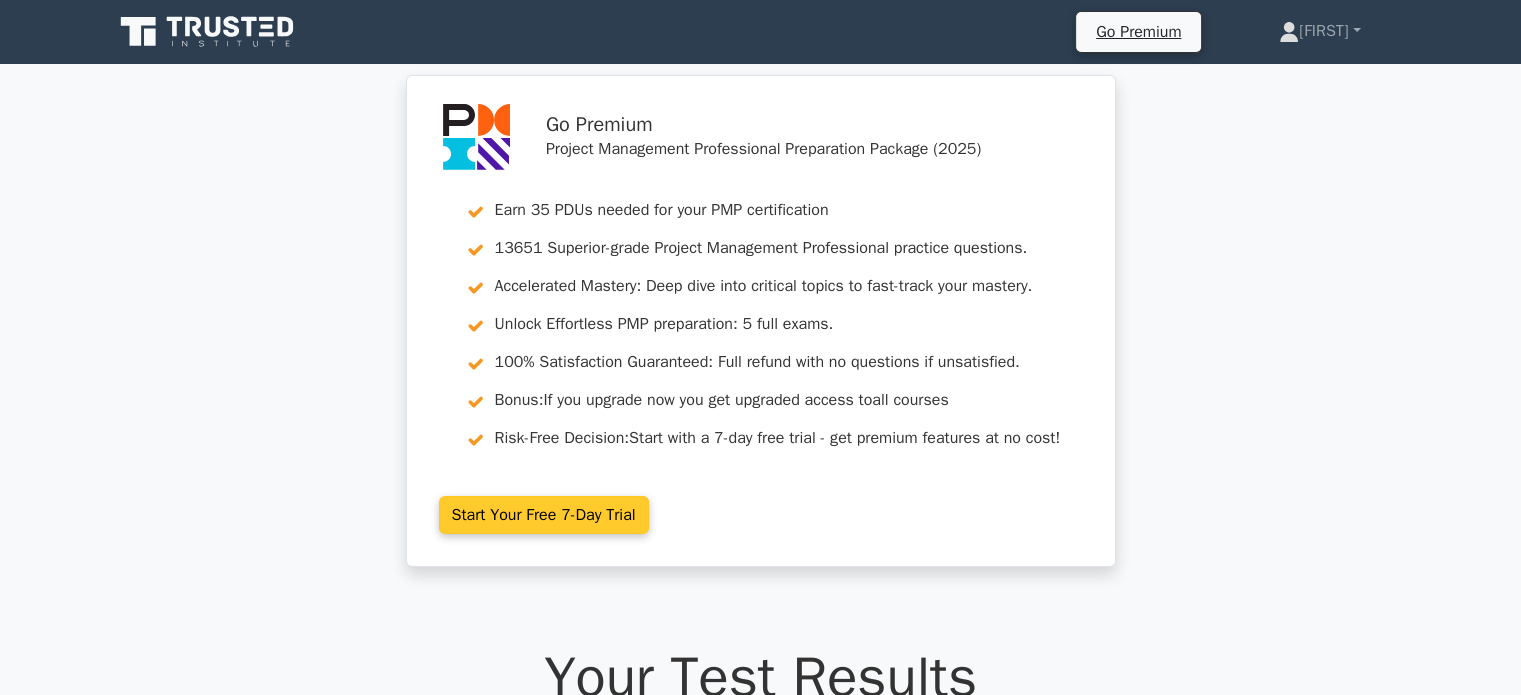click on "Start Your Free 7-Day Trial" at bounding box center (544, 515) 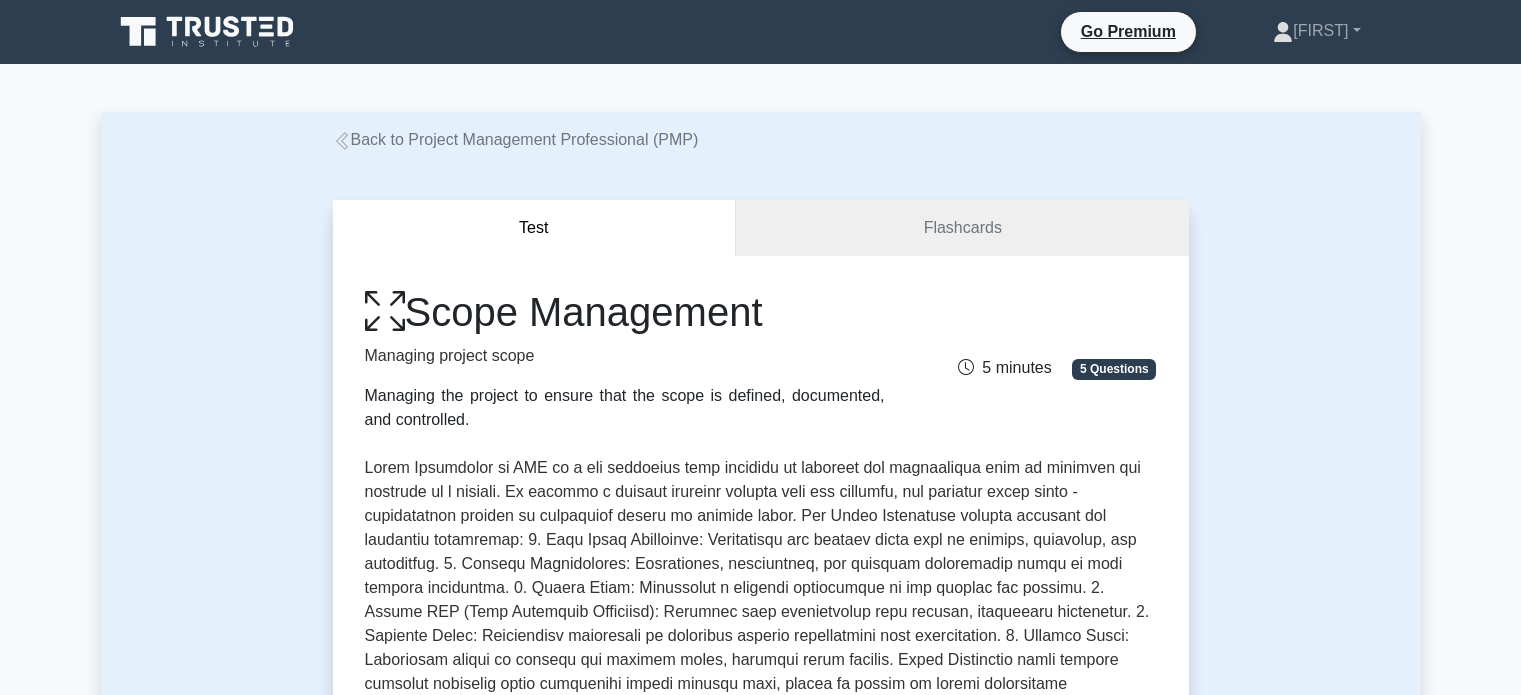 scroll, scrollTop: 0, scrollLeft: 0, axis: both 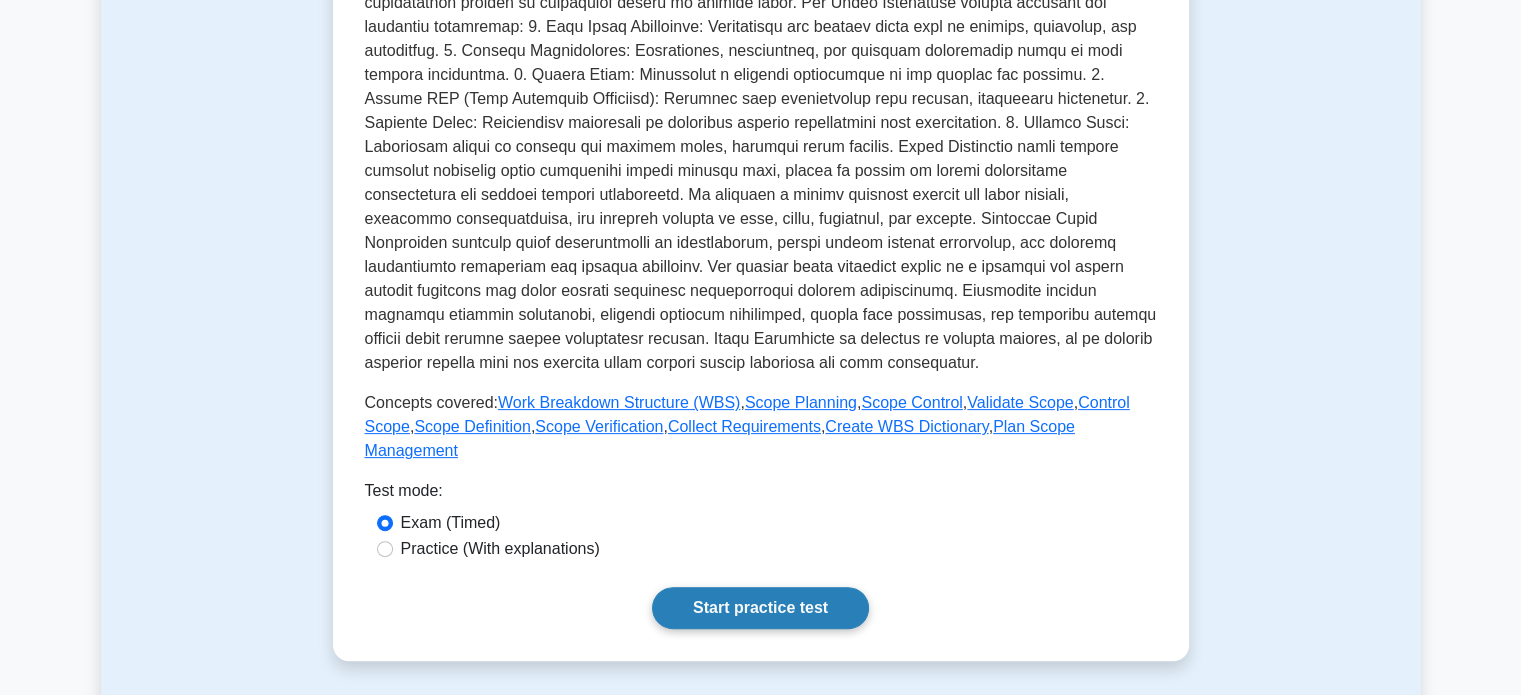 click on "Start practice test" at bounding box center (760, 608) 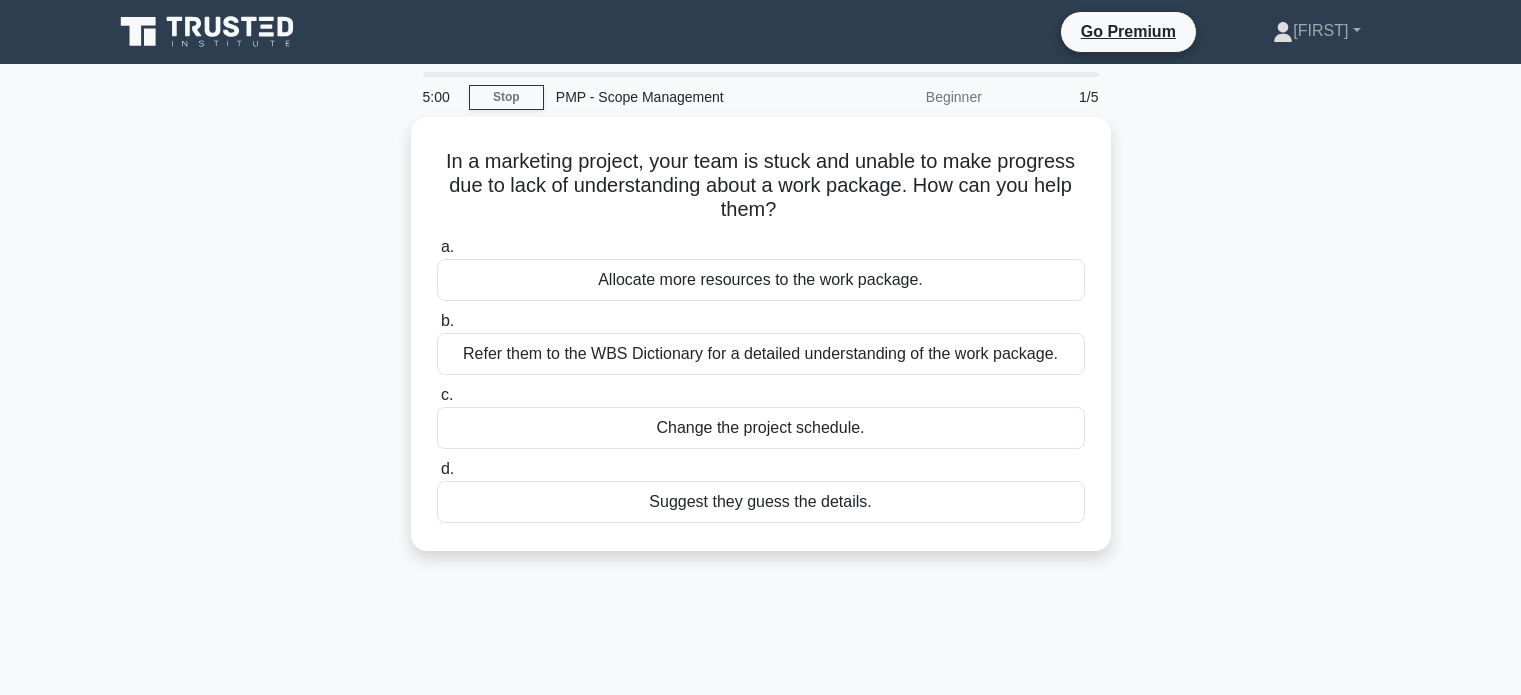 scroll, scrollTop: 0, scrollLeft: 0, axis: both 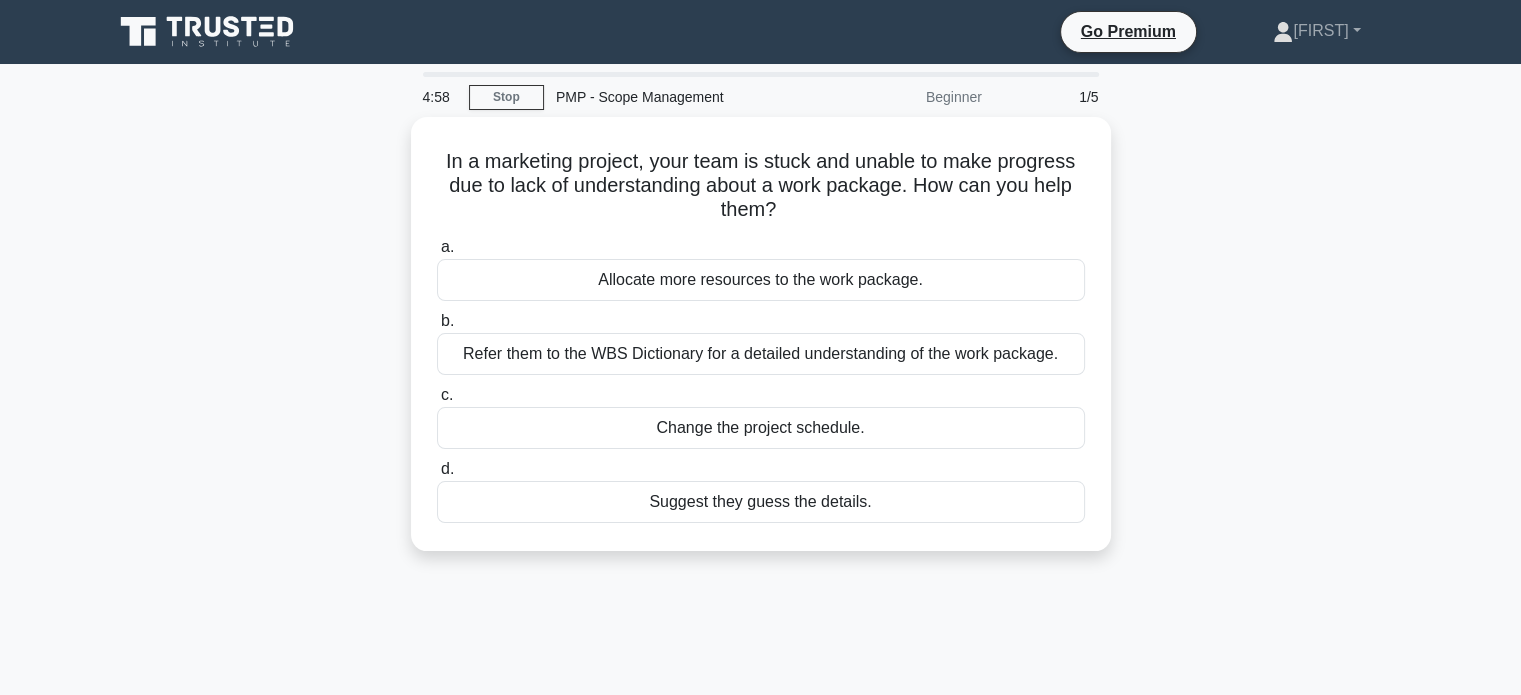 click on "4:58
Stop
PMP  - Scope Management
Beginner
1/5
In a marketing project, your team is stuck and unable to make progress due to lack of understanding about a work package. How can you help them?
.spinner_0XTQ{transform-origin:center;animation:spinner_y6GP .75s linear infinite}@keyframes spinner_y6GP{100%{transform:rotate(360deg)}}
a.
b. c. d." at bounding box center [761, 572] 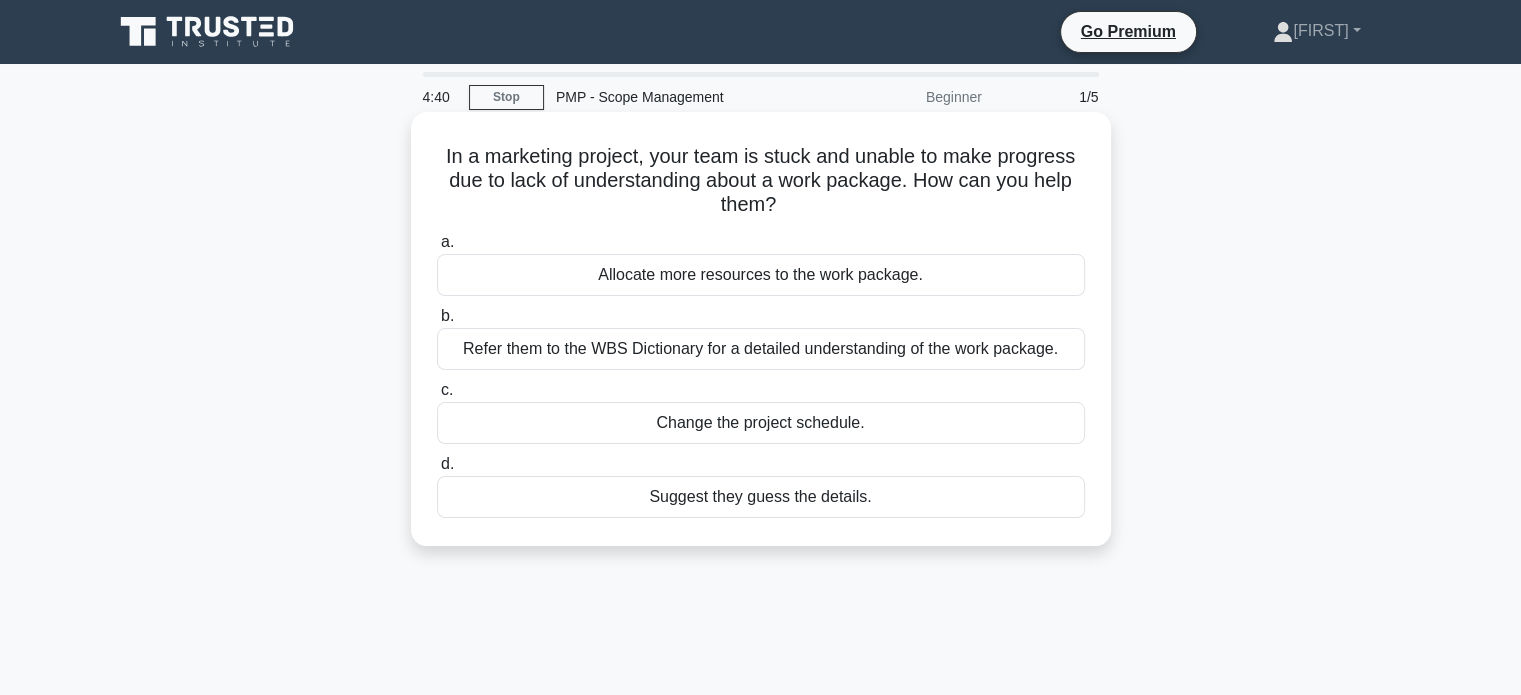 click on "Refer them to the WBS Dictionary for a detailed understanding of the work package." at bounding box center (761, 349) 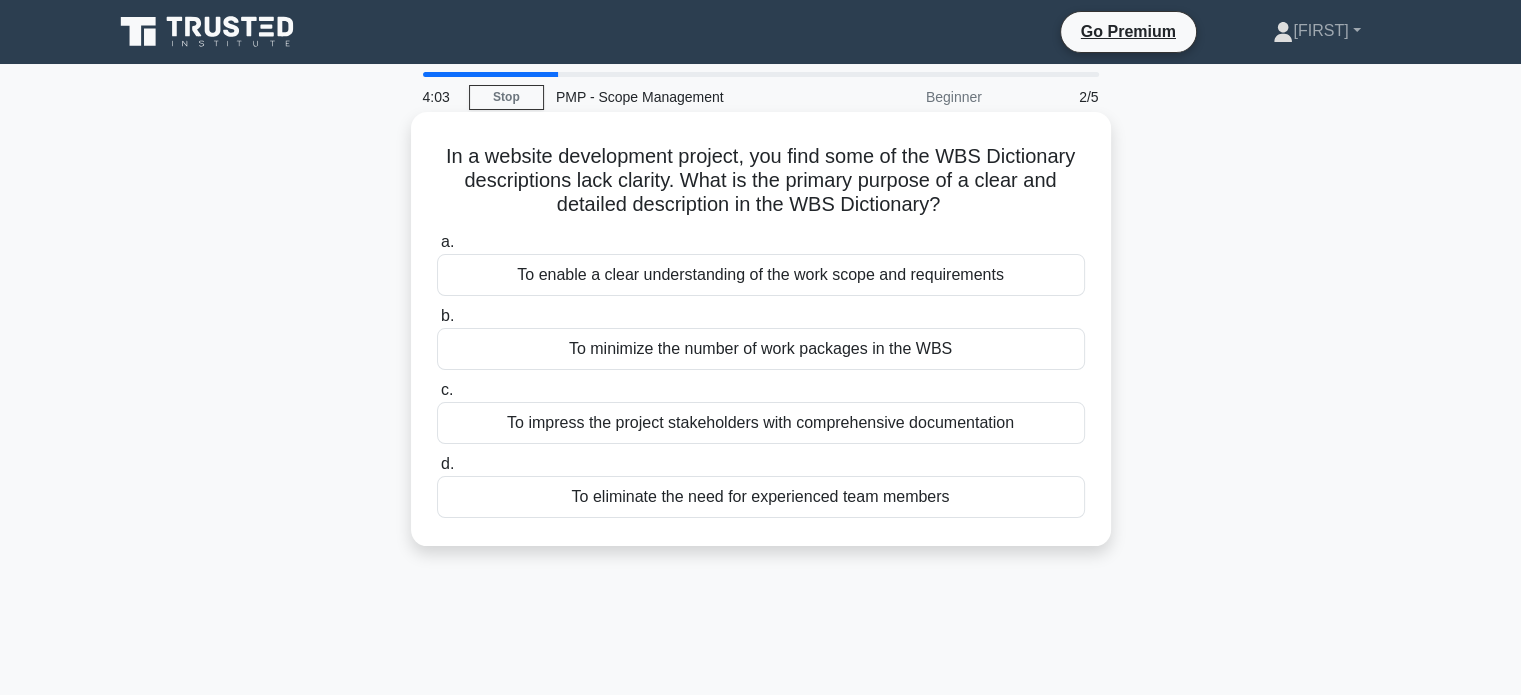 click on "To enable a clear understanding of the work scope and requirements" at bounding box center [761, 275] 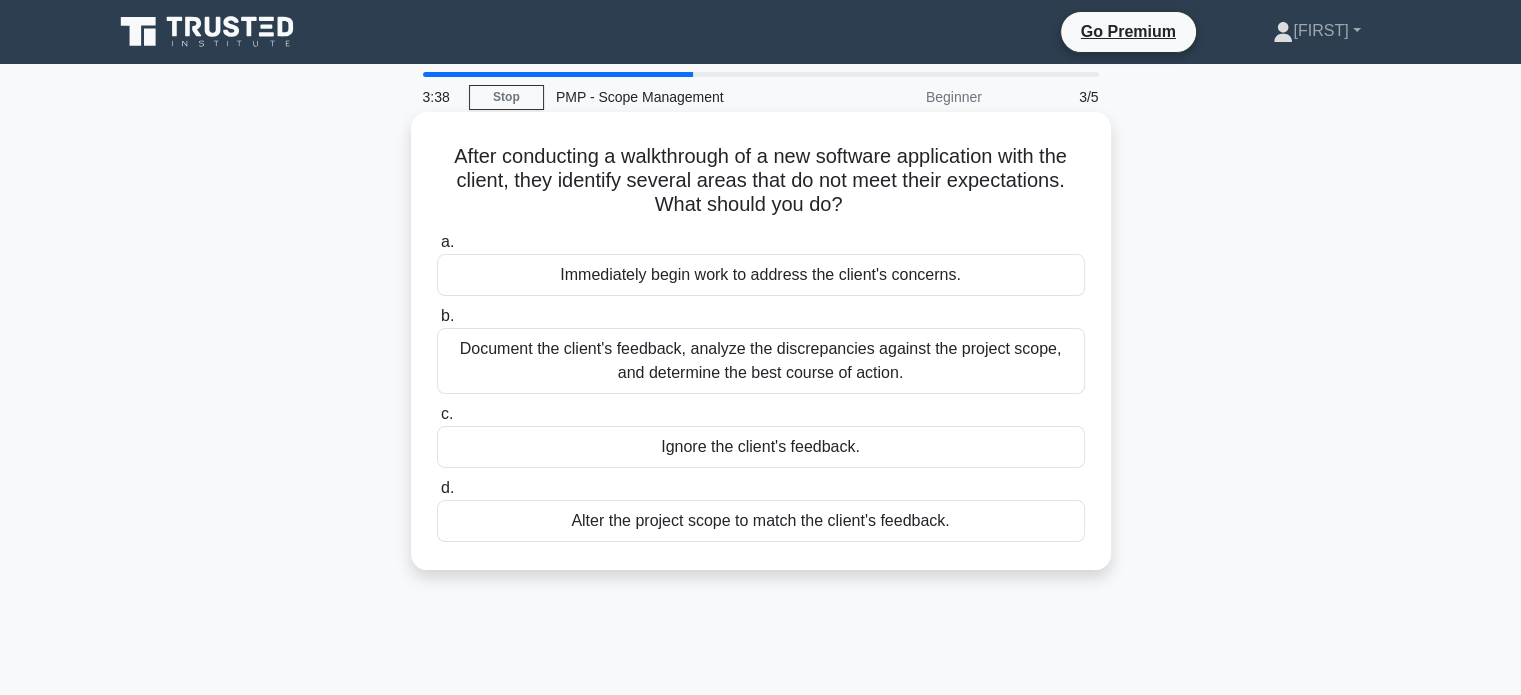 click on "Document the client's feedback, analyze the discrepancies against the project scope, and determine the best course of action." at bounding box center [761, 361] 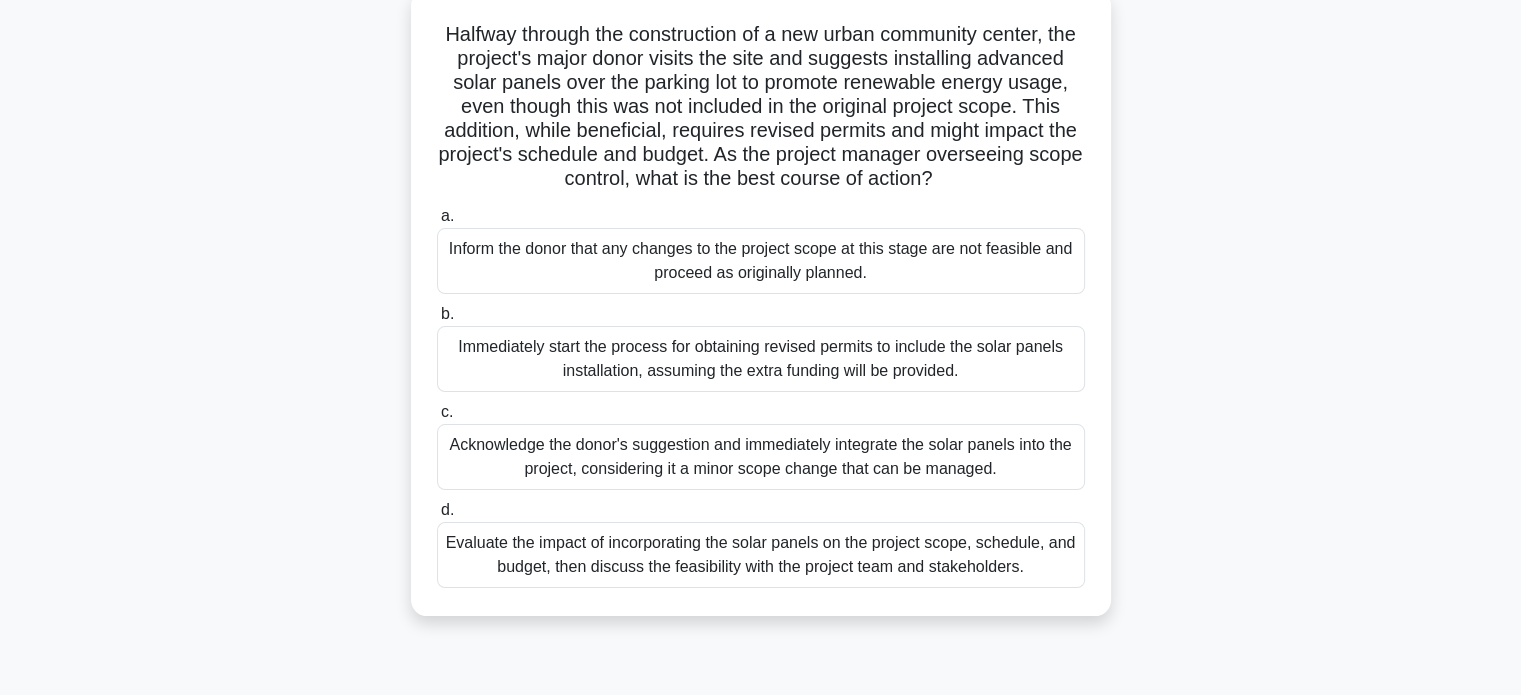 scroll, scrollTop: 124, scrollLeft: 0, axis: vertical 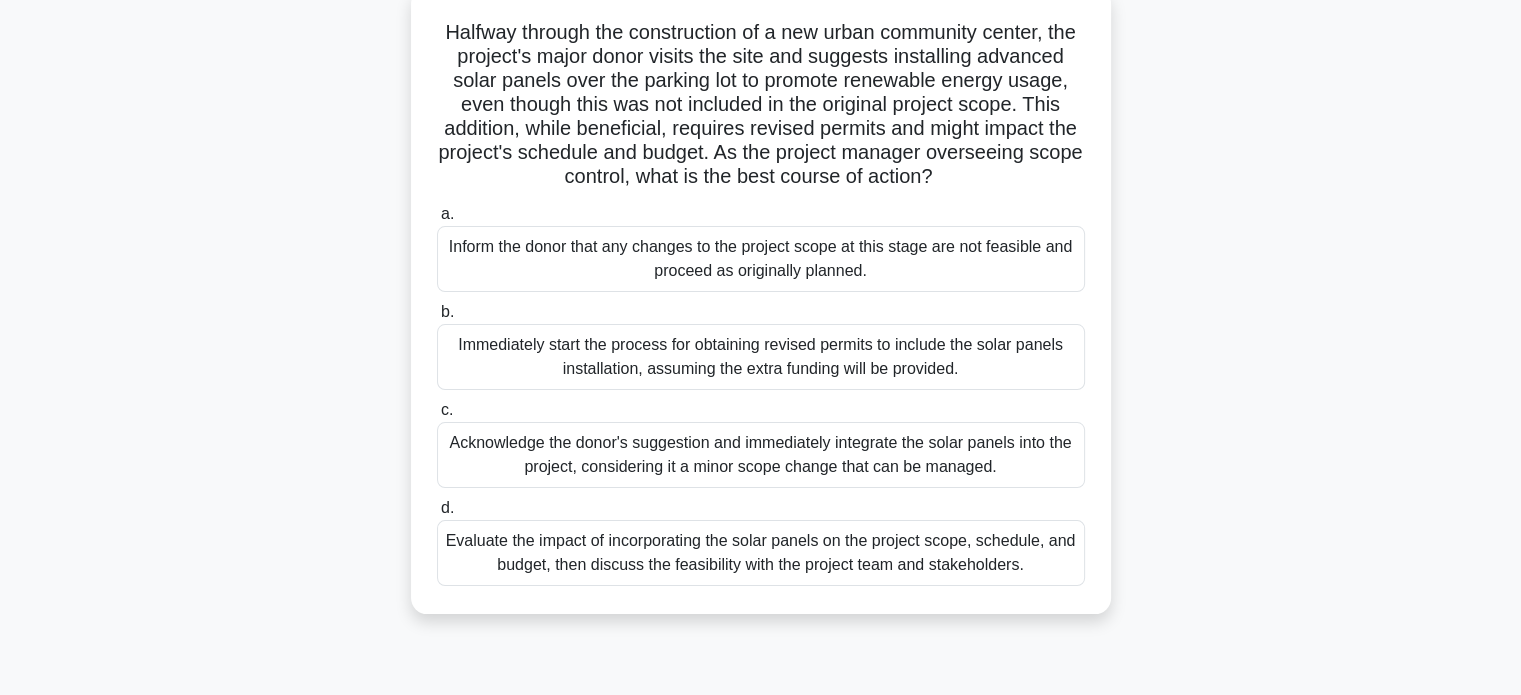 click on "Evaluate the impact of incorporating the solar panels on the project scope, schedule, and budget, then discuss the feasibility with the project team and stakeholders." at bounding box center (761, 553) 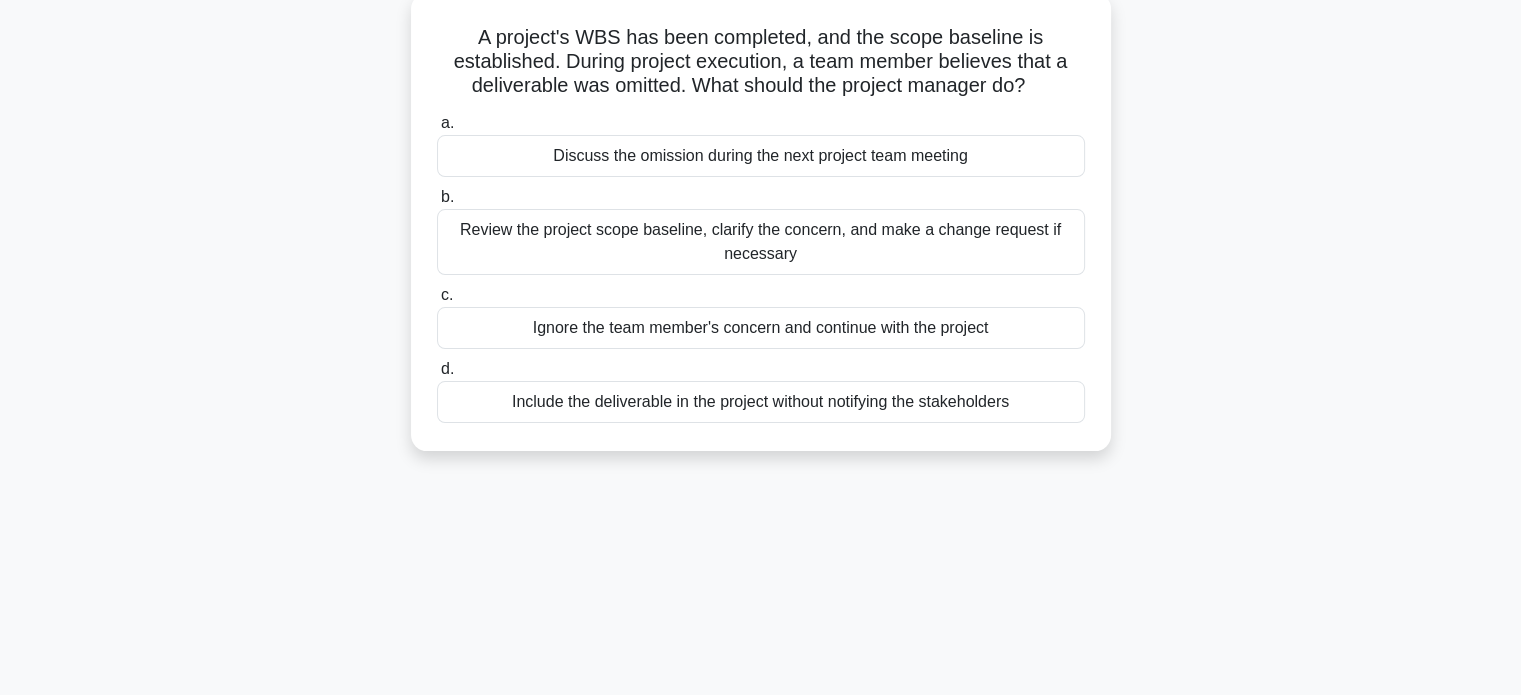 scroll, scrollTop: 0, scrollLeft: 0, axis: both 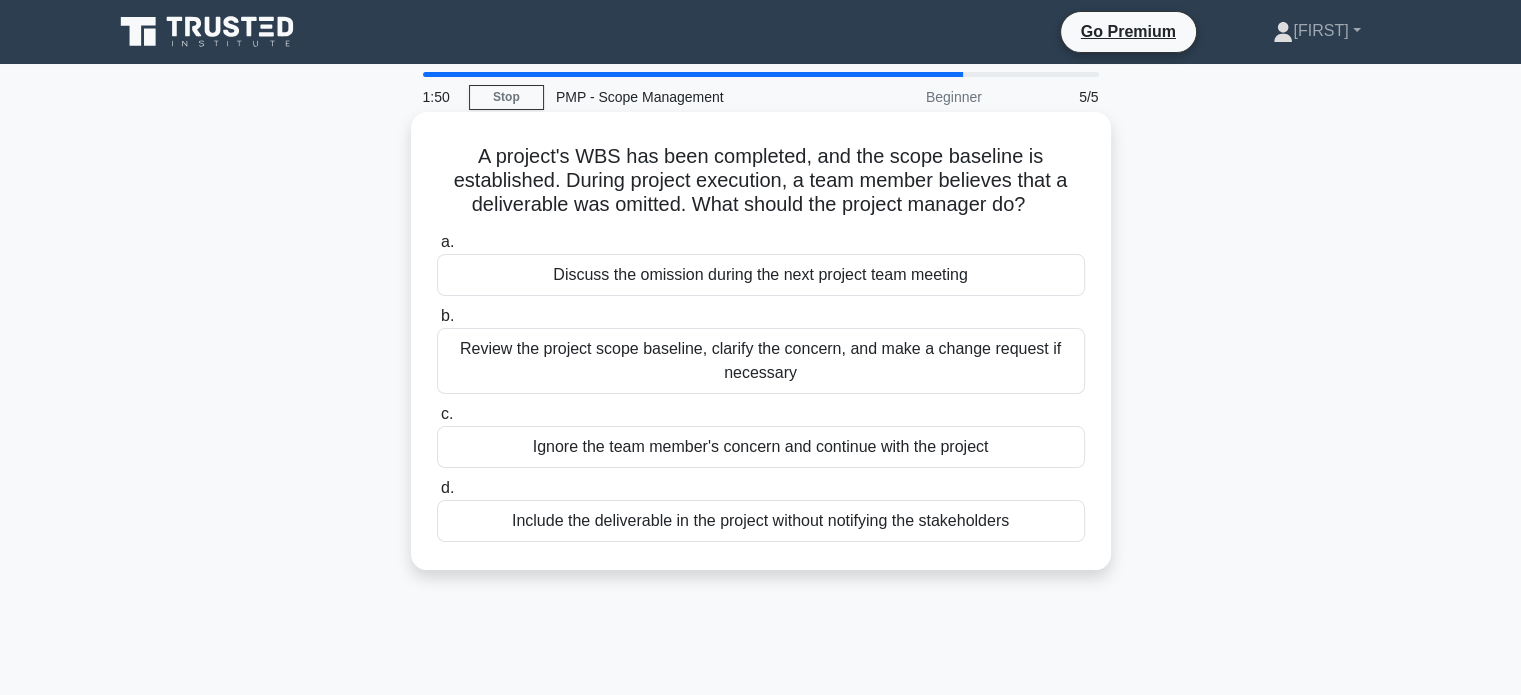 click on "Review the project scope baseline, clarify the concern, and make a change request if necessary" at bounding box center [761, 361] 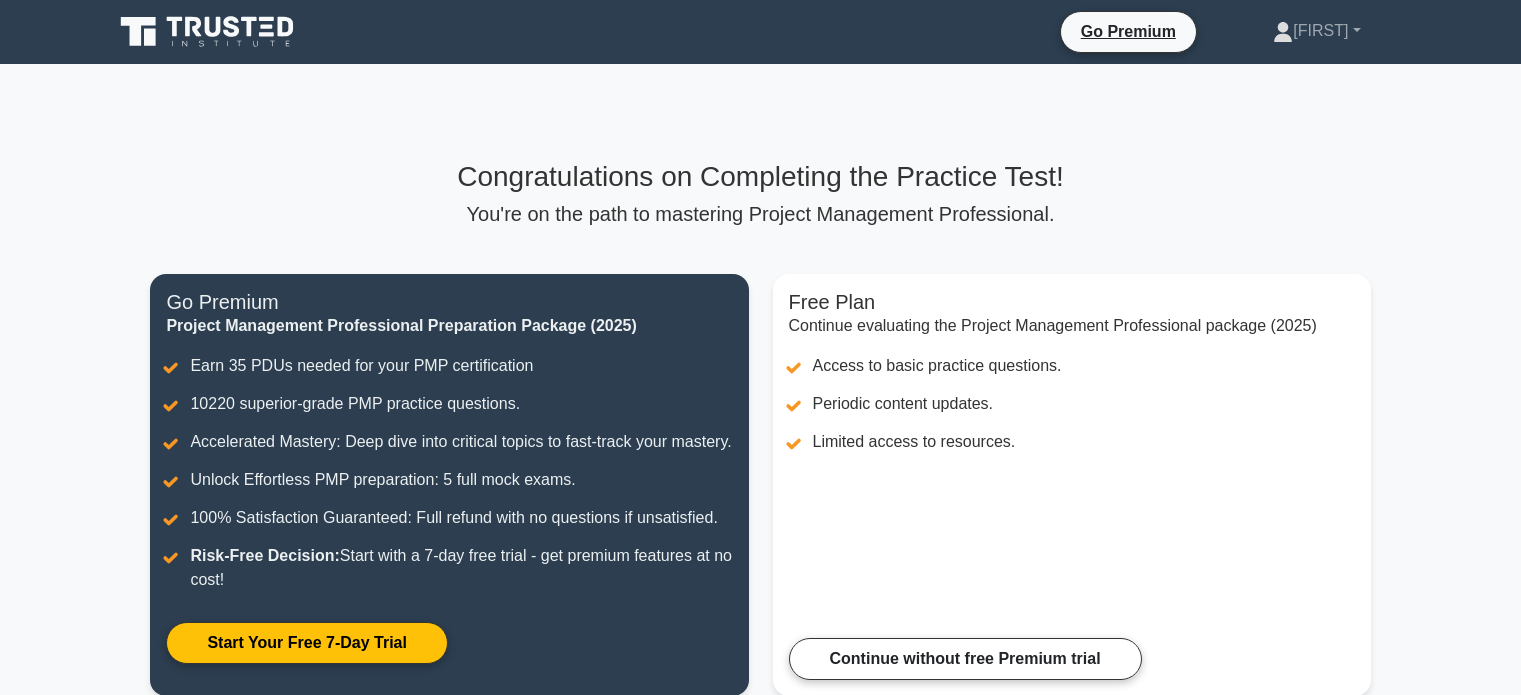 scroll, scrollTop: 0, scrollLeft: 0, axis: both 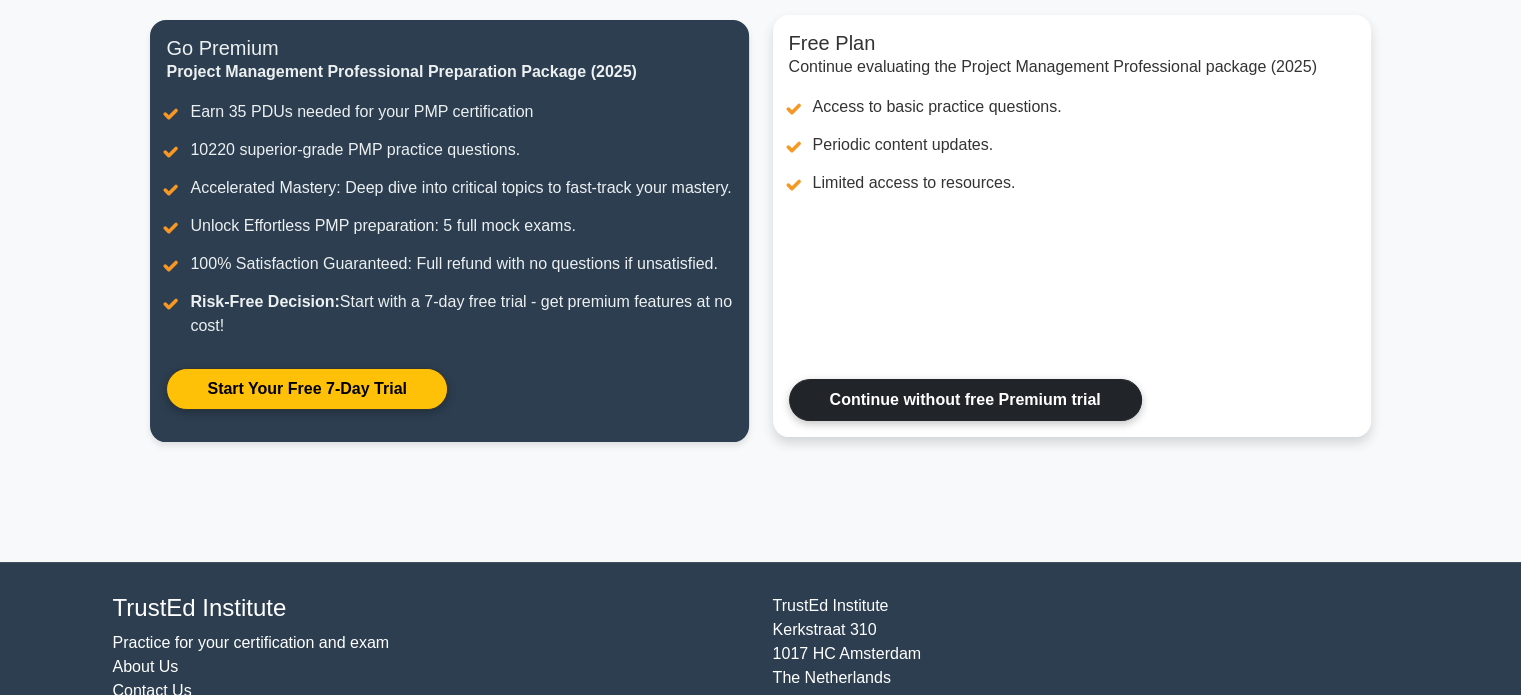 click on "Continue without free Premium trial" at bounding box center (965, 400) 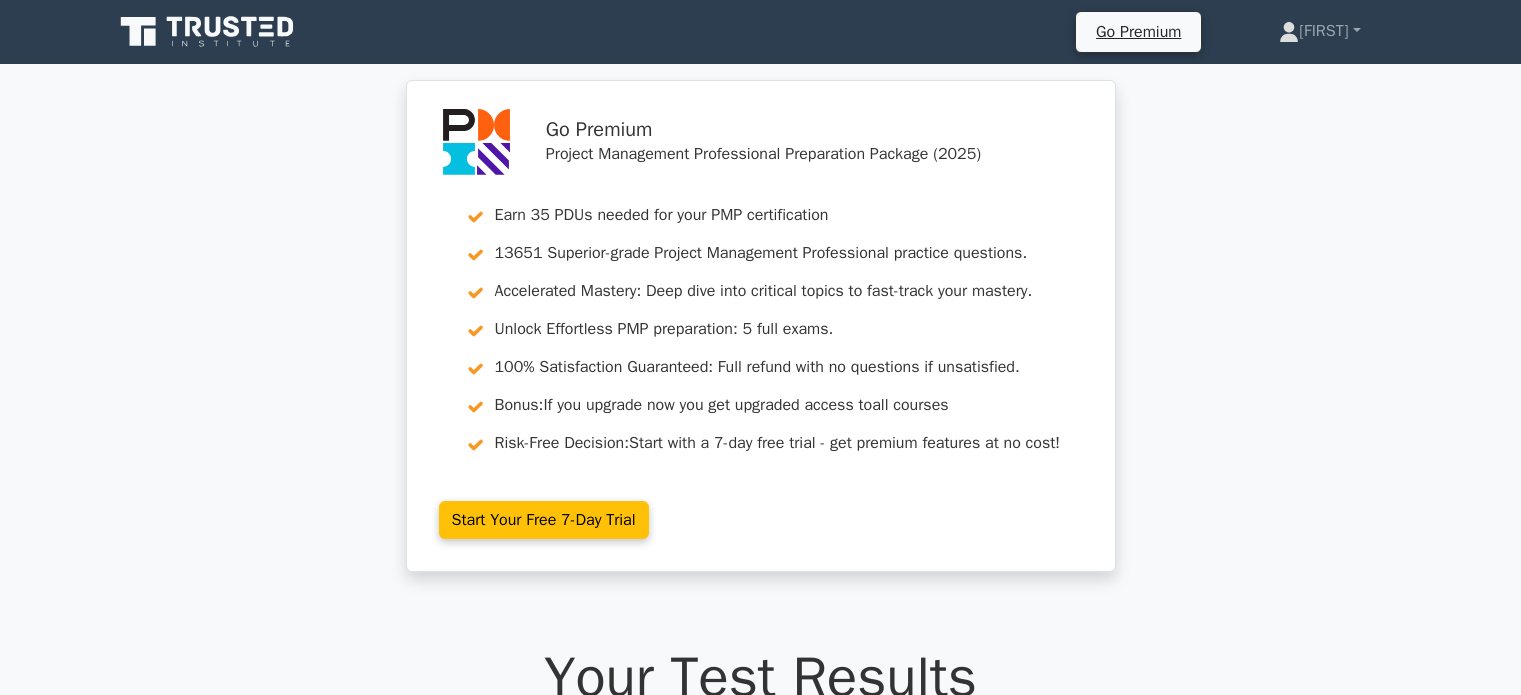 scroll, scrollTop: 0, scrollLeft: 0, axis: both 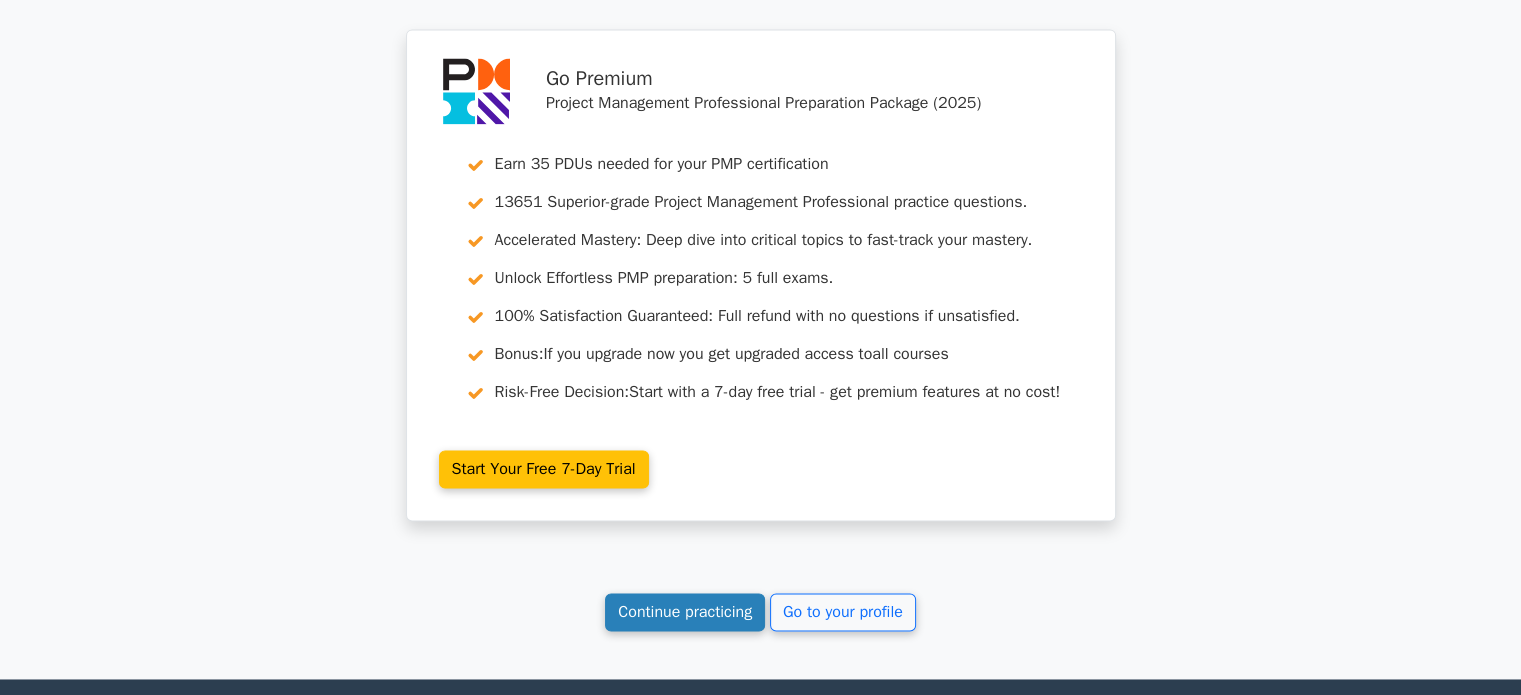 click on "Continue practicing" at bounding box center (685, 612) 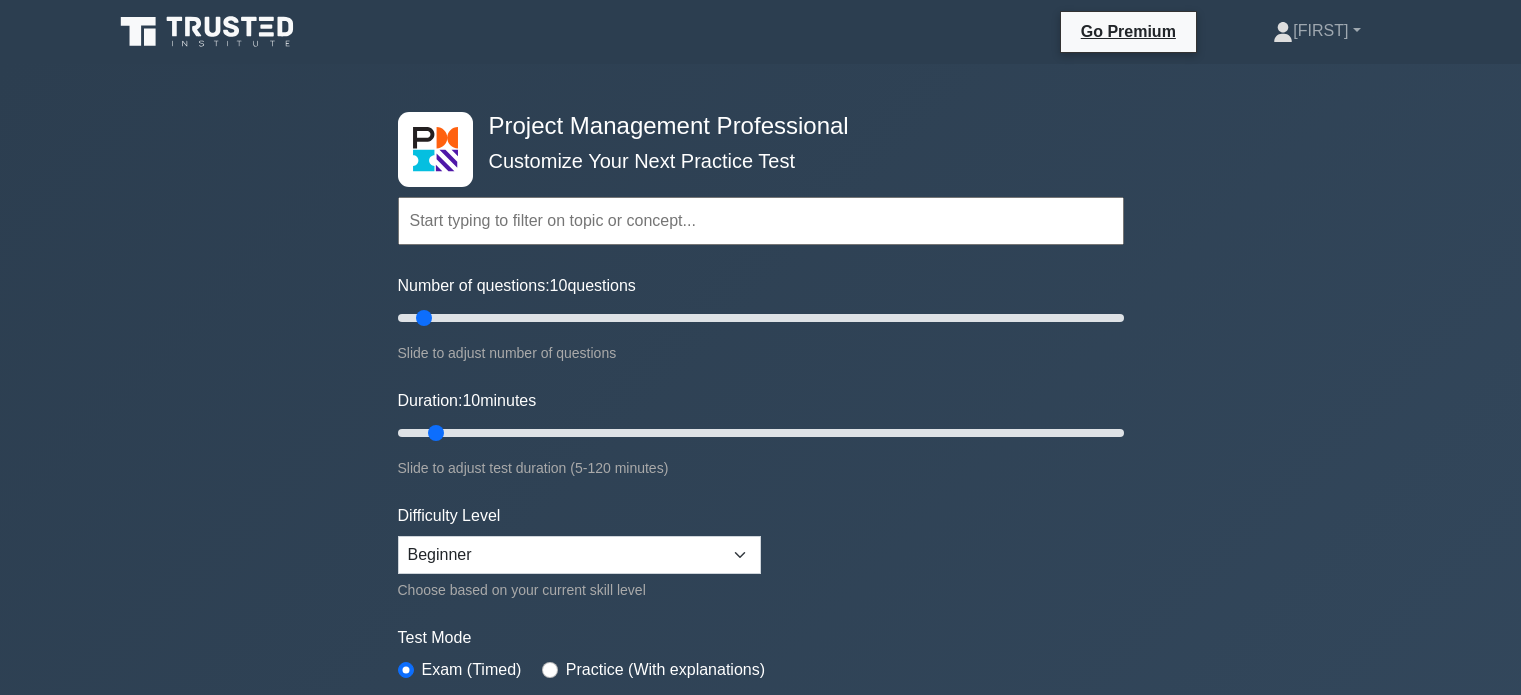 scroll, scrollTop: 0, scrollLeft: 0, axis: both 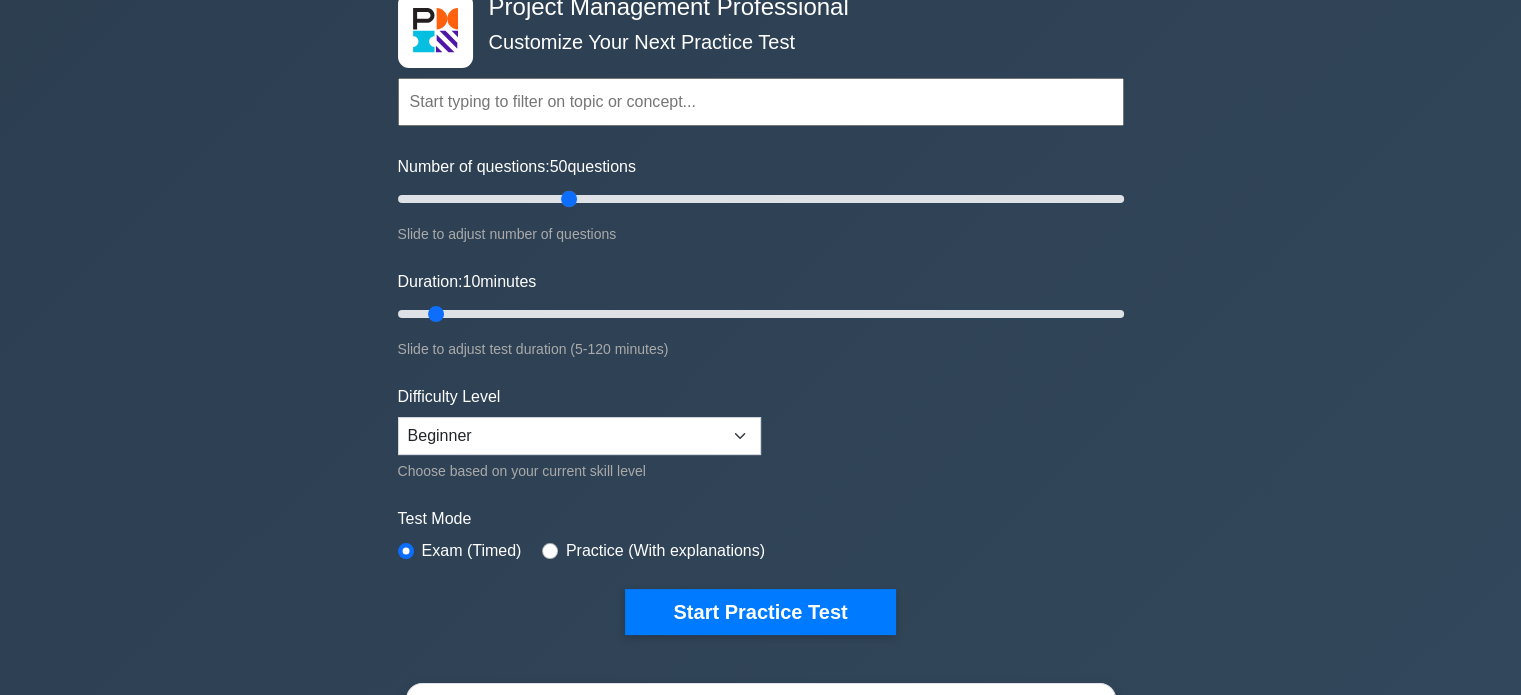 drag, startPoint x: 428, startPoint y: 199, endPoint x: 571, endPoint y: 211, distance: 143.50261 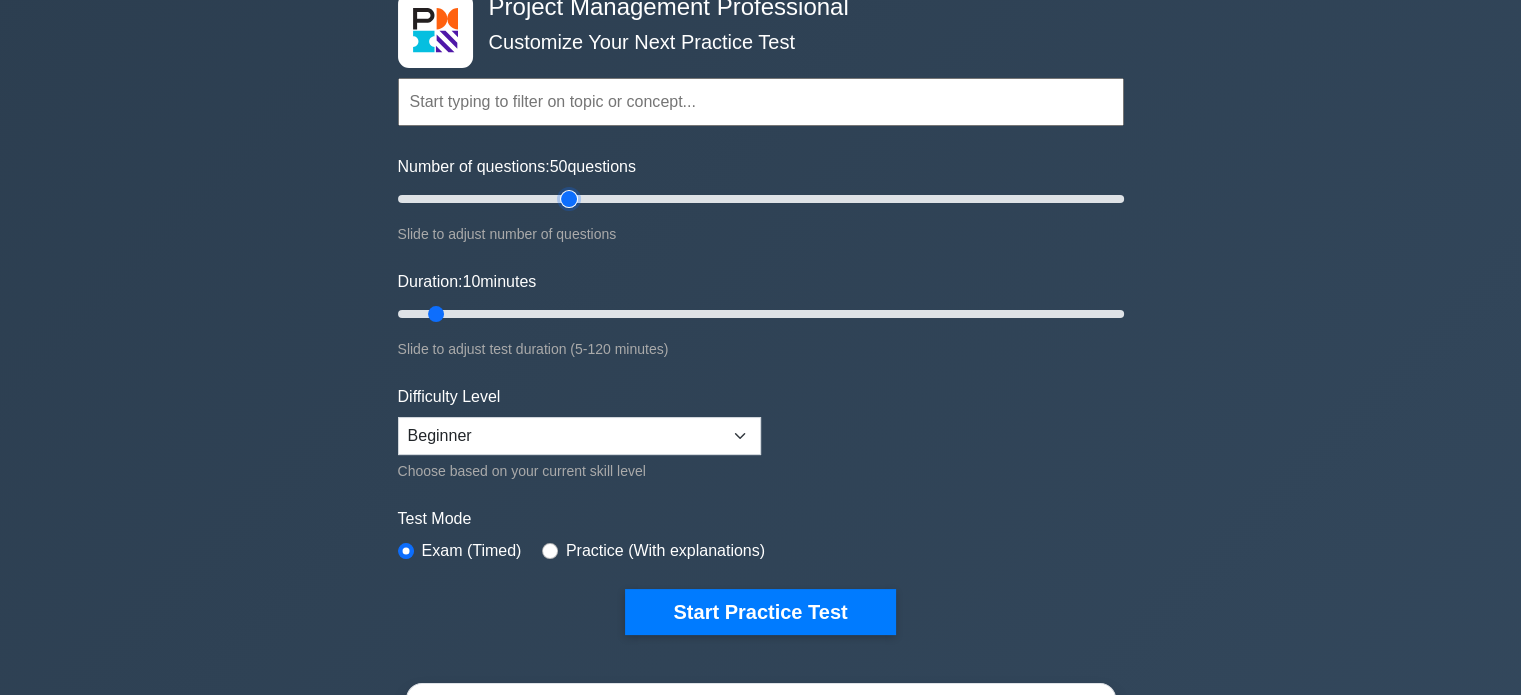 type on "50" 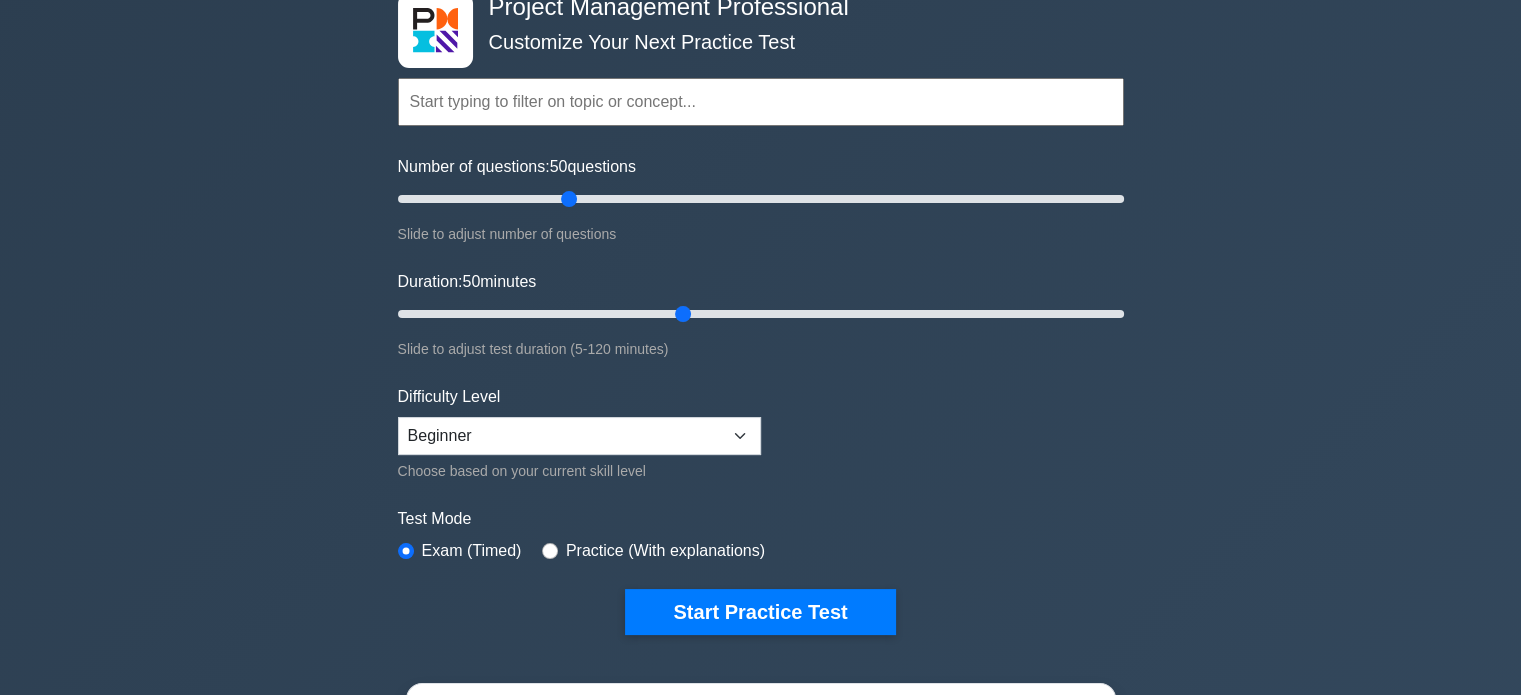 drag, startPoint x: 436, startPoint y: 311, endPoint x: 677, endPoint y: 313, distance: 241.0083 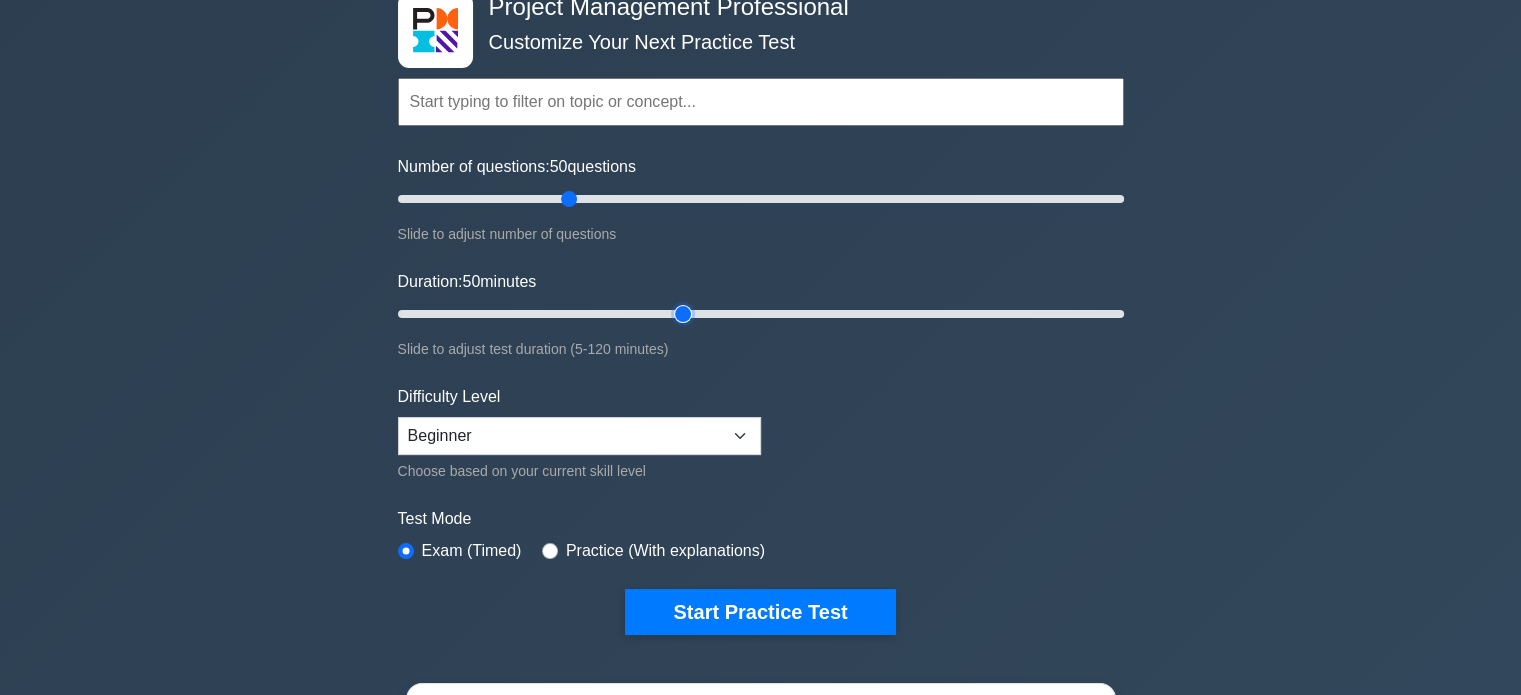 type on "50" 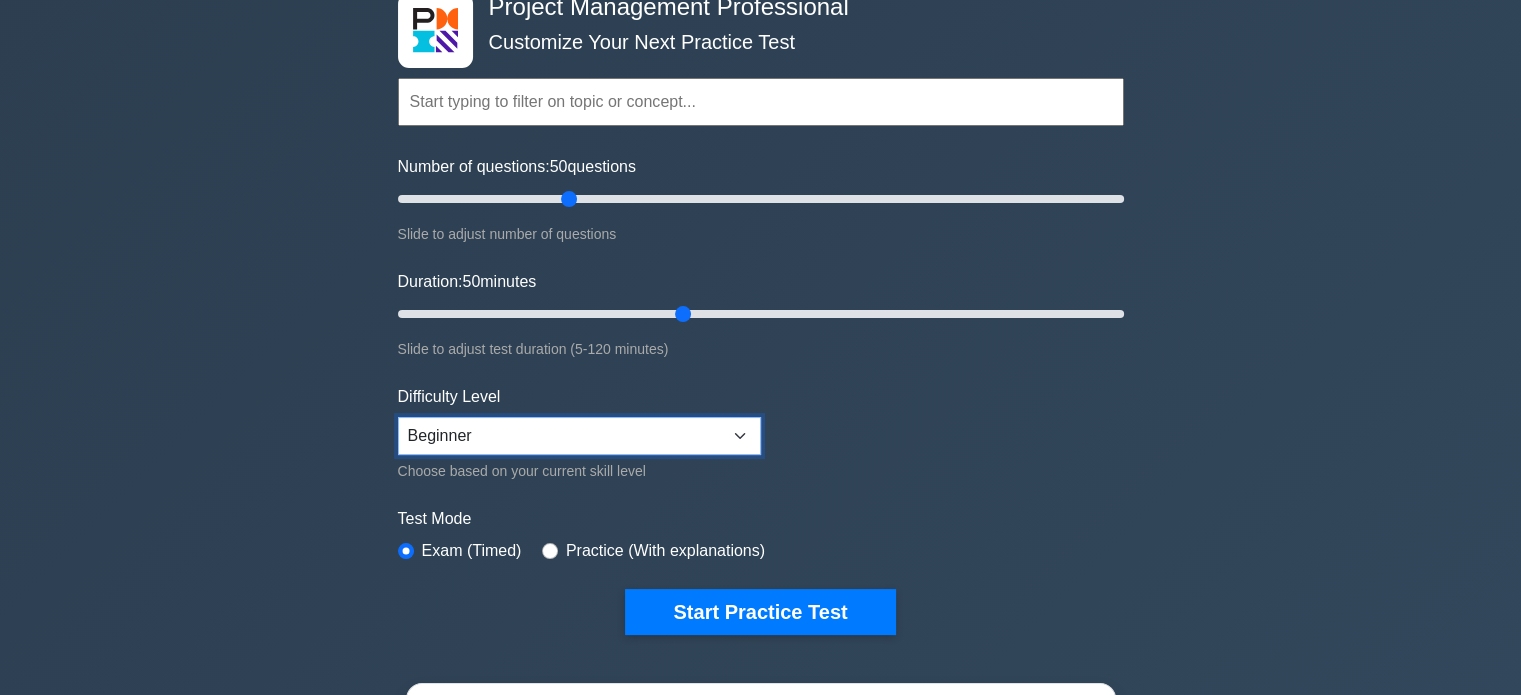 click on "Beginner
Intermediate
Expert" at bounding box center (579, 436) 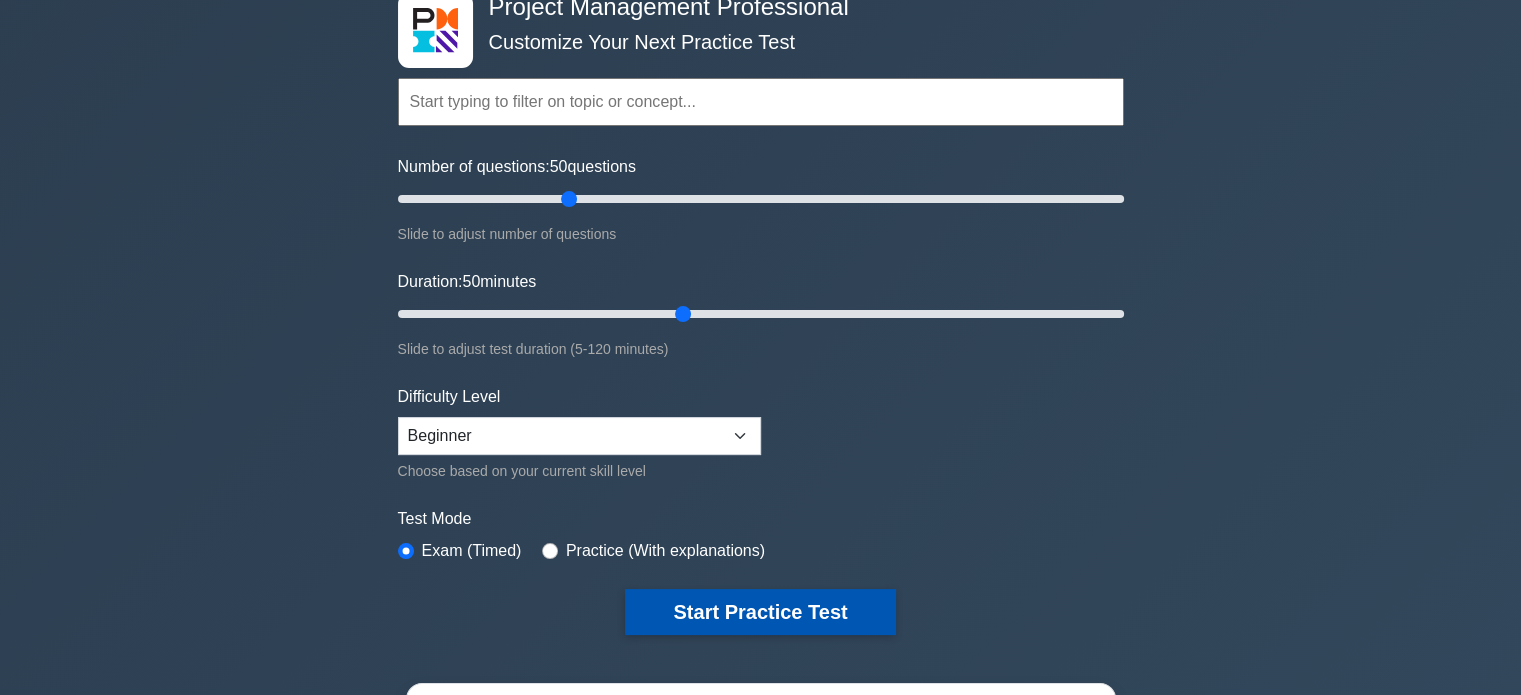 click on "Start Practice Test" at bounding box center (760, 612) 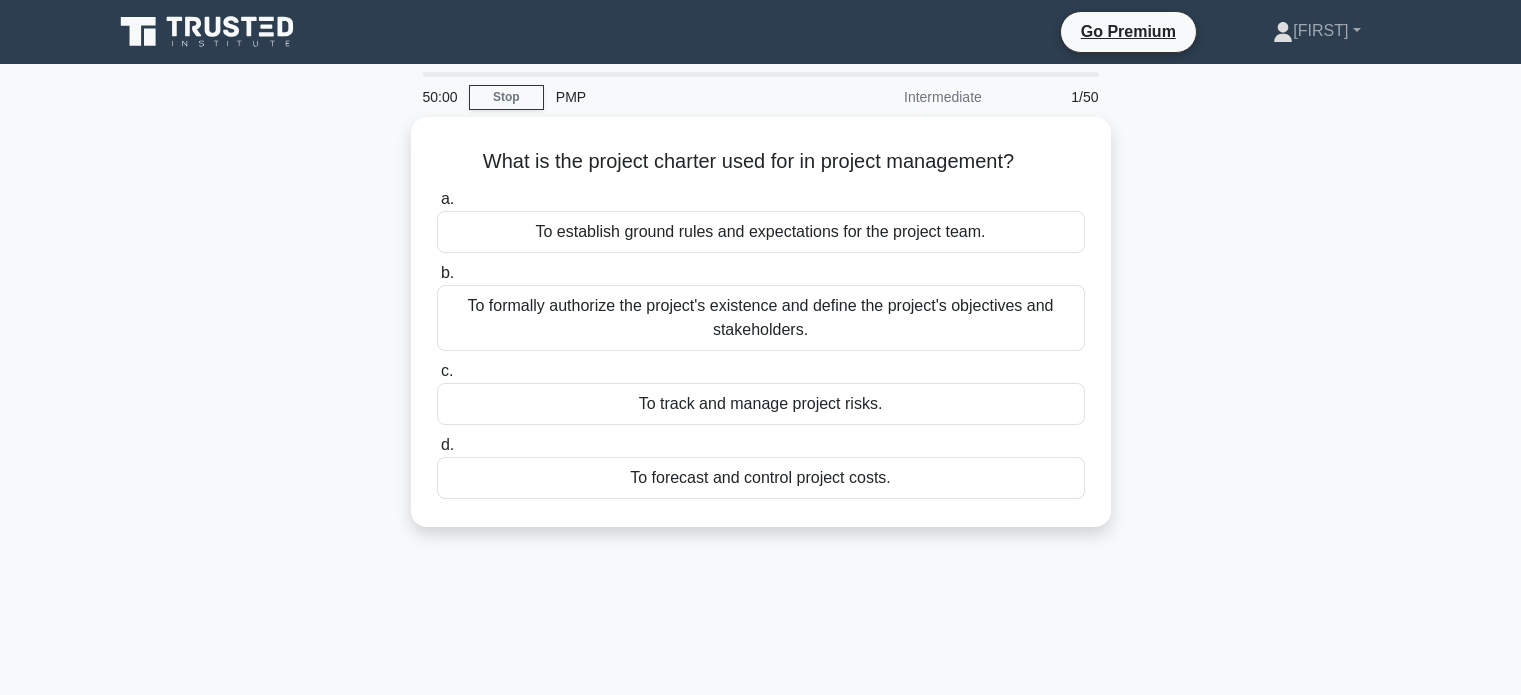 scroll, scrollTop: 0, scrollLeft: 0, axis: both 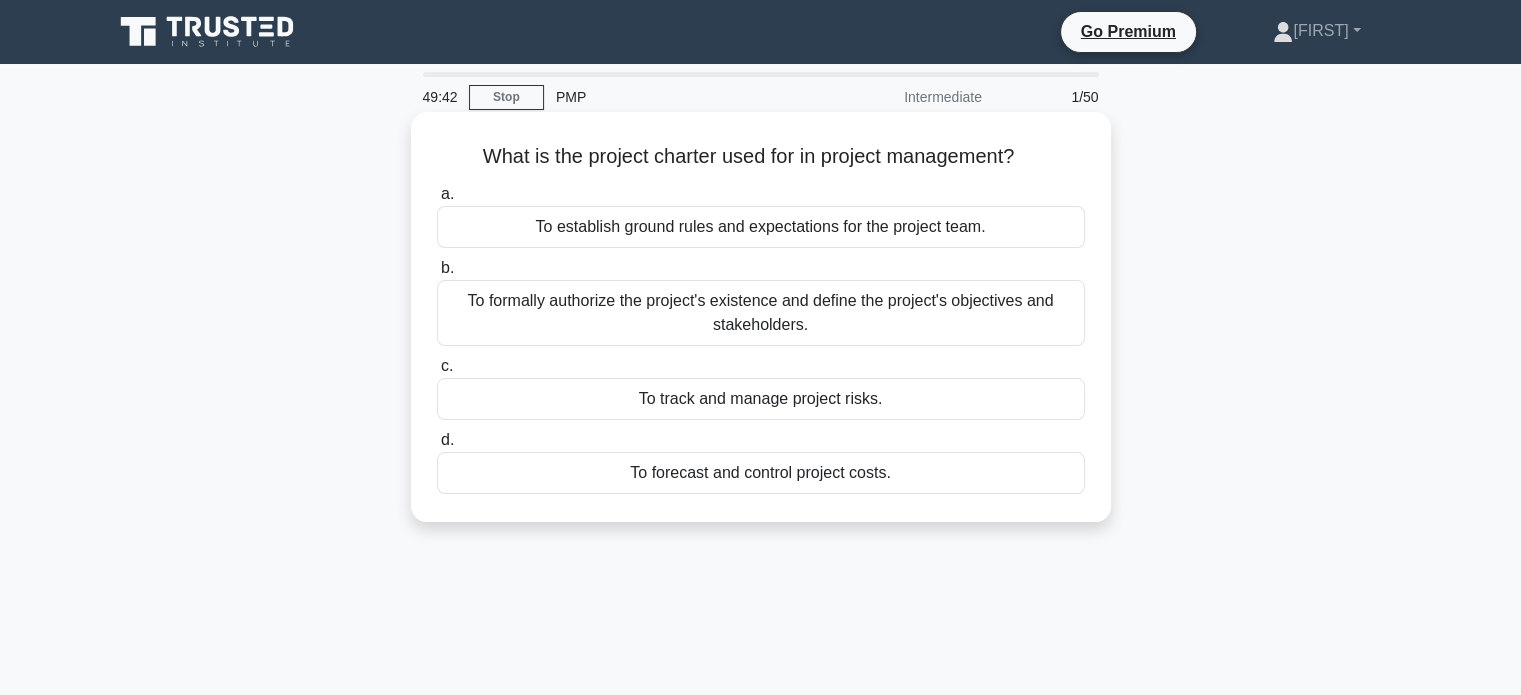 click on "To formally authorize the project's existence and define the project's objectives and stakeholders." at bounding box center [761, 313] 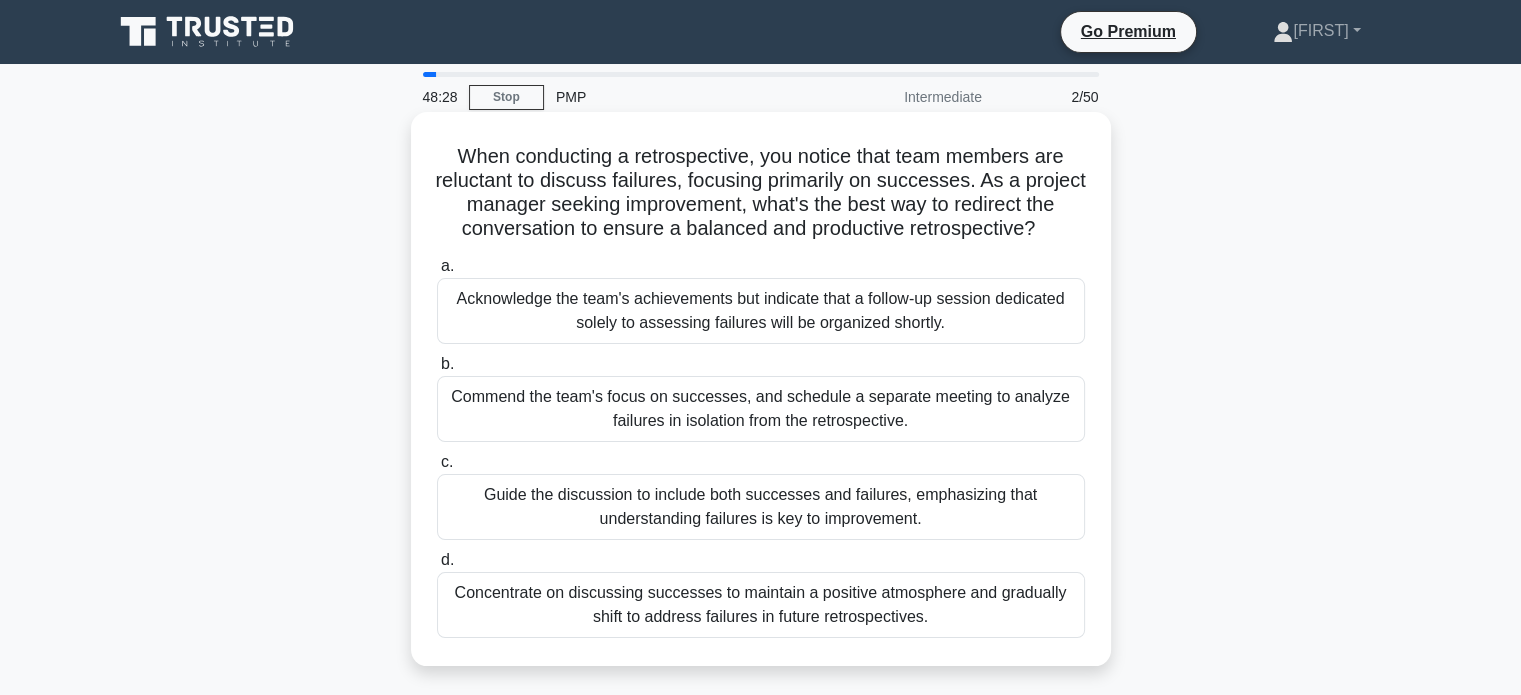 click on "Guide the discussion to include both successes and failures, emphasizing that understanding failures is key to improvement." at bounding box center (761, 507) 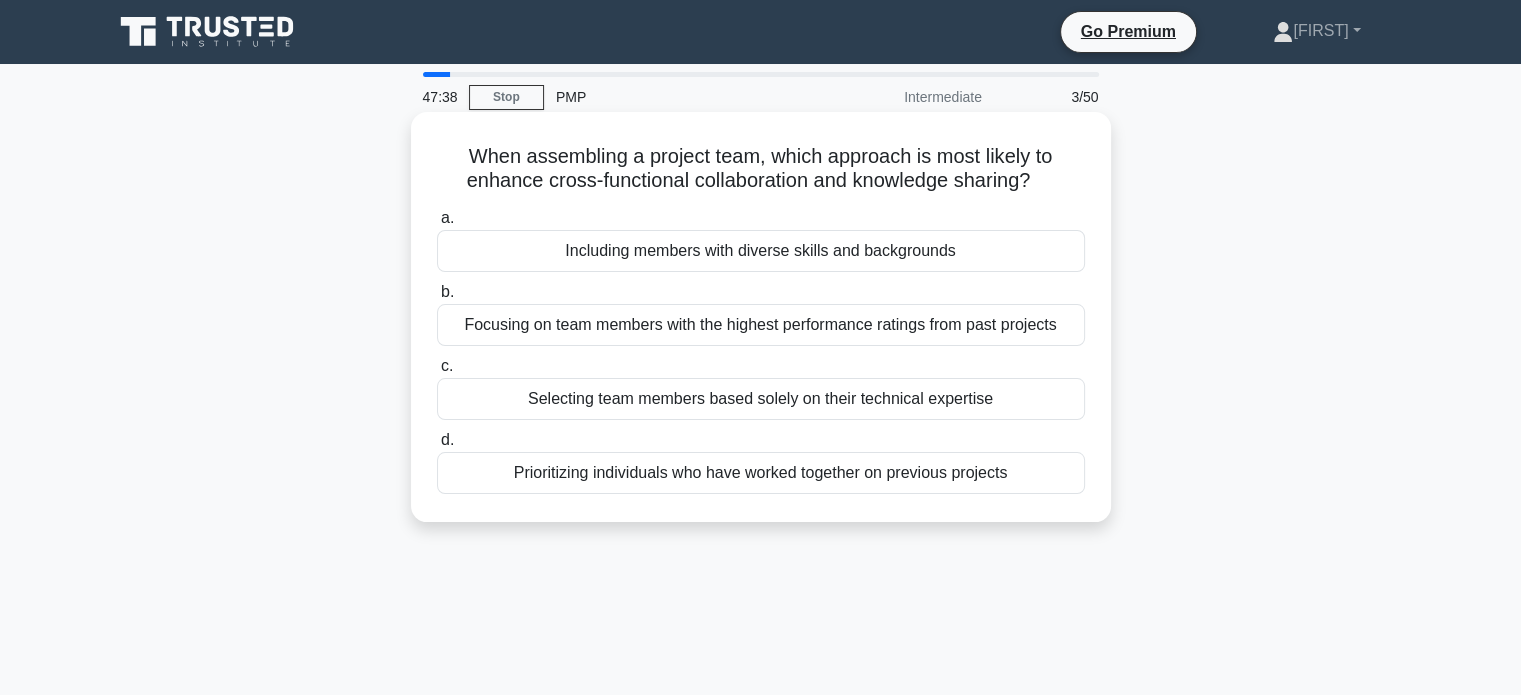 click on "Prioritizing individuals who have worked together on previous projects" at bounding box center [761, 473] 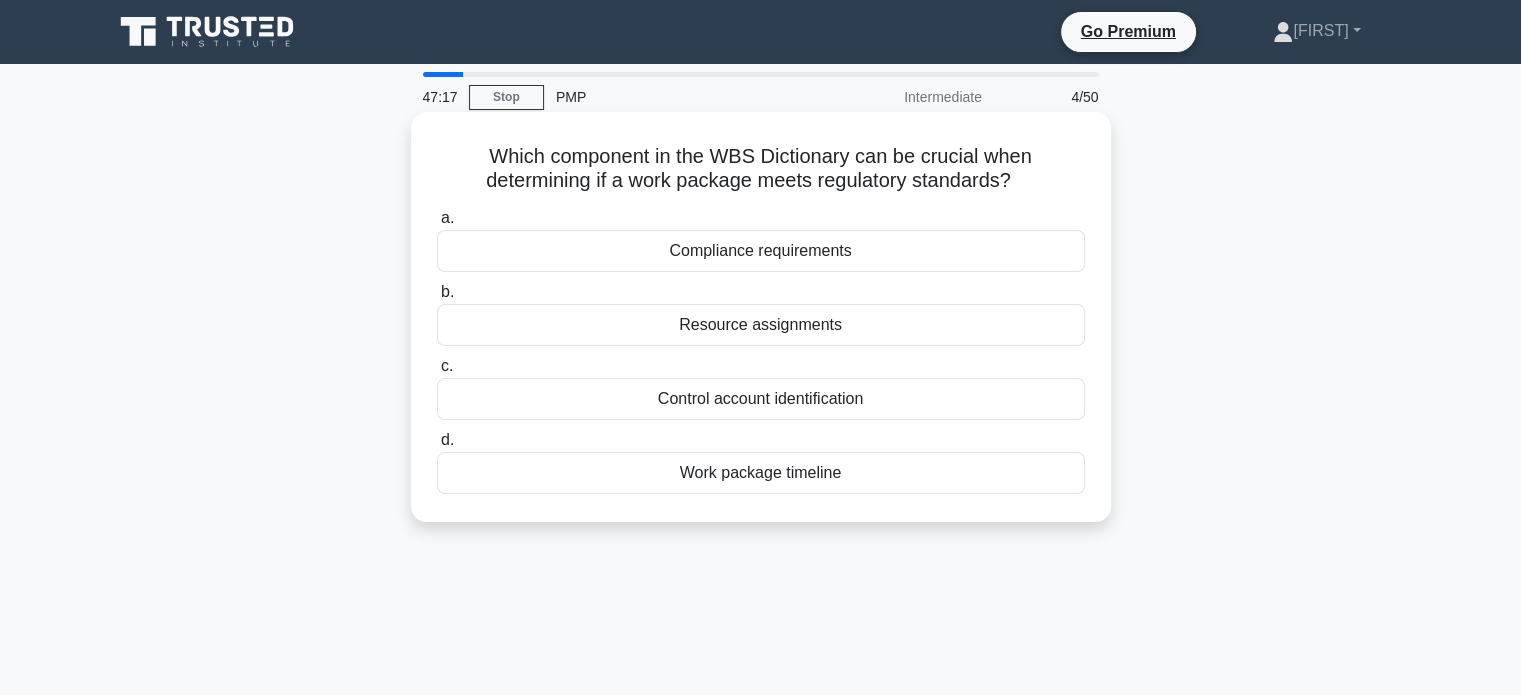 click on "Compliance requirements" at bounding box center (761, 251) 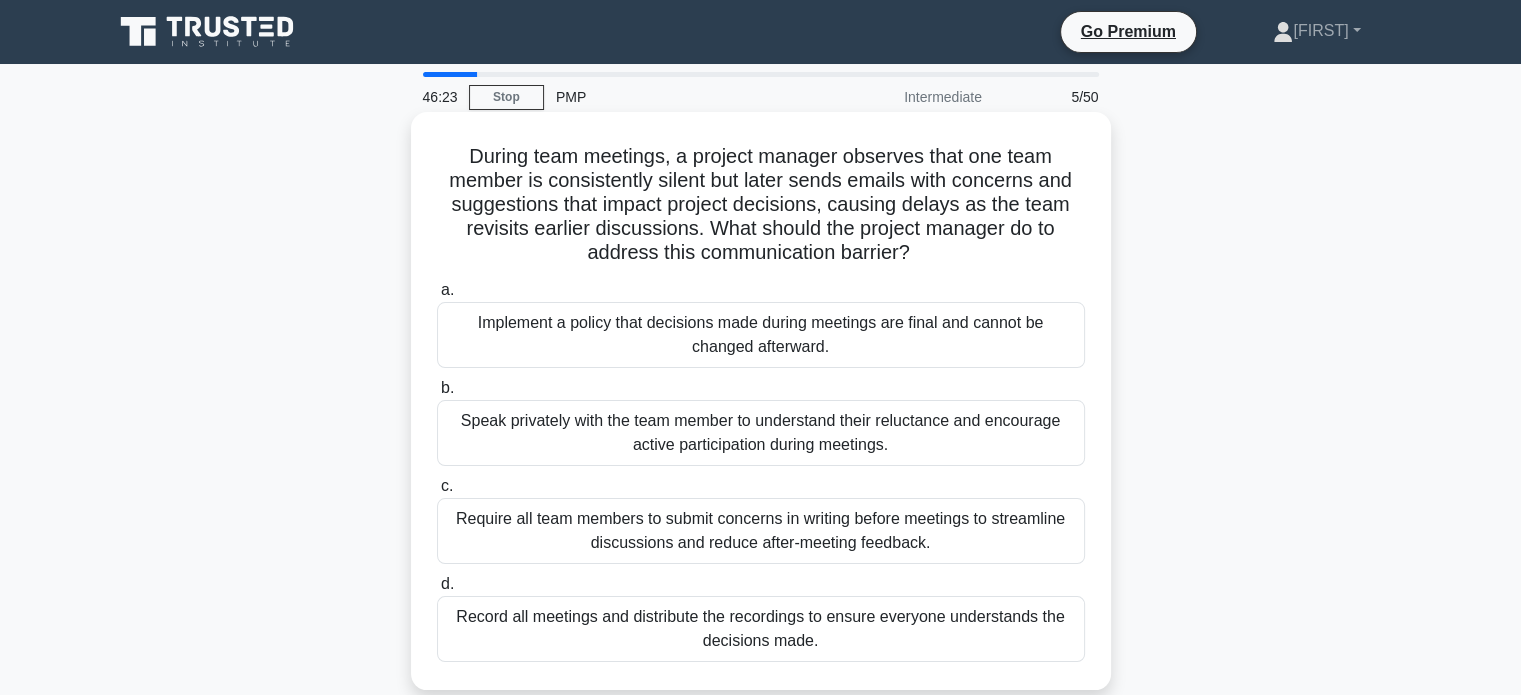 drag, startPoint x: 733, startPoint y: 426, endPoint x: 702, endPoint y: 429, distance: 31.144823 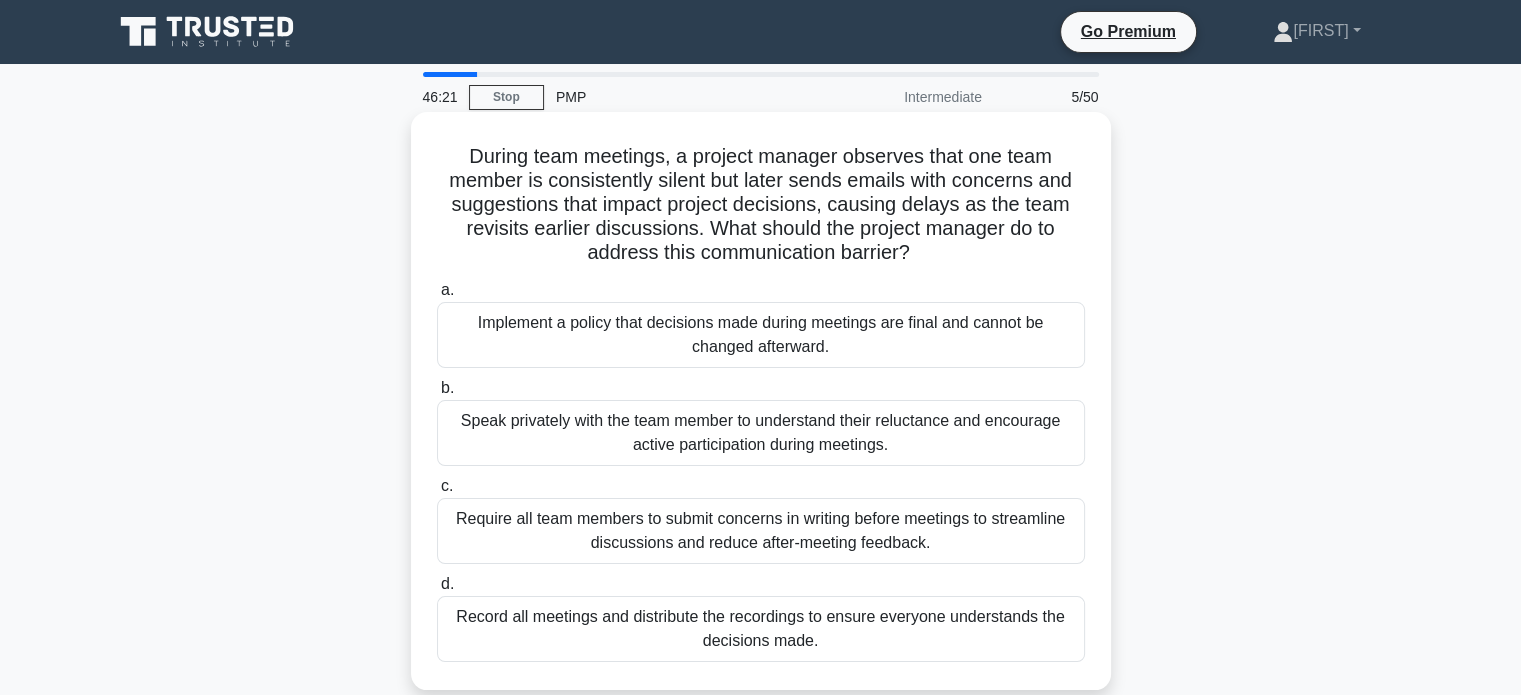 click on "Speak privately with the team member to understand their reluctance and encourage active participation during meetings." at bounding box center [761, 433] 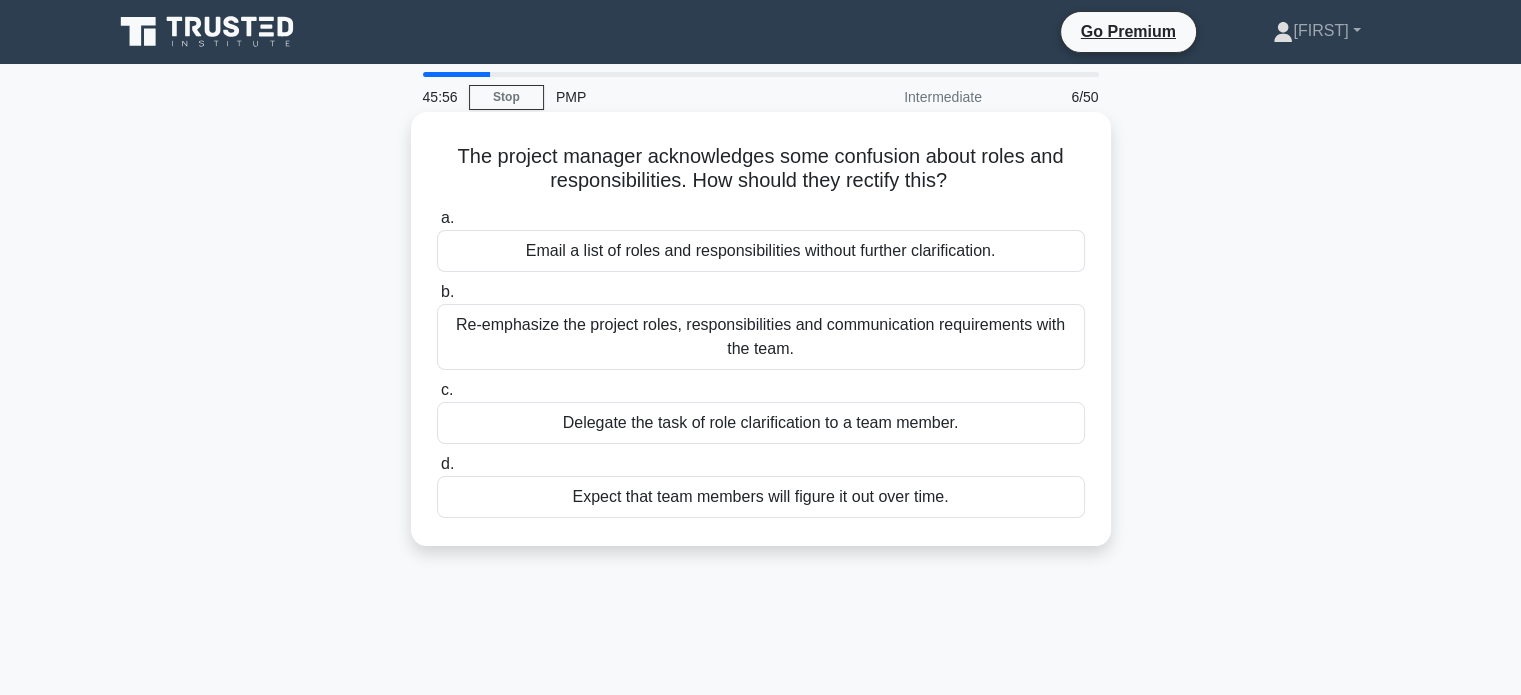 click on "Re-emphasize the project roles, responsibilities and communication requirements with the team." at bounding box center (761, 337) 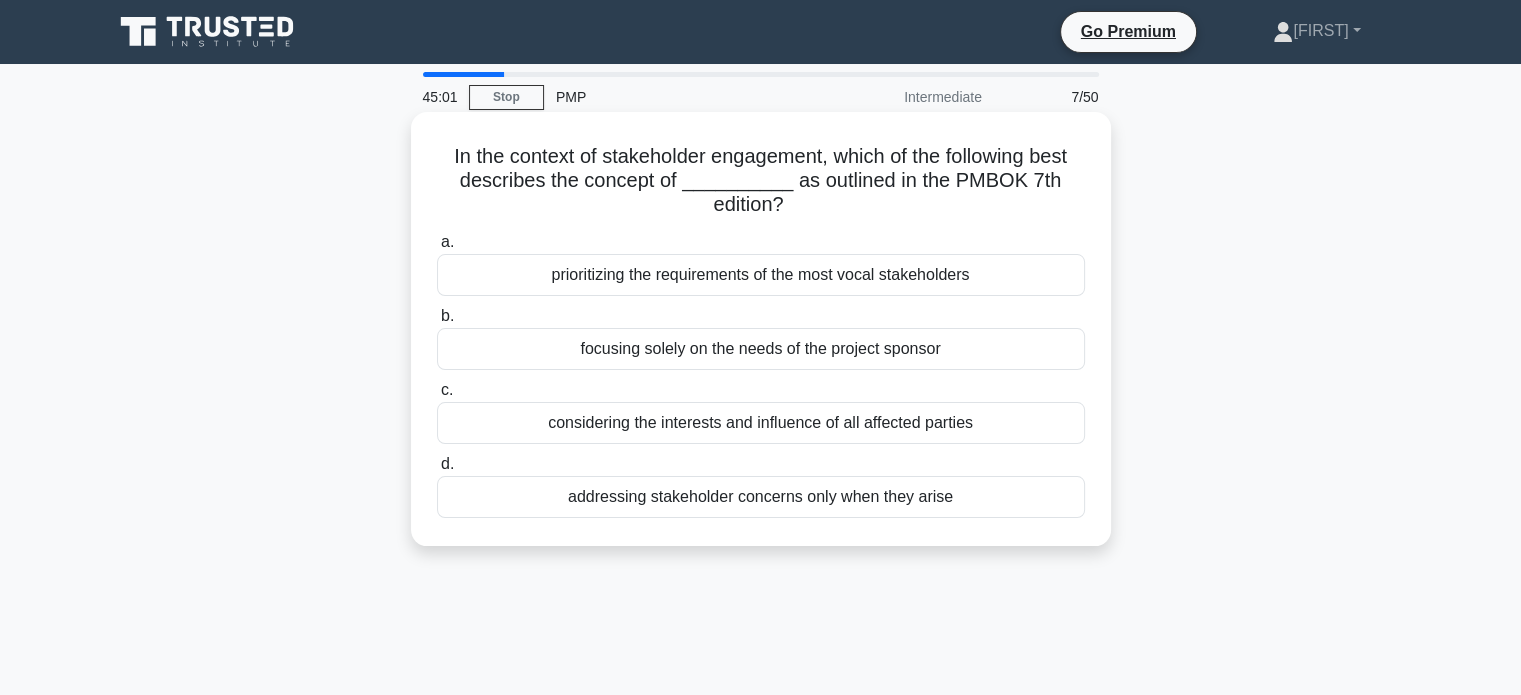 click on "considering the interests and influence of all affected parties" at bounding box center [761, 423] 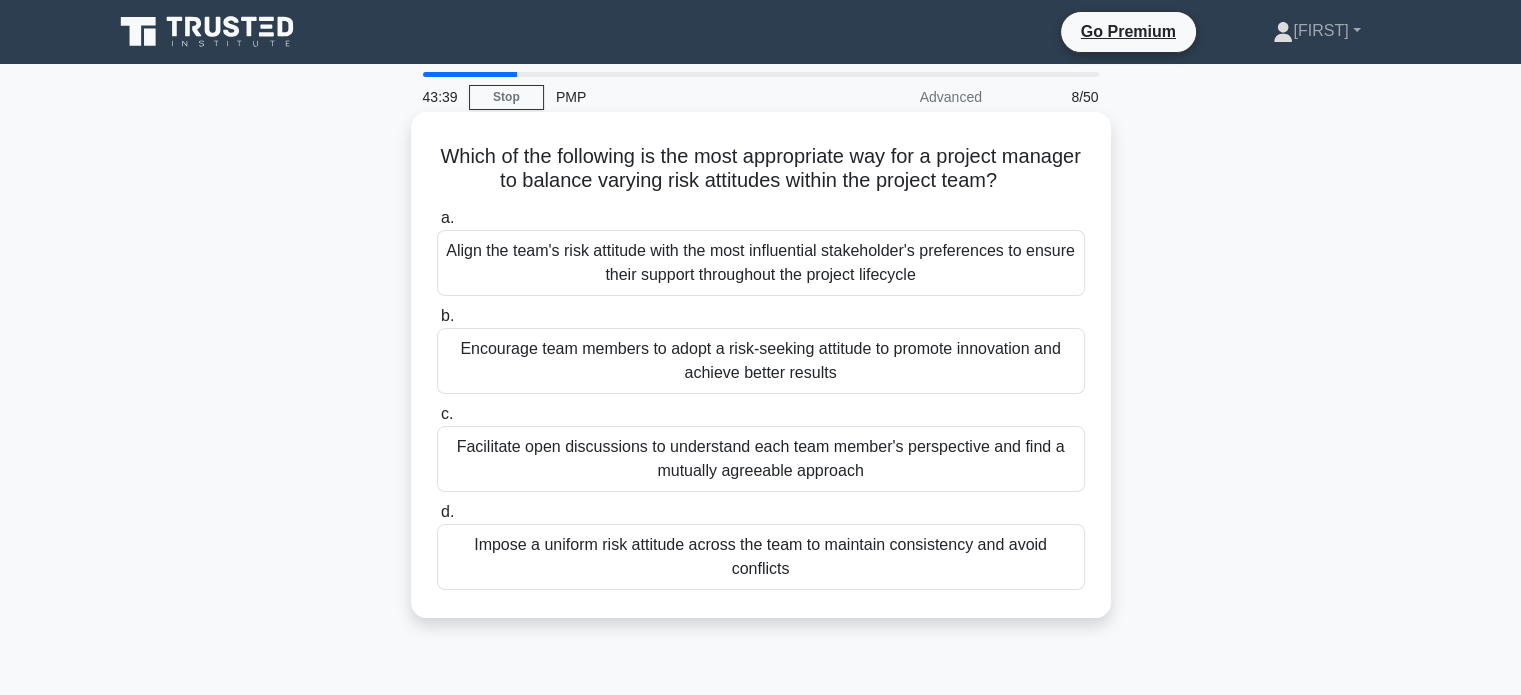 click on "Facilitate open discussions to understand each team member's perspective and find a mutually agreeable approach" at bounding box center [761, 459] 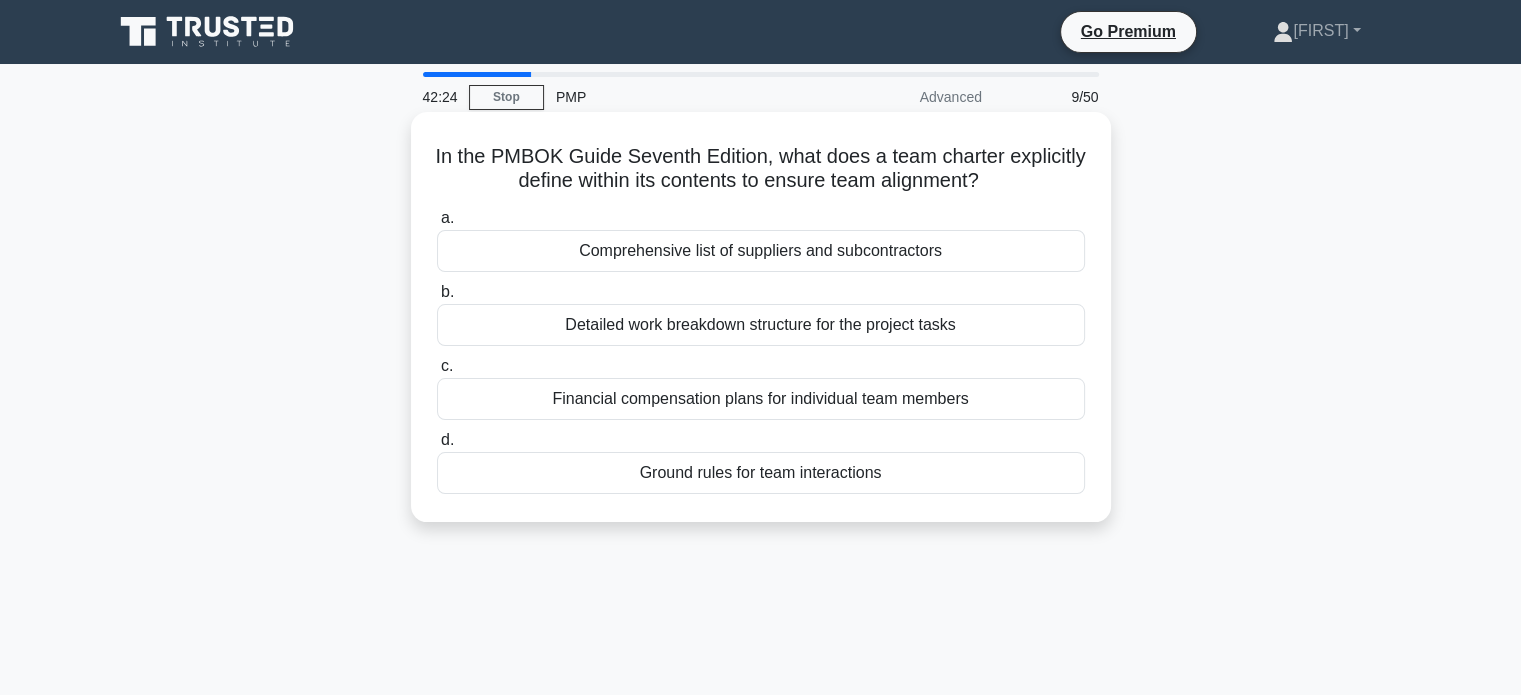 click on "Detailed work breakdown structure for the project tasks" at bounding box center (761, 325) 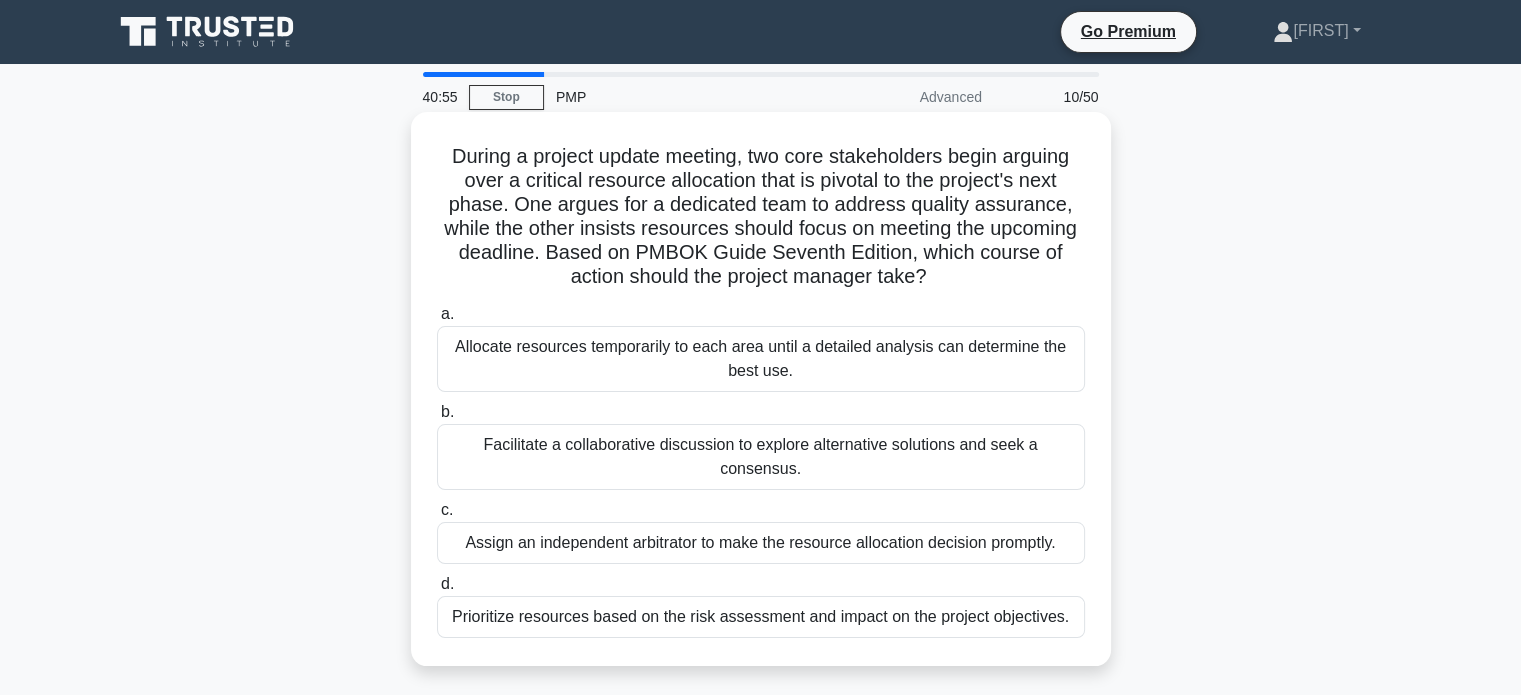 click on "Facilitate a collaborative discussion to explore alternative solutions and seek a consensus." at bounding box center (761, 457) 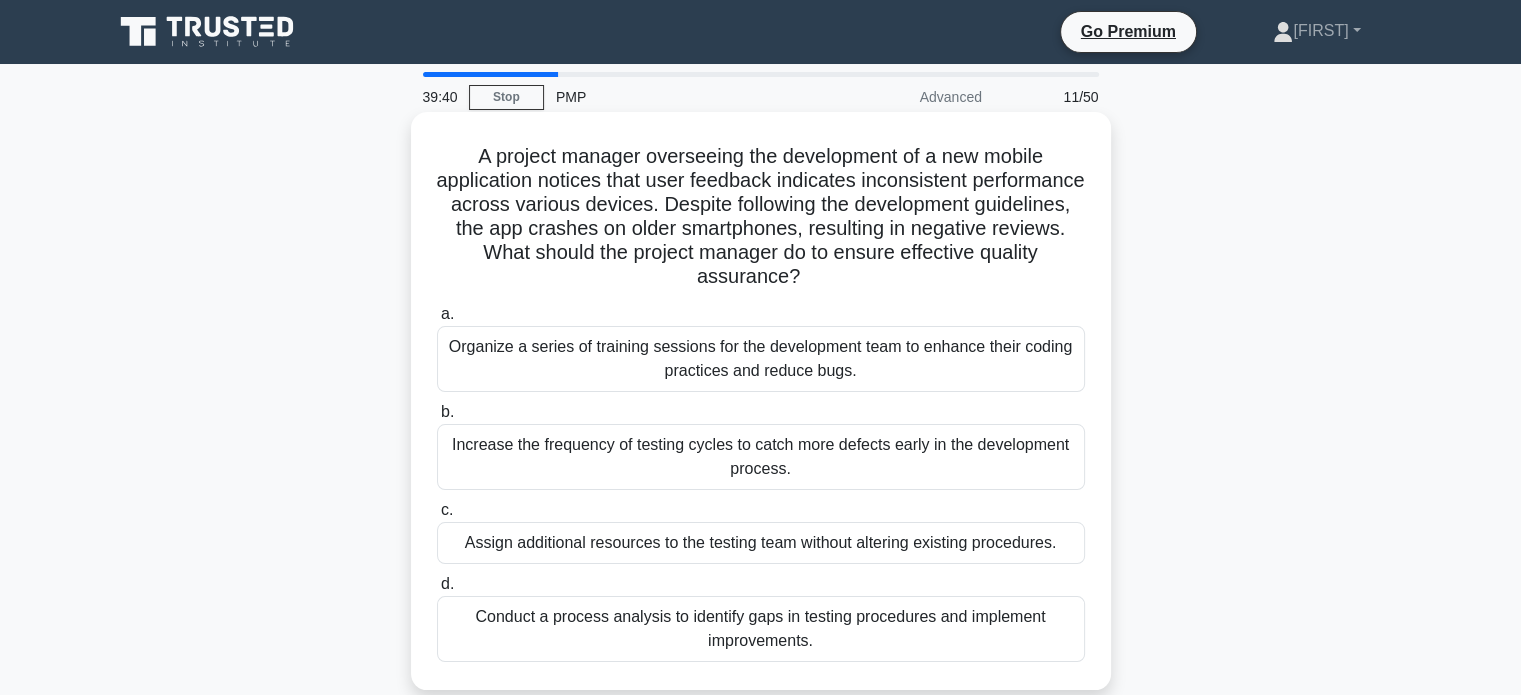 click on "Conduct a process analysis to identify gaps in testing procedures and implement improvements." at bounding box center (761, 629) 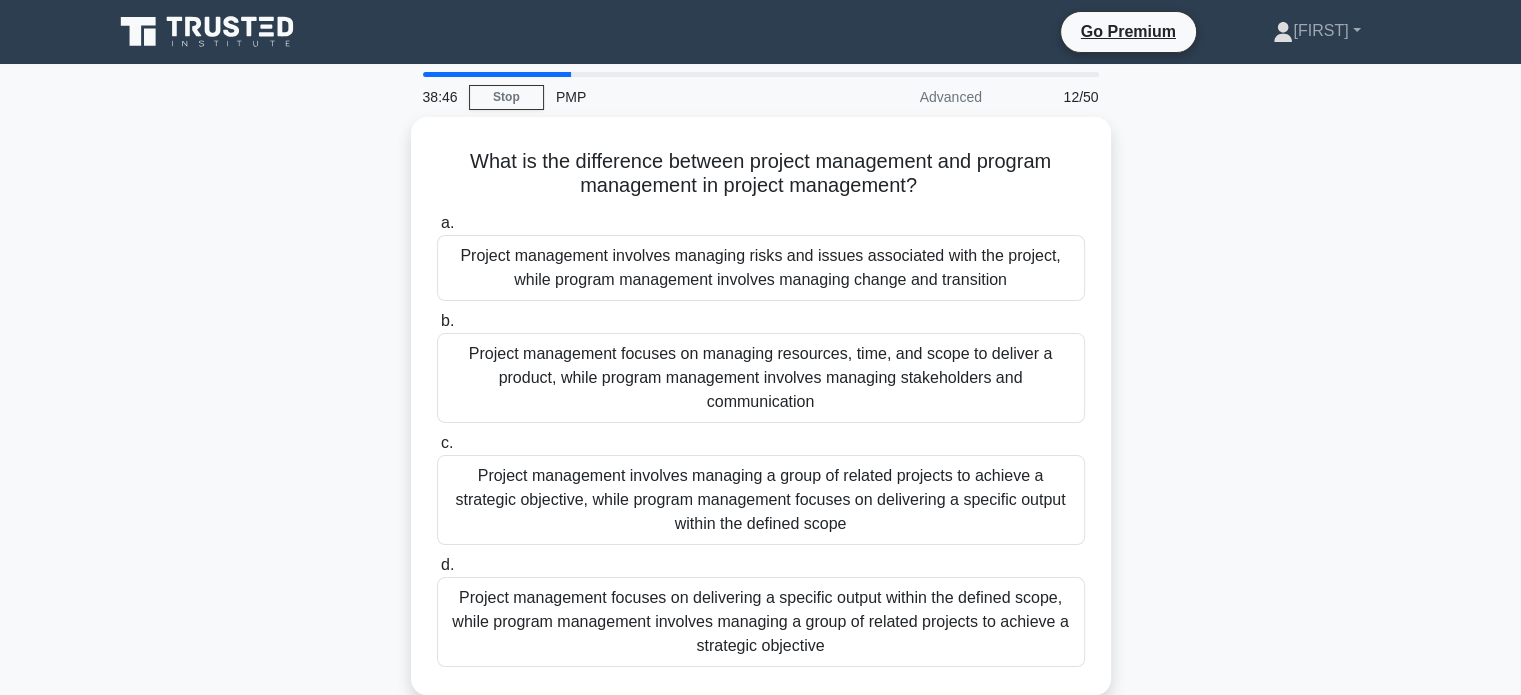 click on "Project management focuses on delivering a specific output within the defined scope, while program management involves managing a group of related projects to achieve a strategic objective" at bounding box center [761, 622] 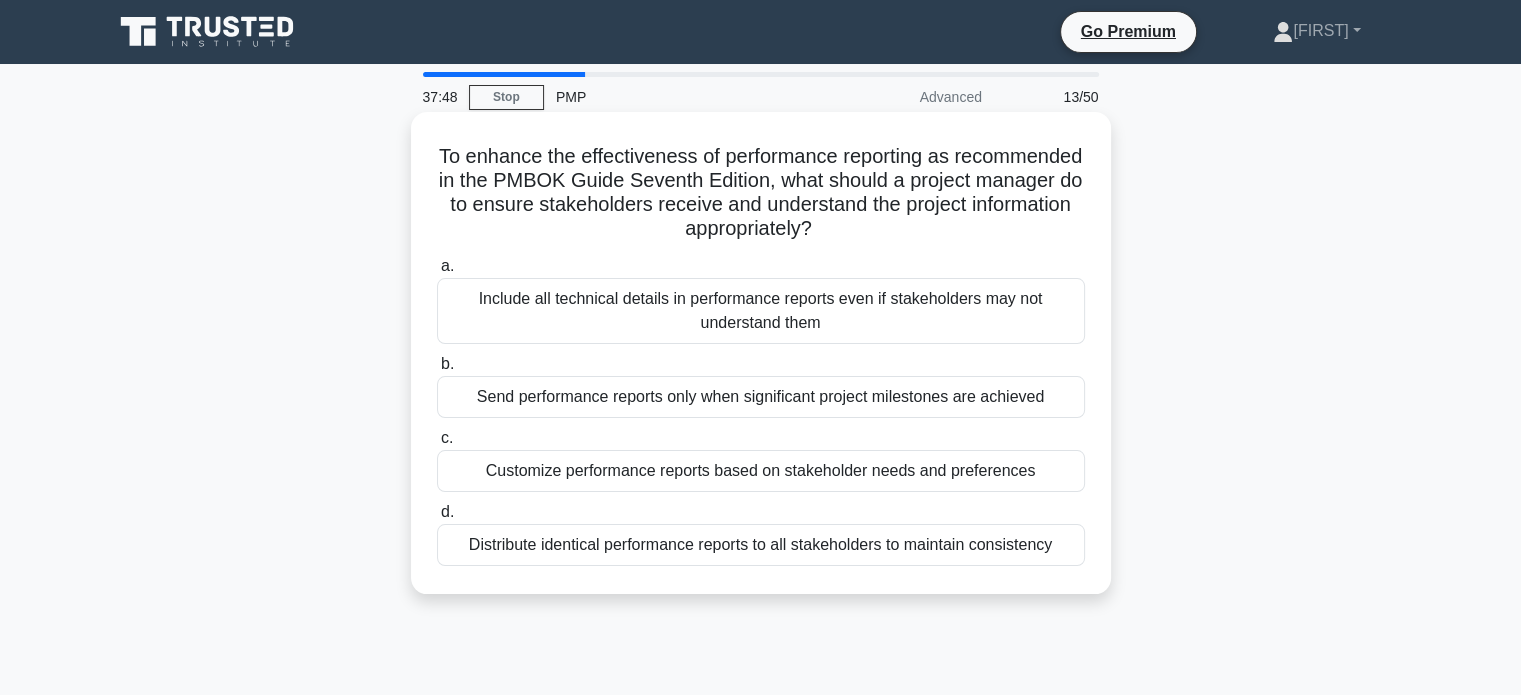 click on "Customize performance reports based on stakeholder needs and preferences" at bounding box center [761, 471] 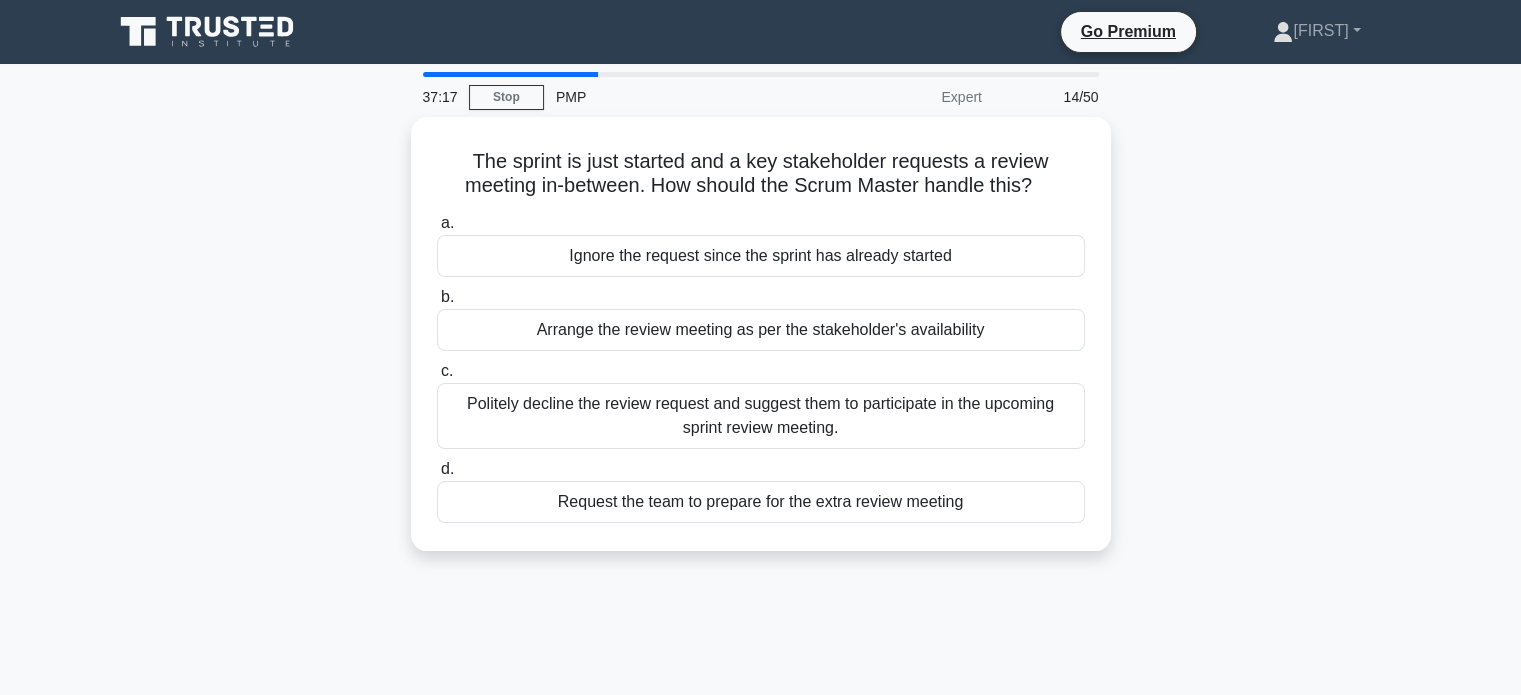 click on "d.
Request the team to prepare for the extra review meeting" at bounding box center (761, 490) 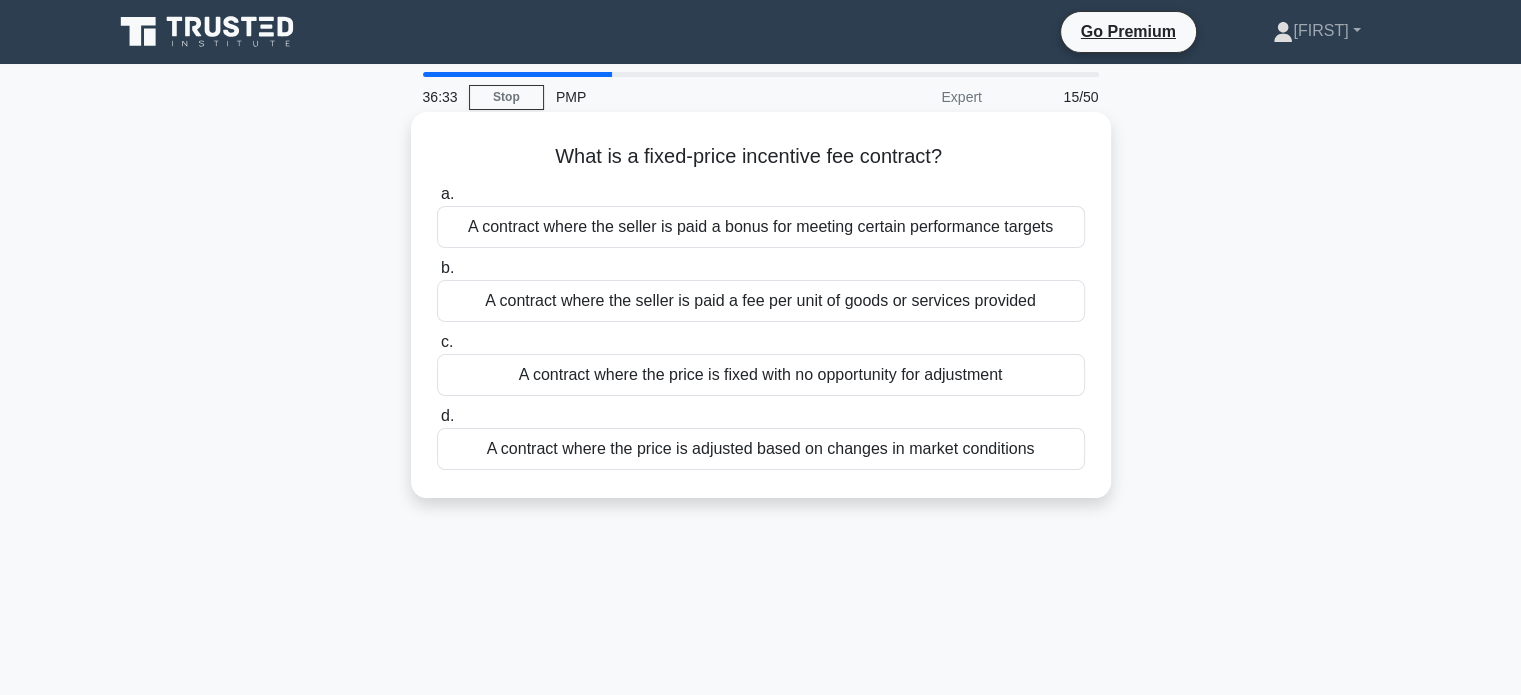 click on "A contract where the price is fixed with no opportunity for adjustment" at bounding box center [761, 375] 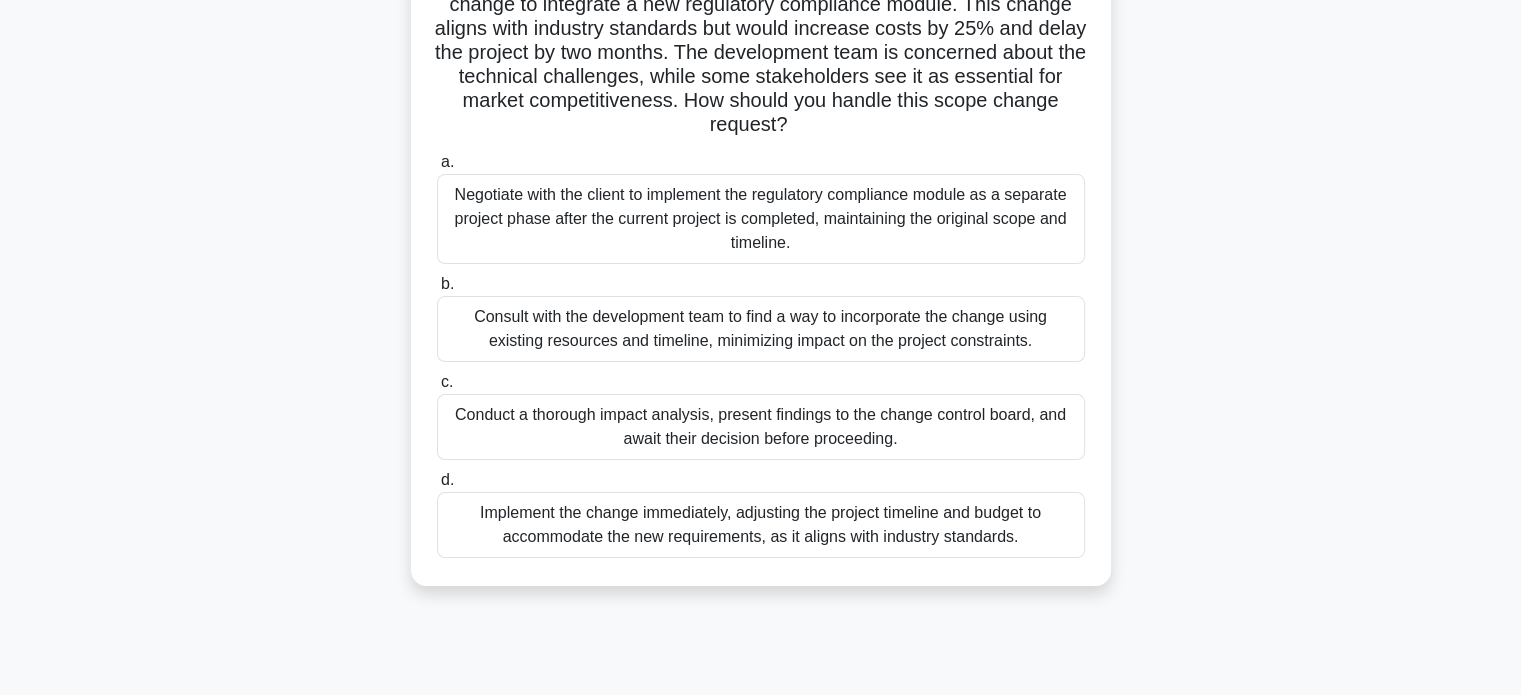 scroll, scrollTop: 204, scrollLeft: 0, axis: vertical 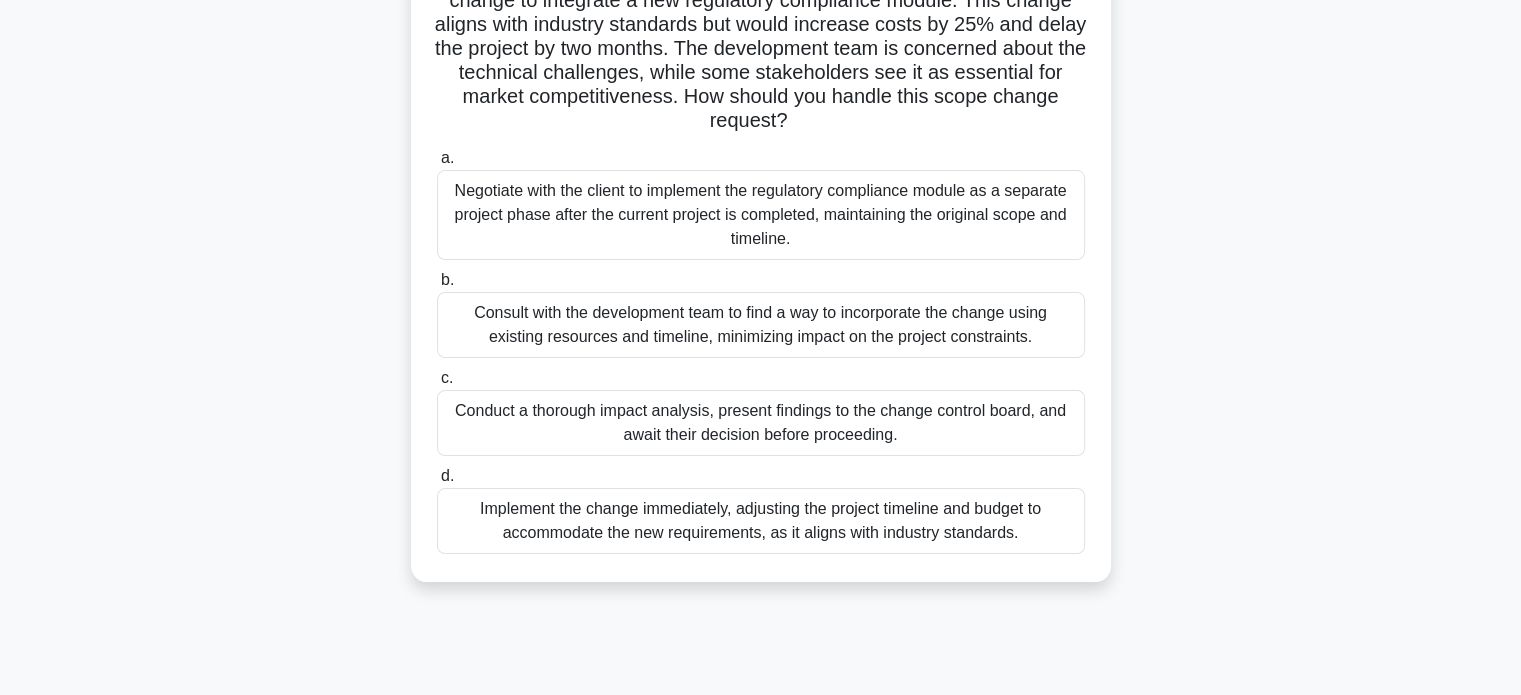 click on "Consult with the development team to find a way to incorporate the change using existing resources and timeline, minimizing impact on the project constraints." at bounding box center (761, 325) 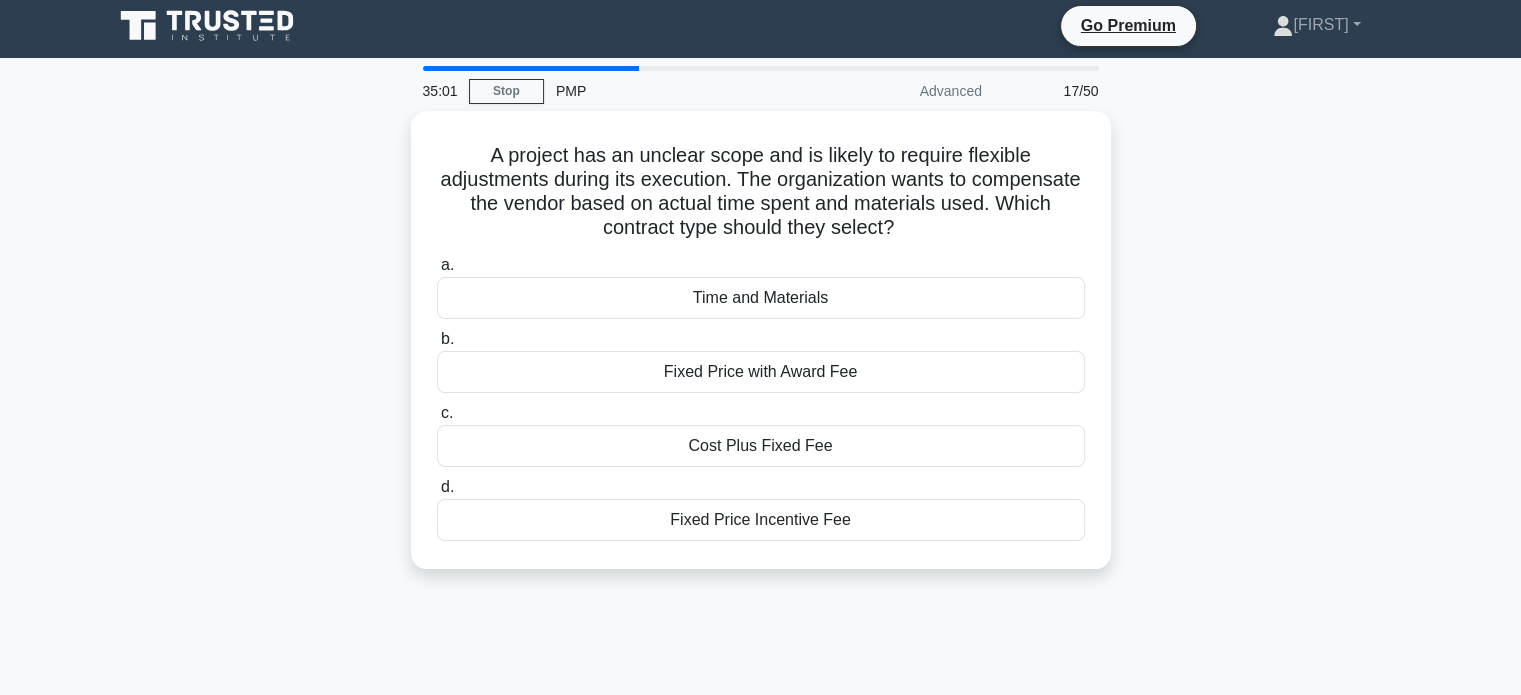 scroll, scrollTop: 0, scrollLeft: 0, axis: both 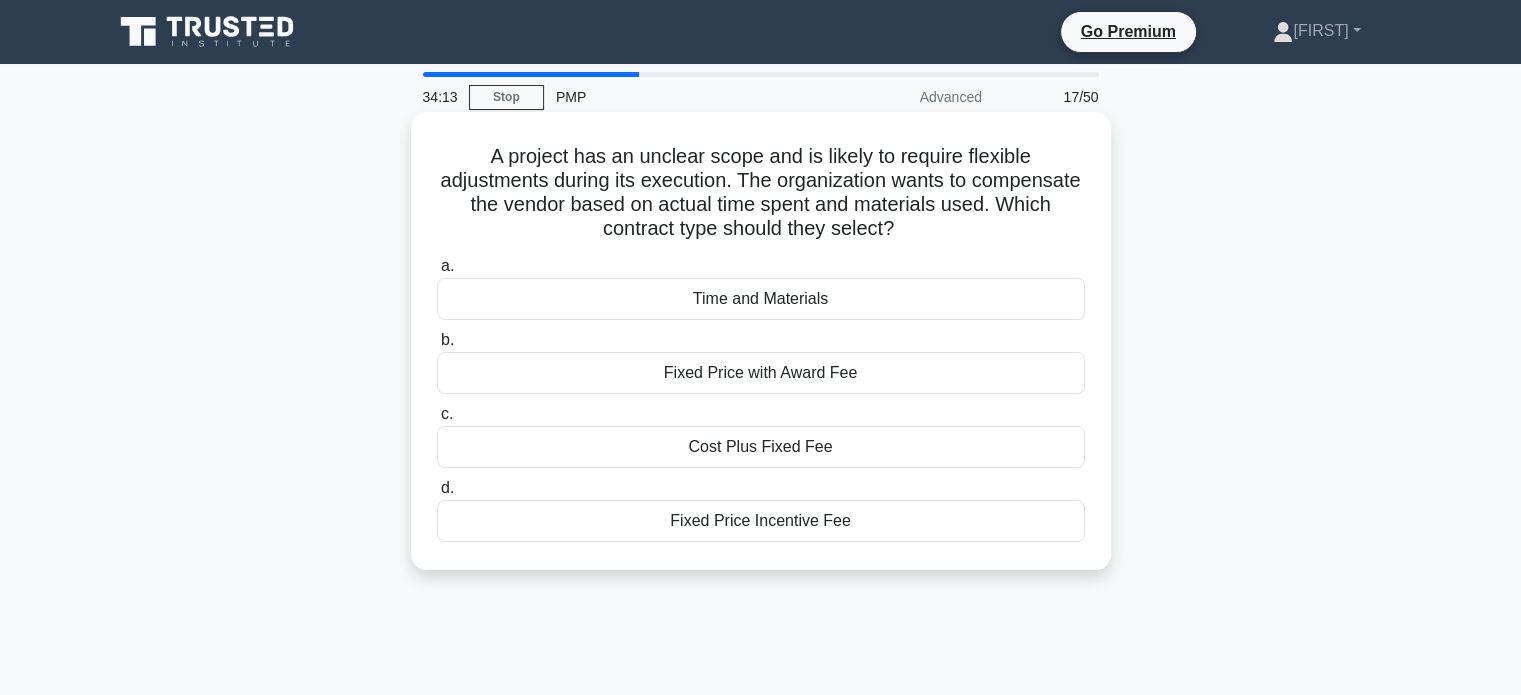 click on "Time and Materials" at bounding box center [761, 299] 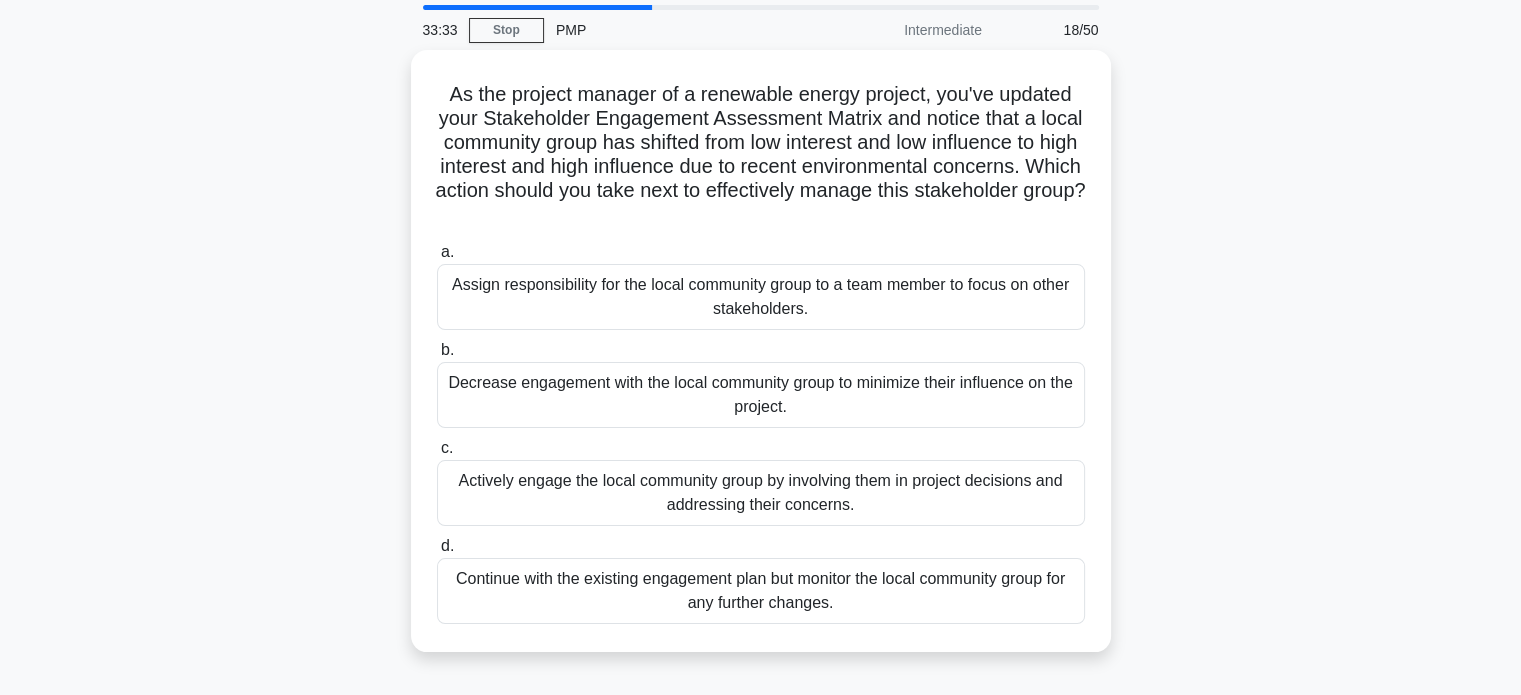 scroll, scrollTop: 70, scrollLeft: 0, axis: vertical 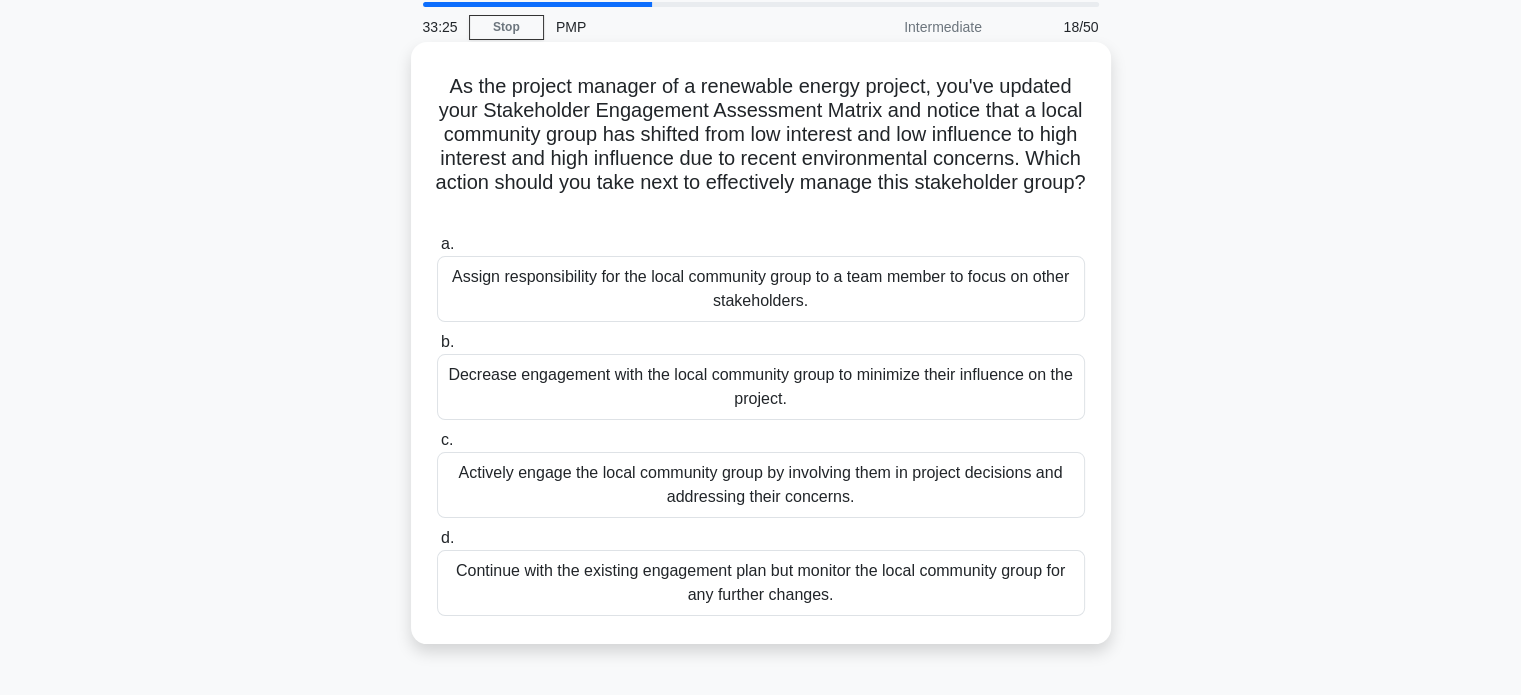 click on "Actively engage the local community group by involving them in project decisions and addressing their concerns." at bounding box center [761, 485] 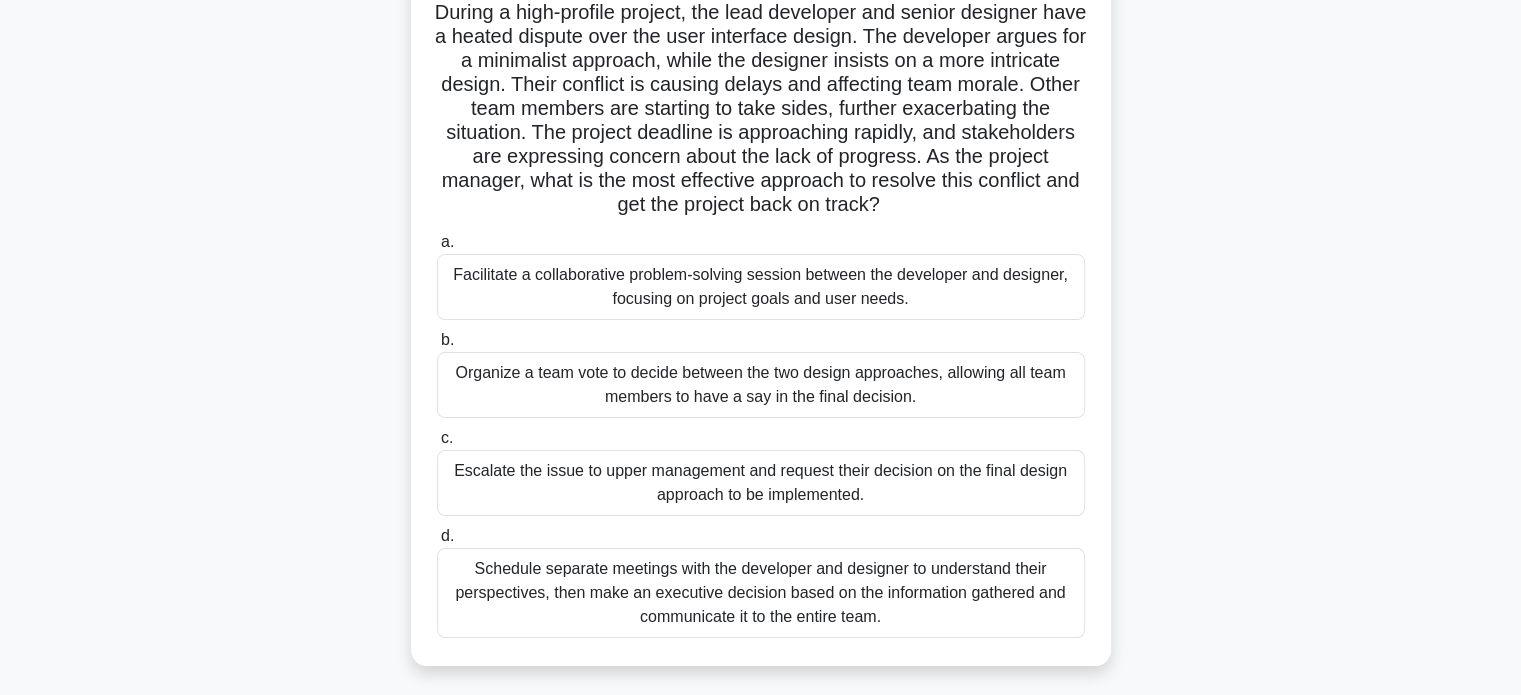 scroll, scrollTop: 148, scrollLeft: 0, axis: vertical 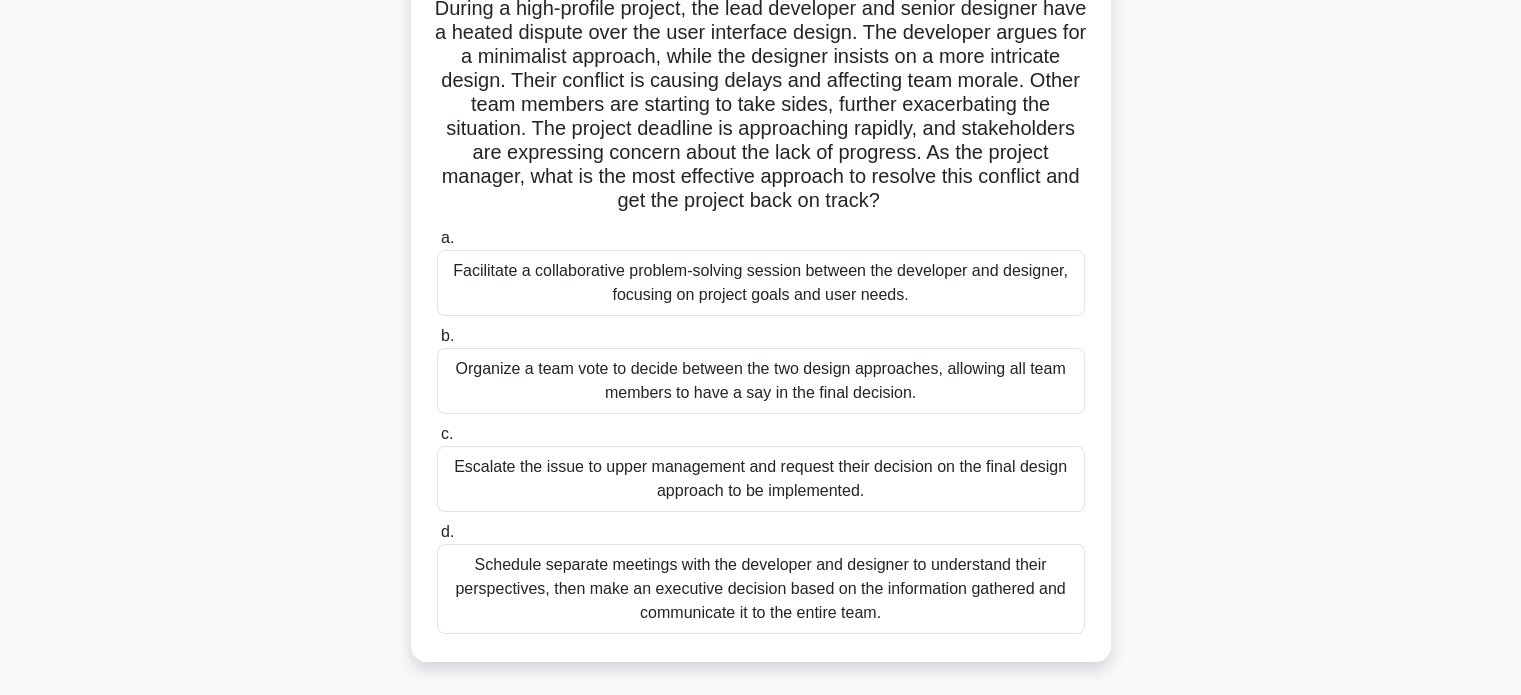 click on "Facilitate a collaborative problem-solving session between the developer and designer, focusing on project goals and user needs." at bounding box center [761, 283] 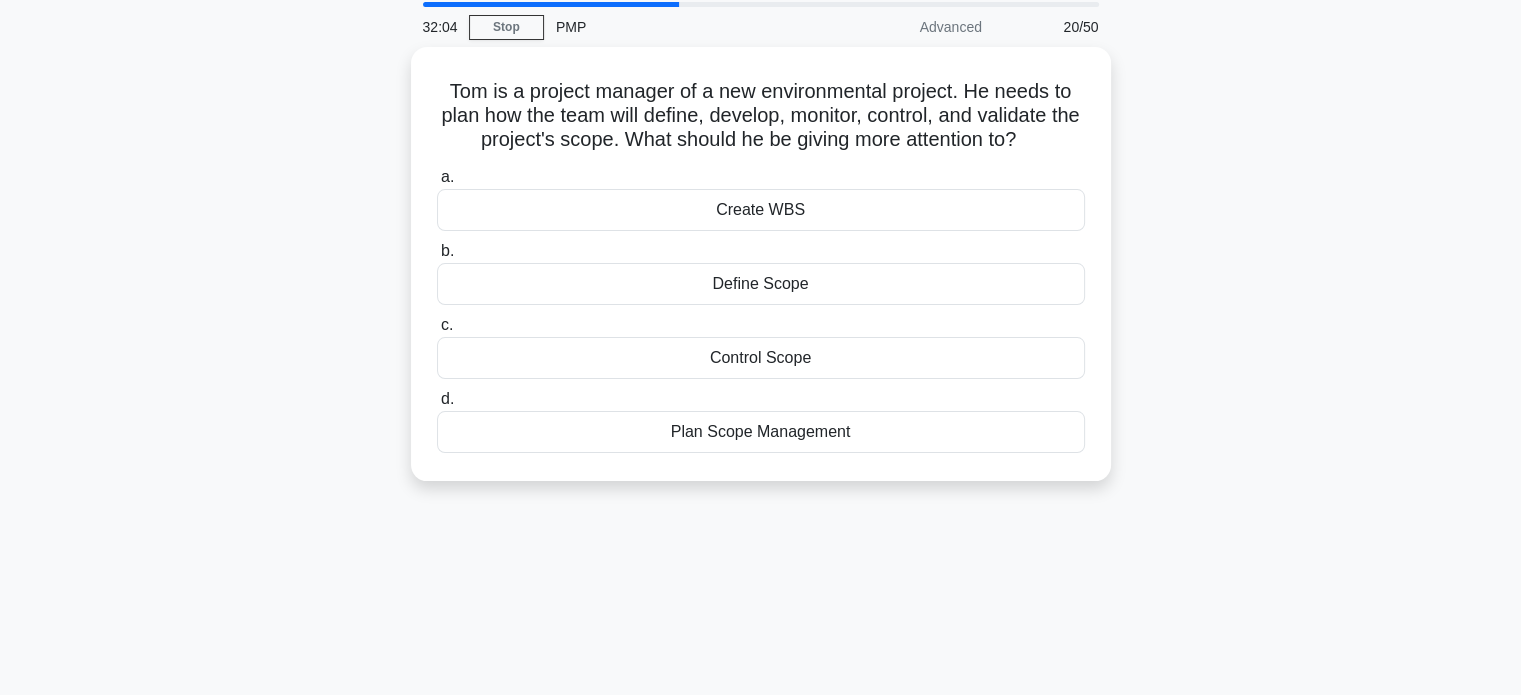 scroll, scrollTop: 0, scrollLeft: 0, axis: both 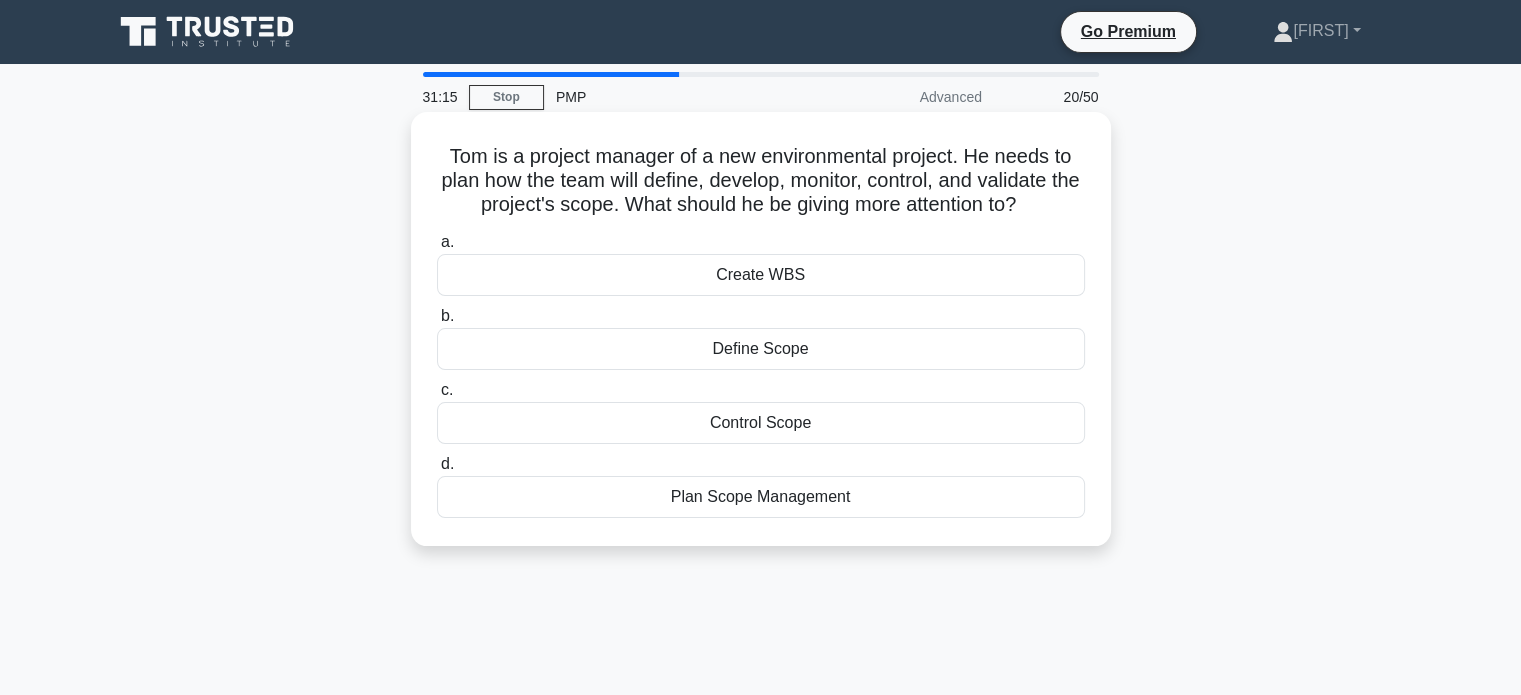 click on "Plan Scope Management" at bounding box center [761, 497] 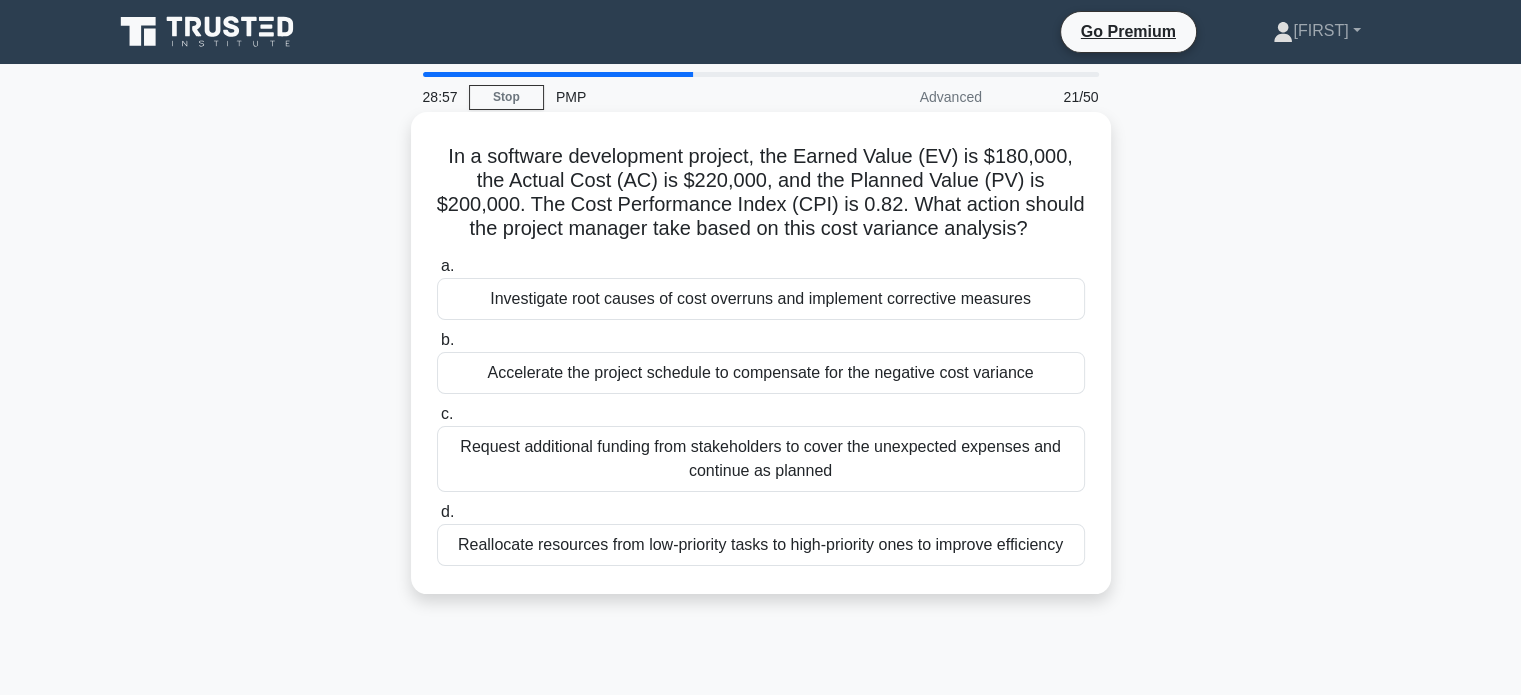 click on "Investigate root causes of cost overruns and implement corrective measures" at bounding box center [761, 299] 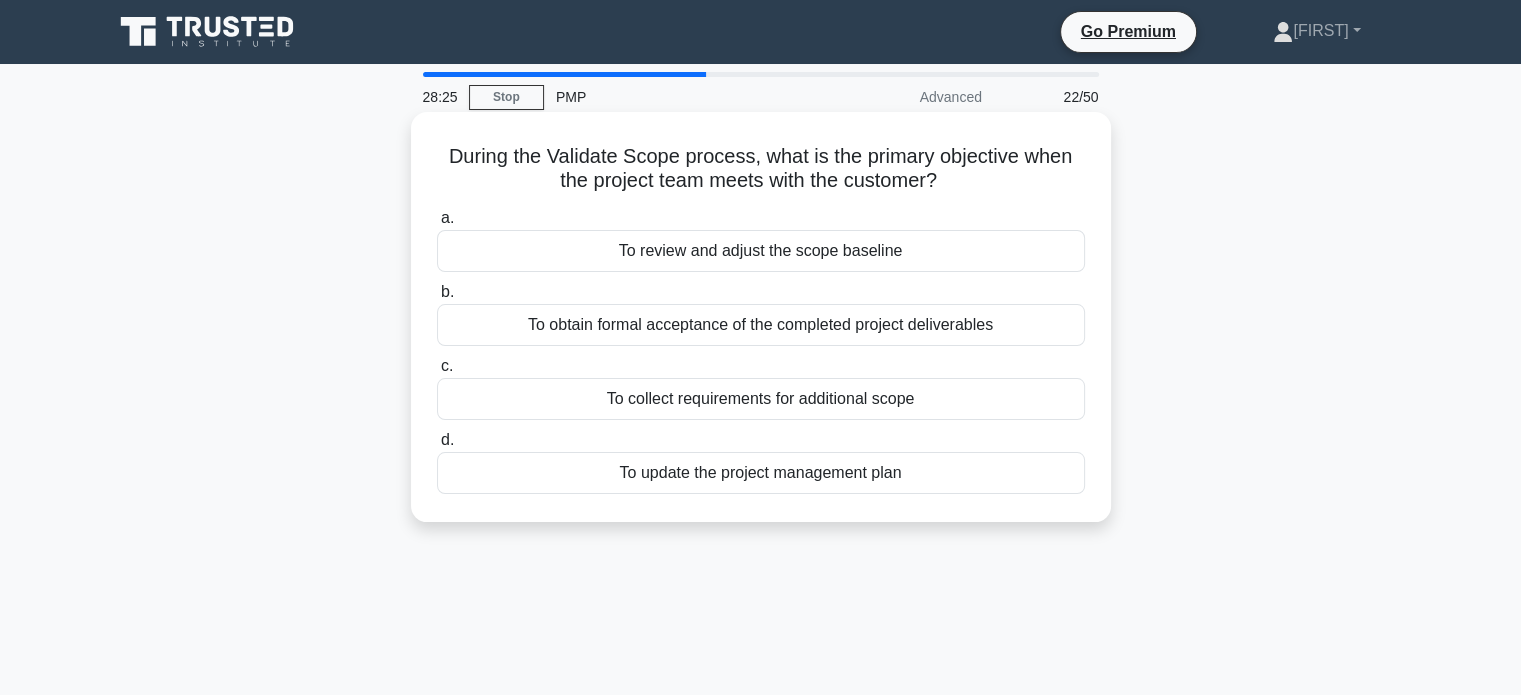 click on "To obtain formal acceptance of the completed project deliverables" at bounding box center (761, 325) 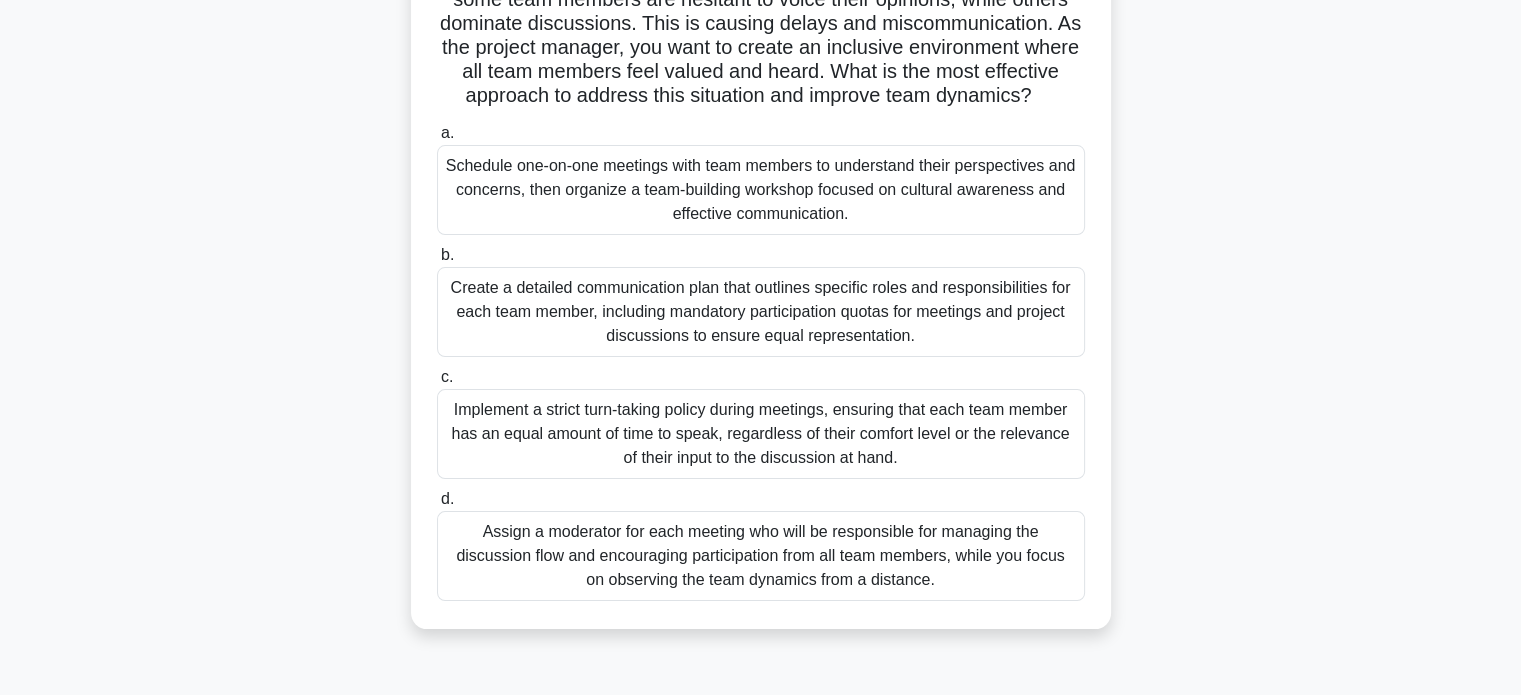 scroll, scrollTop: 208, scrollLeft: 0, axis: vertical 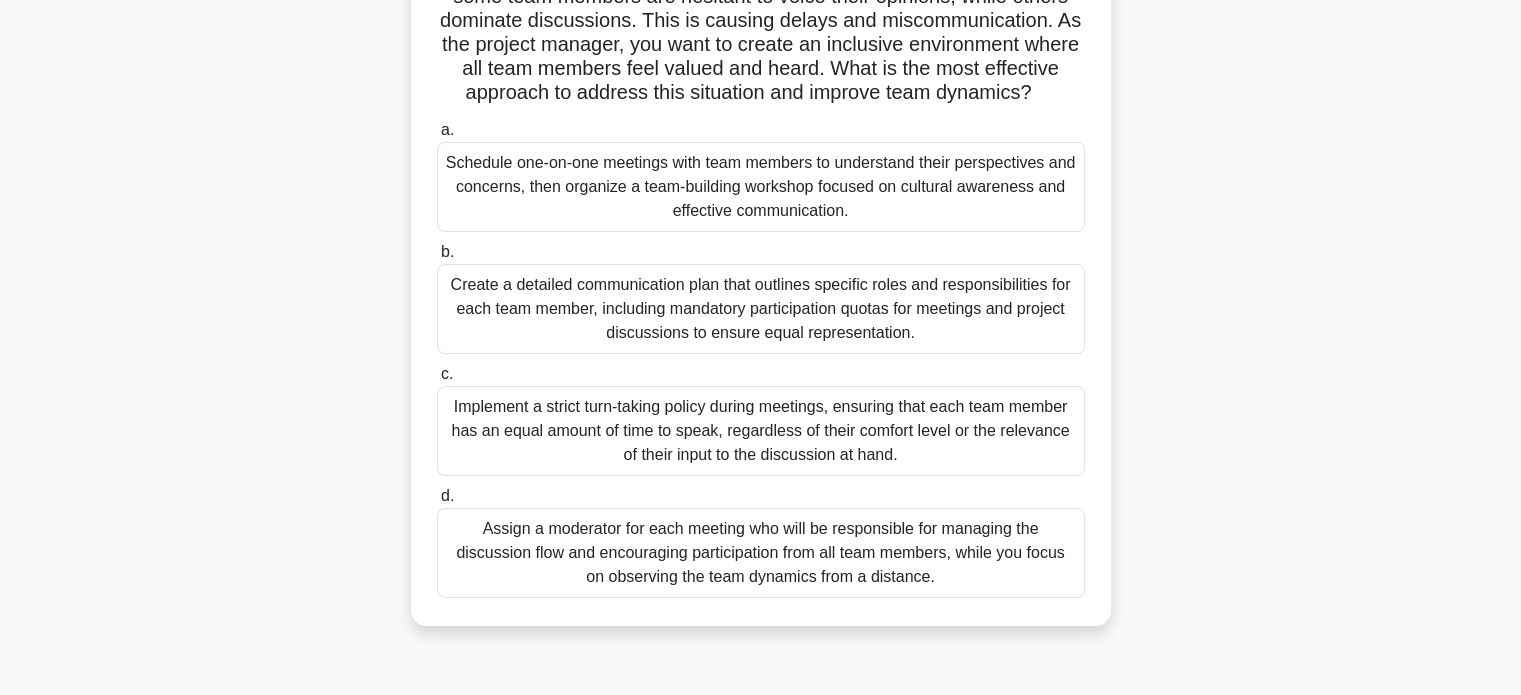 click on "Schedule one-on-one meetings with team members to understand their perspectives and concerns, then organize a team-building workshop focused on cultural awareness and effective communication." at bounding box center (761, 187) 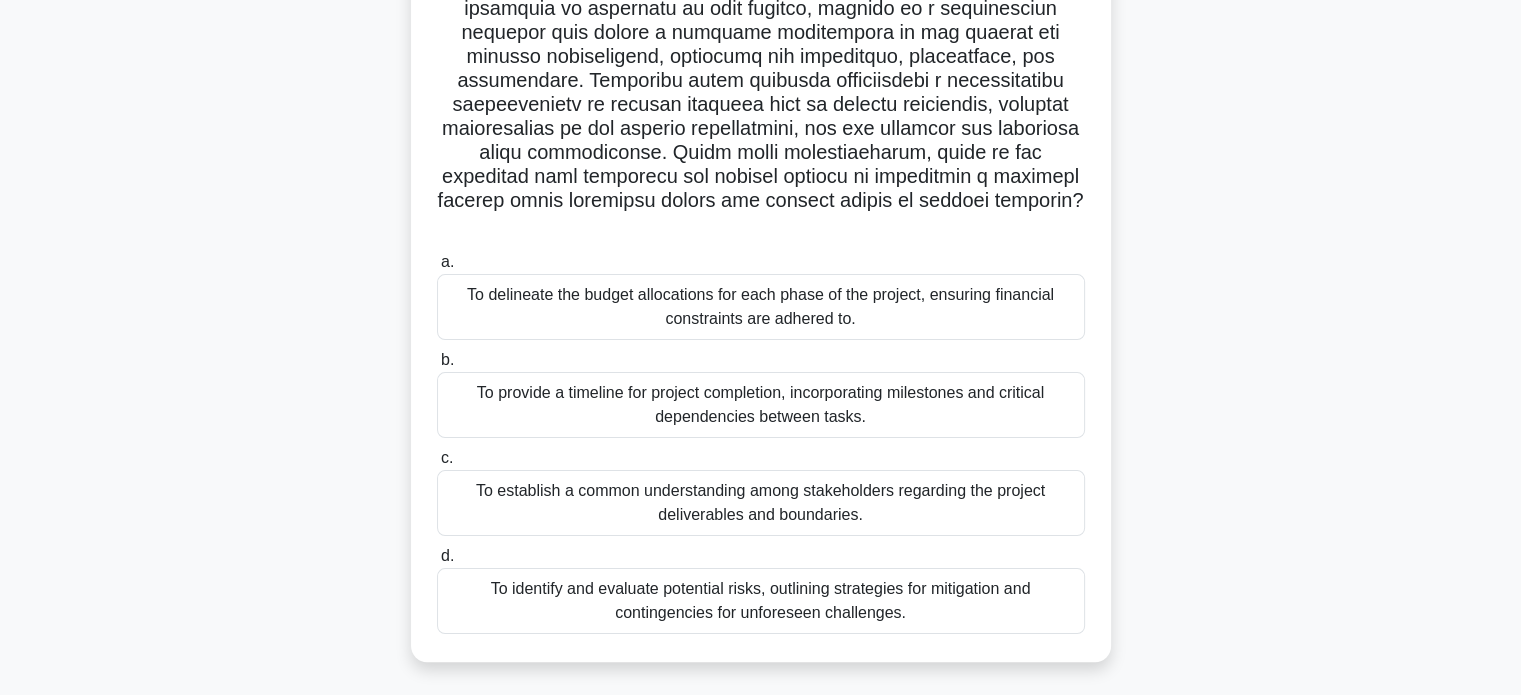 scroll, scrollTop: 295, scrollLeft: 0, axis: vertical 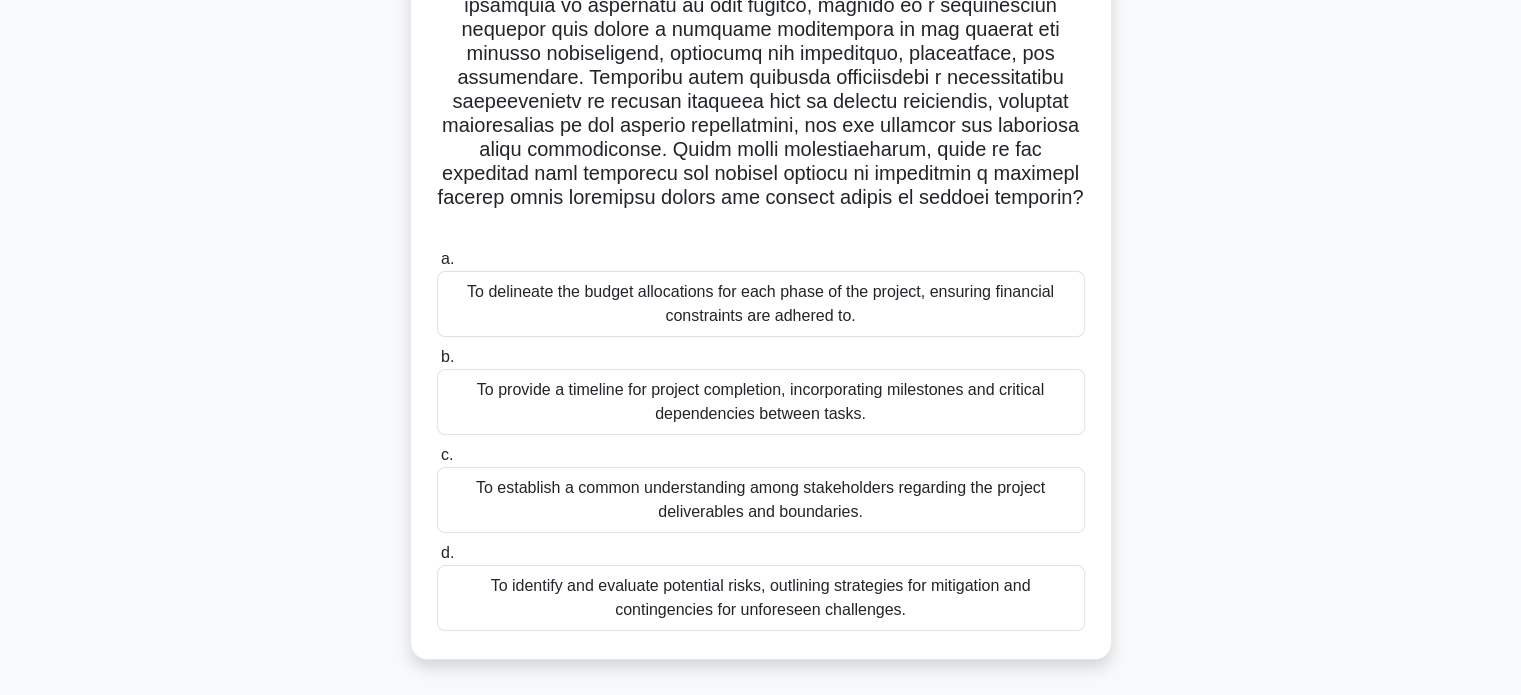click on "To establish a common understanding among stakeholders regarding the project deliverables and boundaries." at bounding box center (761, 500) 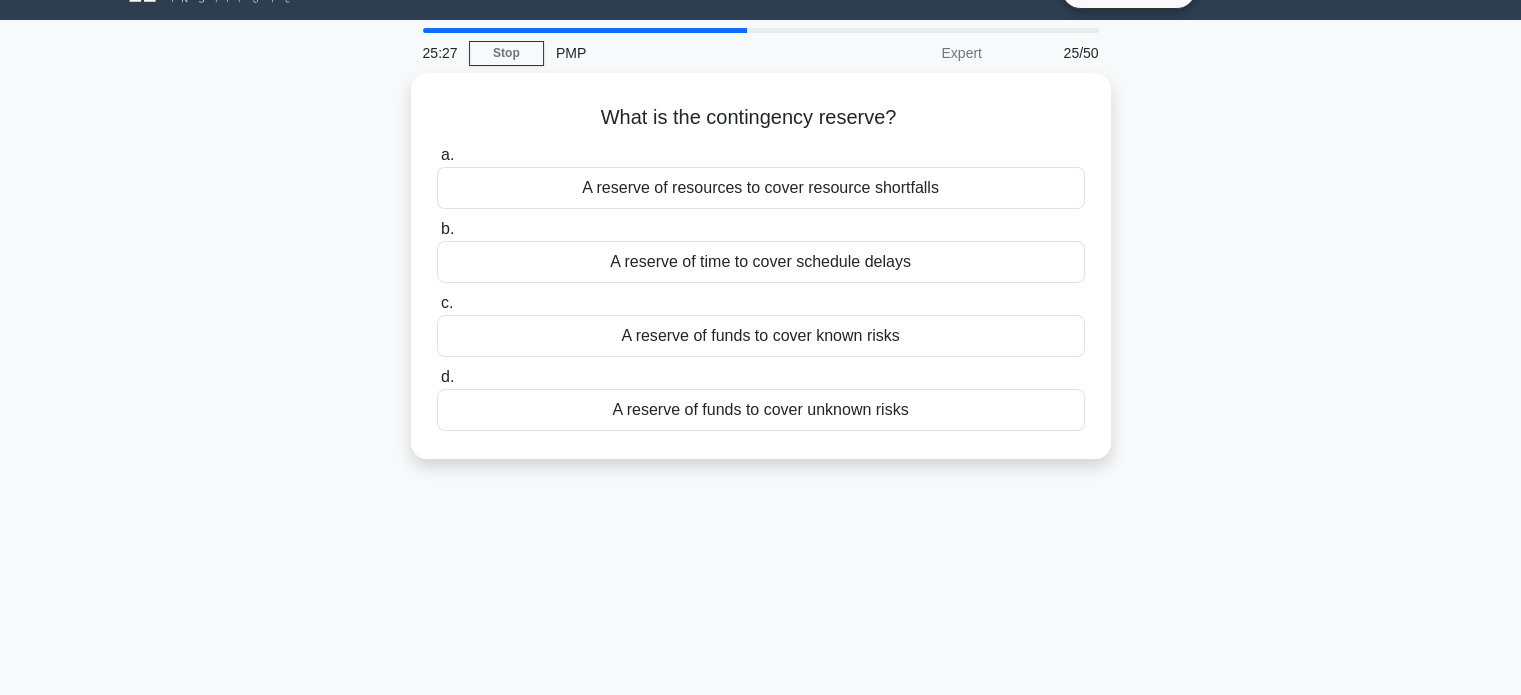 scroll, scrollTop: 0, scrollLeft: 0, axis: both 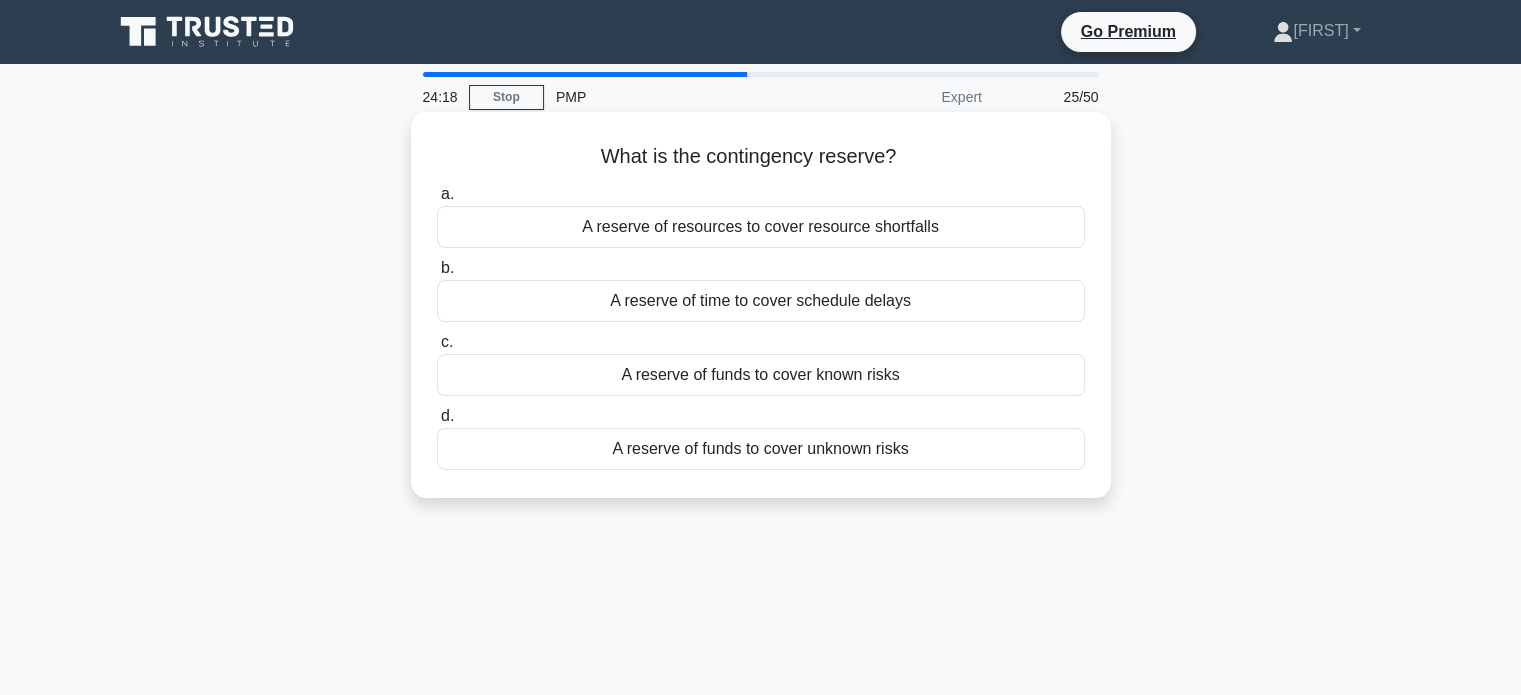 click on "A reserve of funds to cover unknown risks" at bounding box center (761, 449) 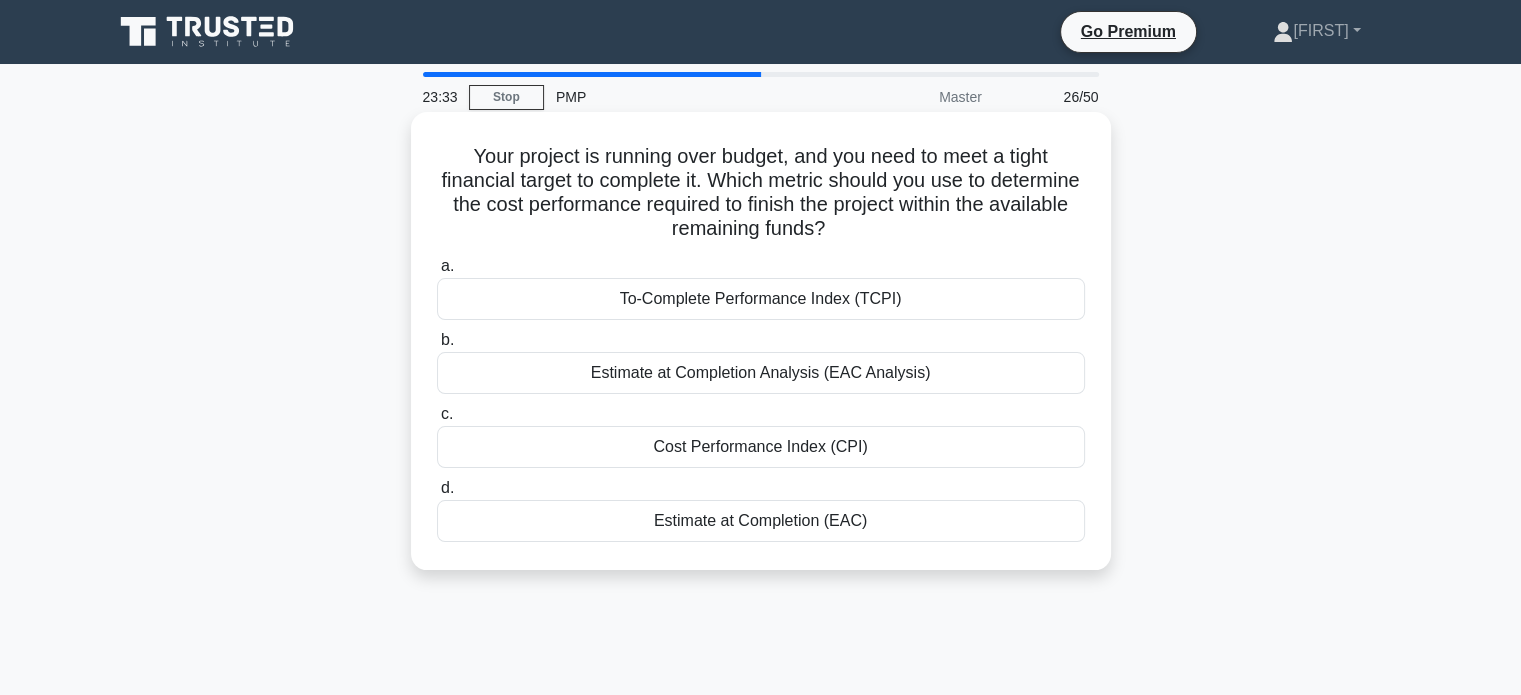 click on "To-Complete Performance Index (TCPI)" at bounding box center (761, 299) 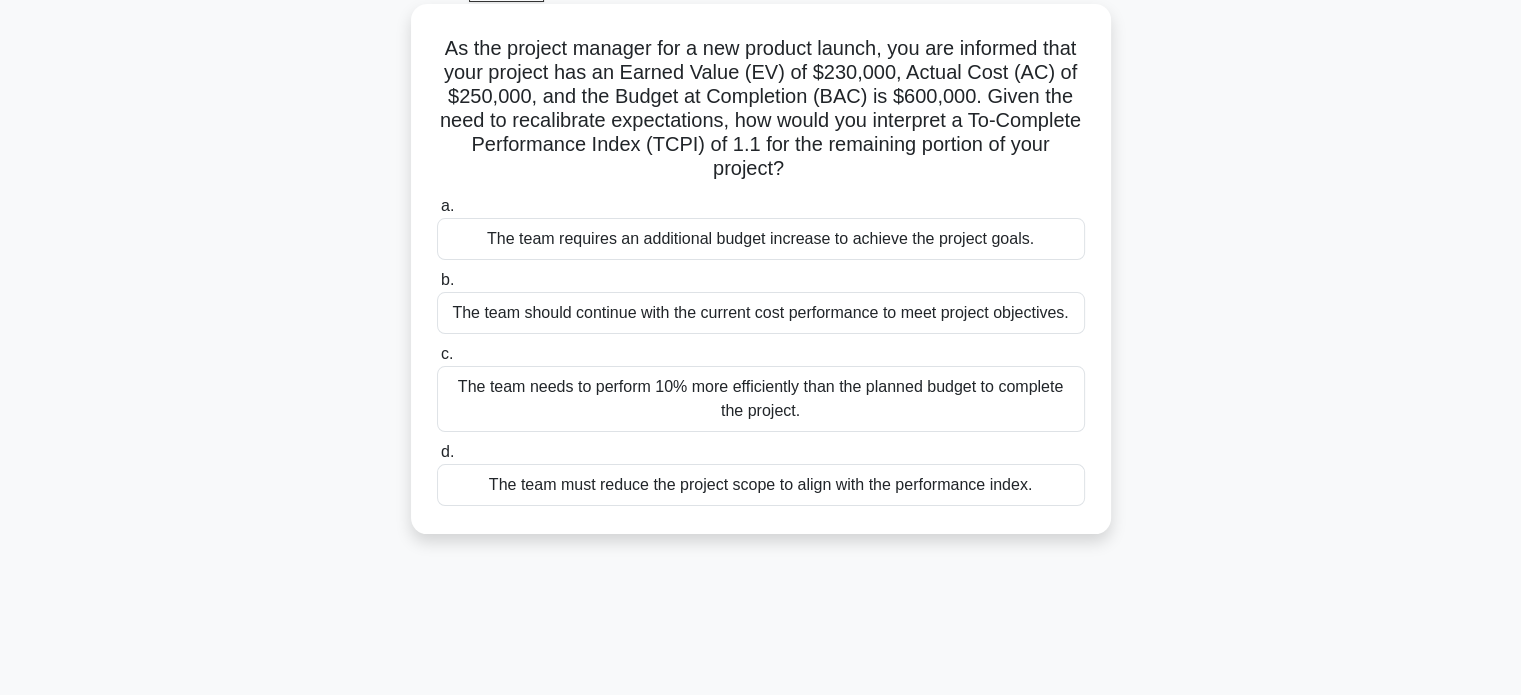 scroll, scrollTop: 108, scrollLeft: 0, axis: vertical 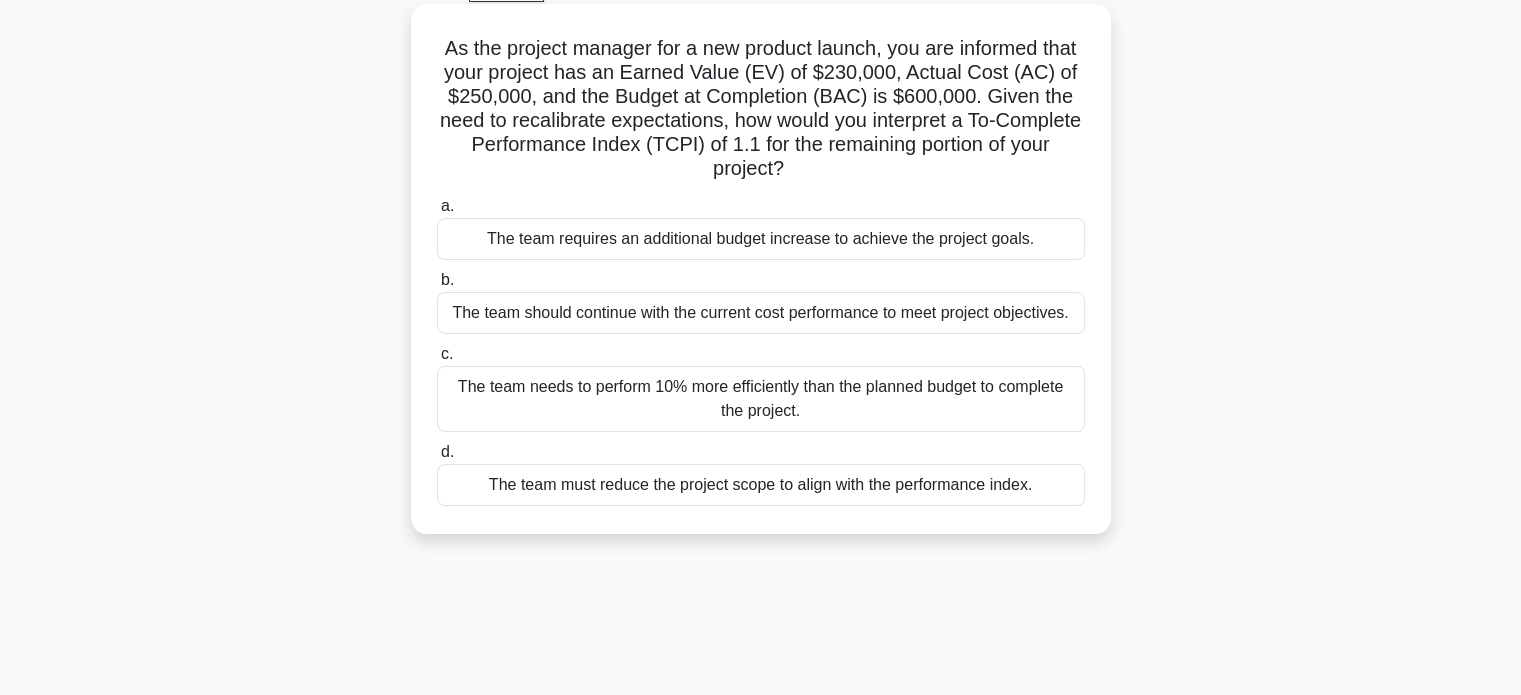 click on "The team must reduce the project scope to align with the performance index." at bounding box center [761, 485] 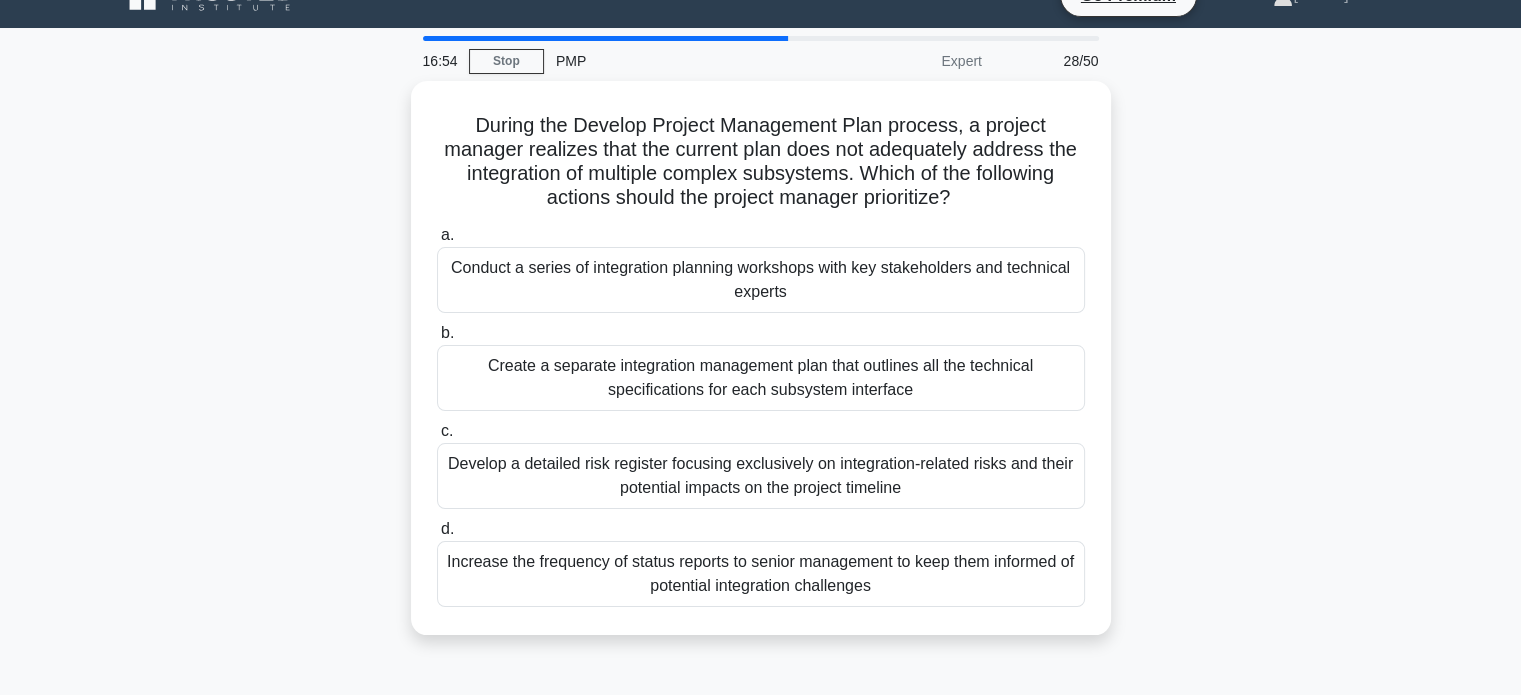 scroll, scrollTop: 0, scrollLeft: 0, axis: both 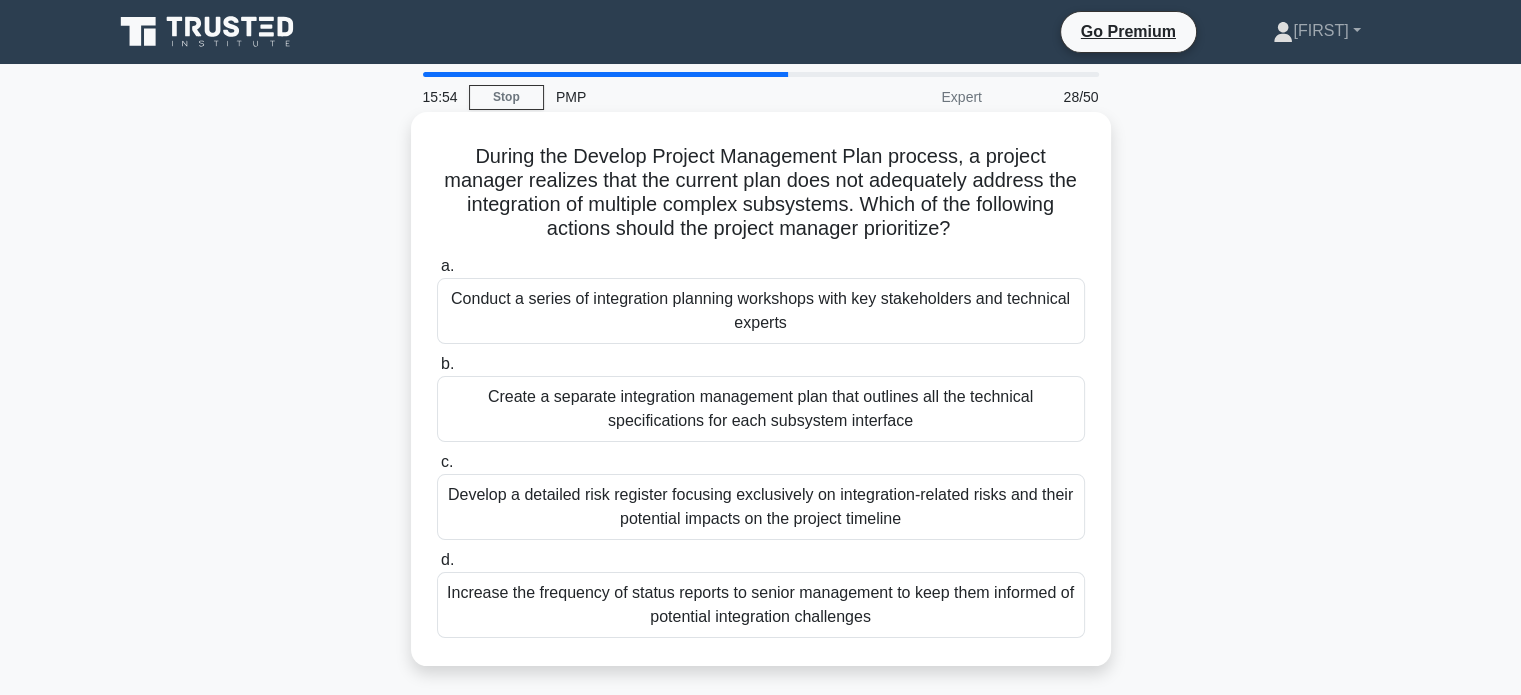 click on "Create a separate integration management plan that outlines all the technical specifications for each subsystem interface" at bounding box center (761, 409) 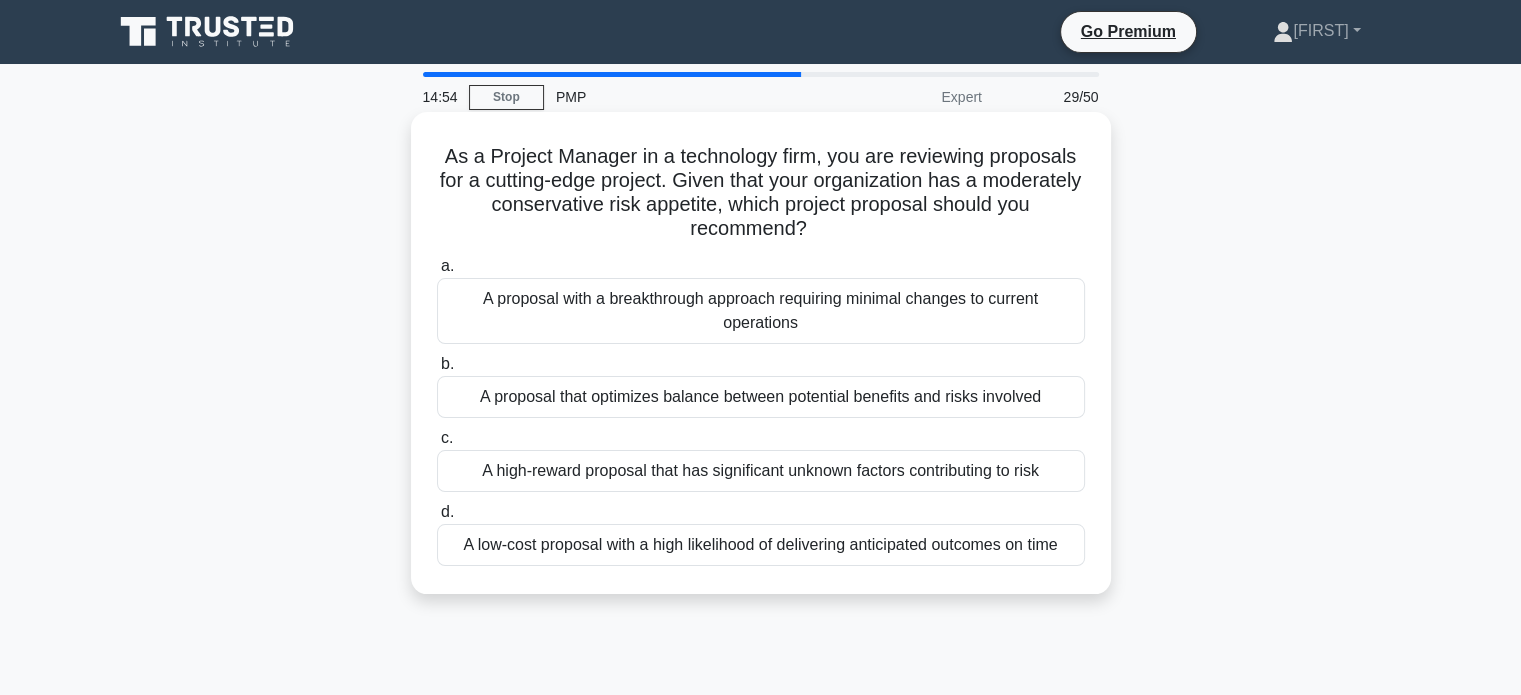 click on "A proposal that optimizes balance between potential benefits and risks involved" at bounding box center (761, 397) 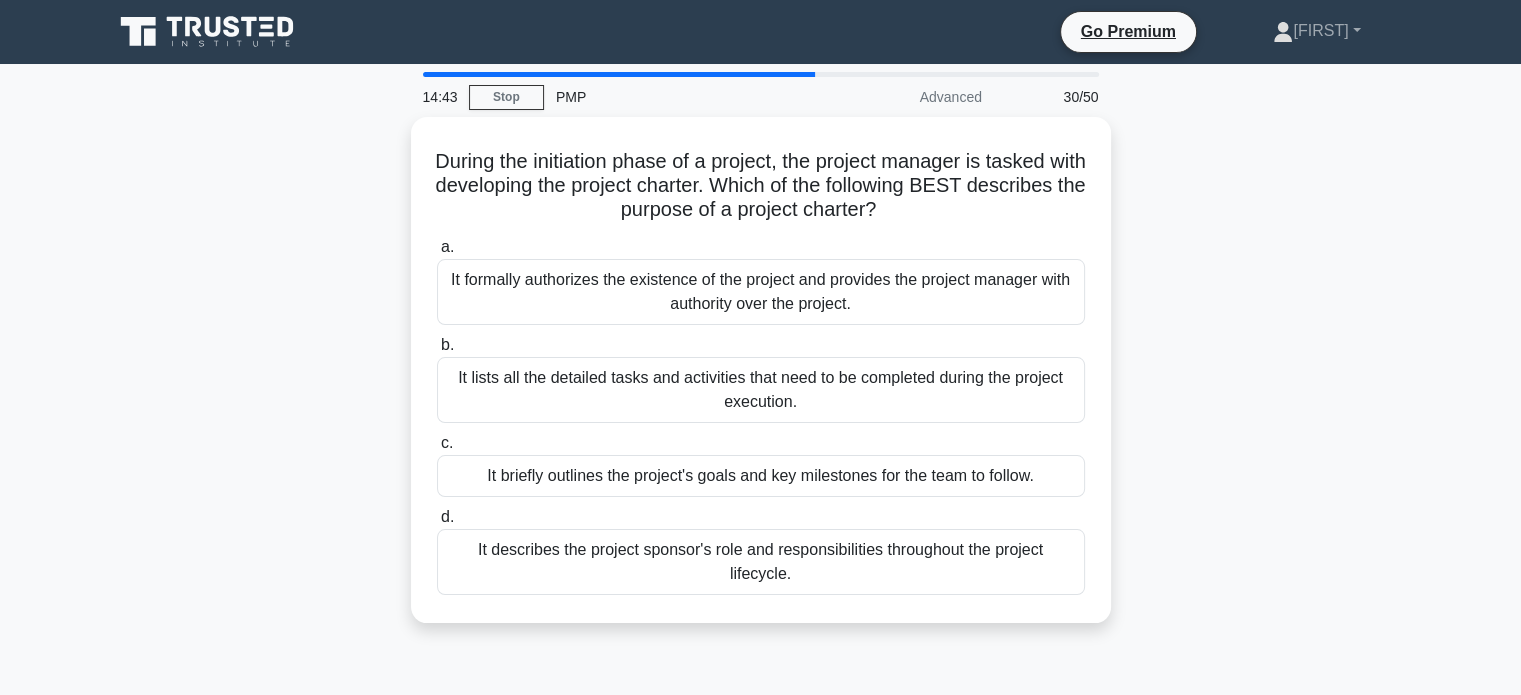 click on "It lists all the detailed tasks and activities that need to be completed during the project execution." at bounding box center [761, 390] 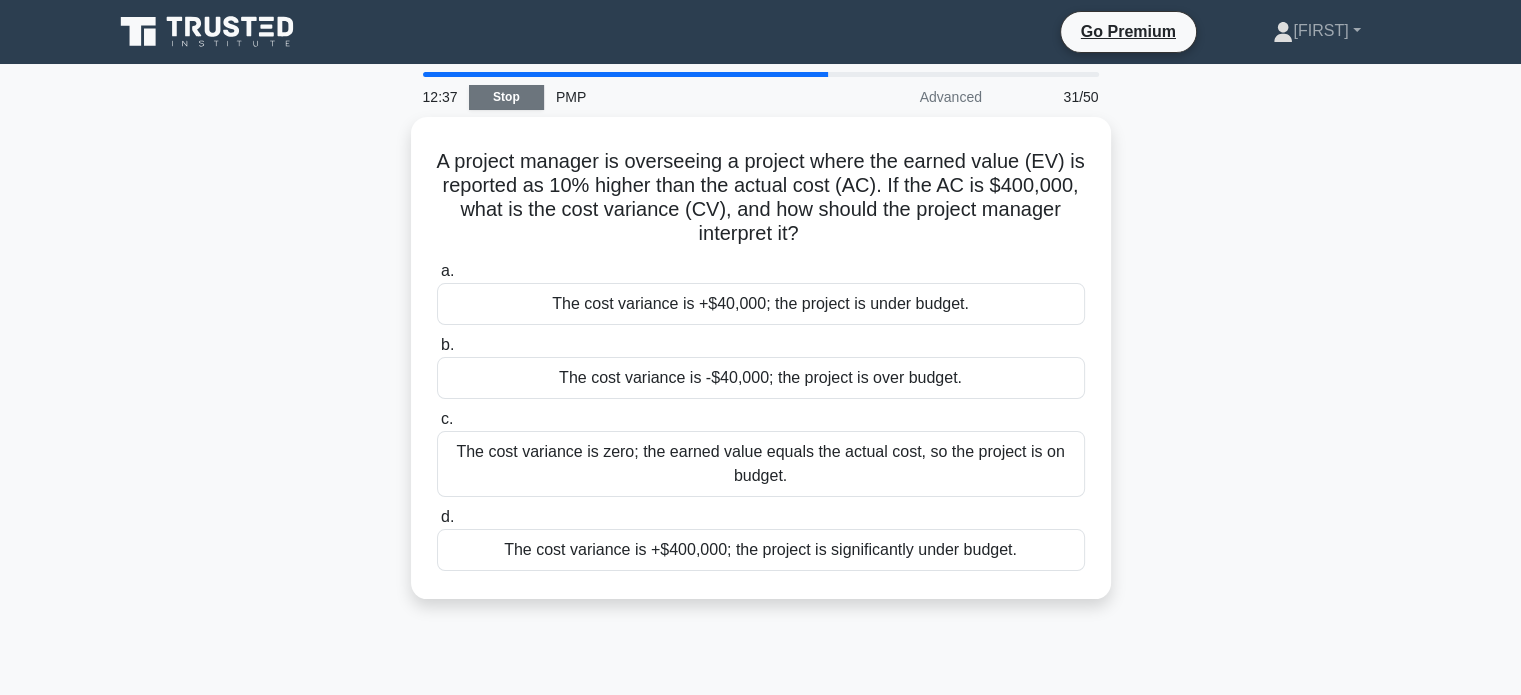 click on "Stop" at bounding box center [506, 97] 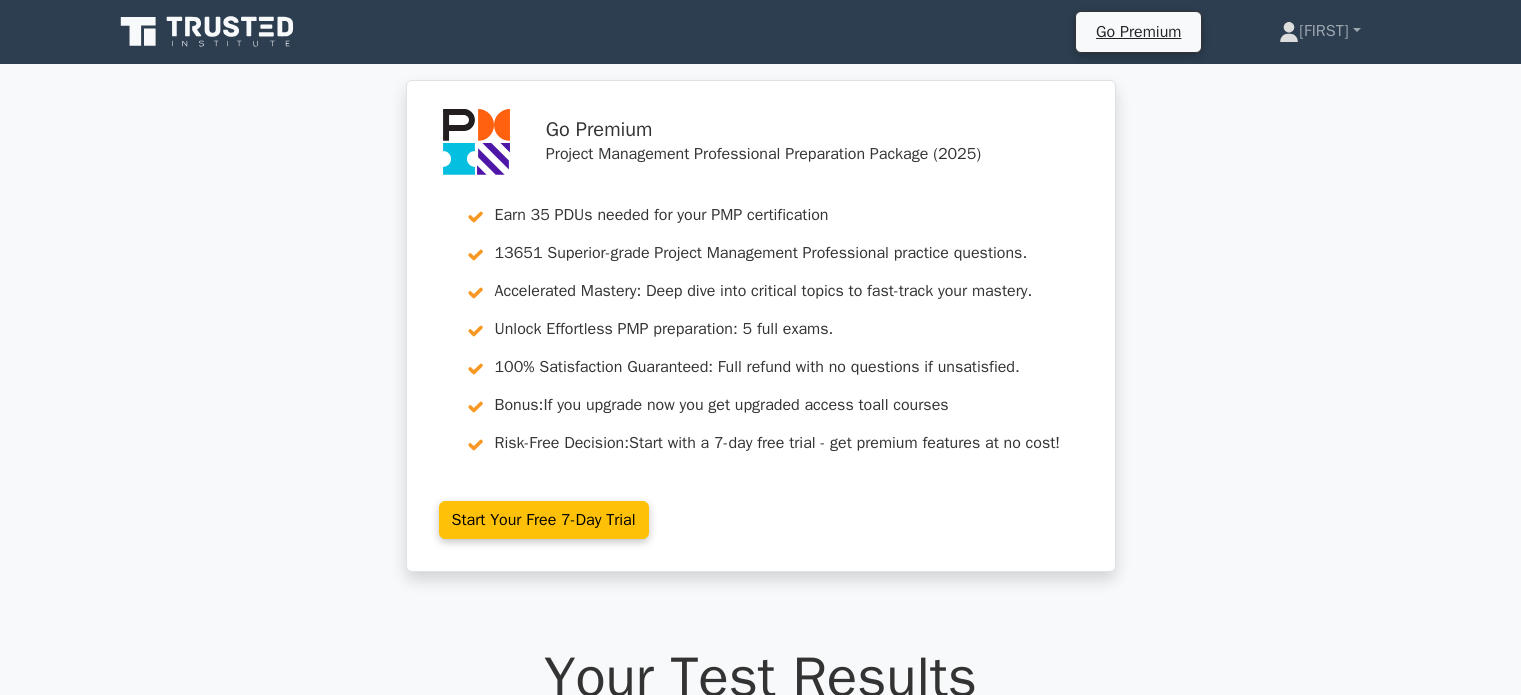 scroll, scrollTop: 0, scrollLeft: 0, axis: both 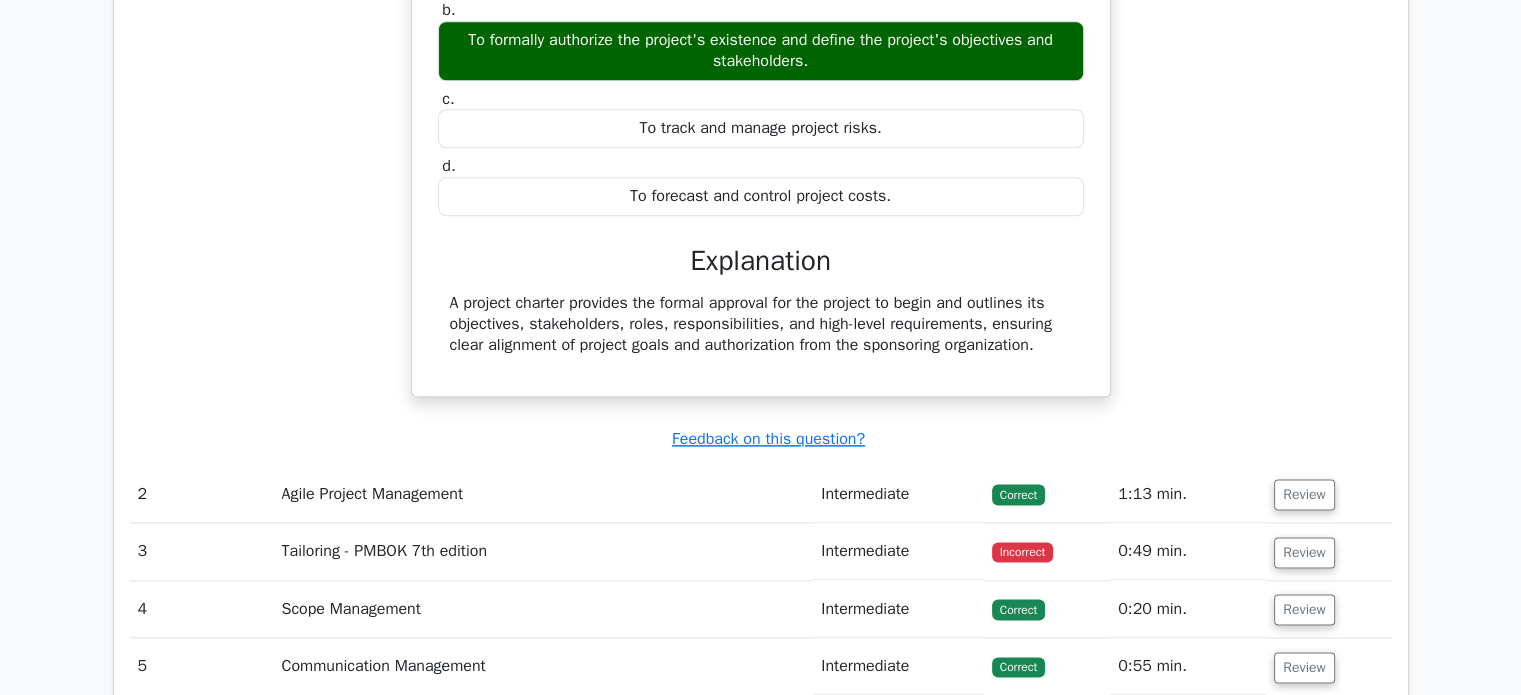 click on "Tailoring - PMBOK 7th edition" at bounding box center [543, 551] 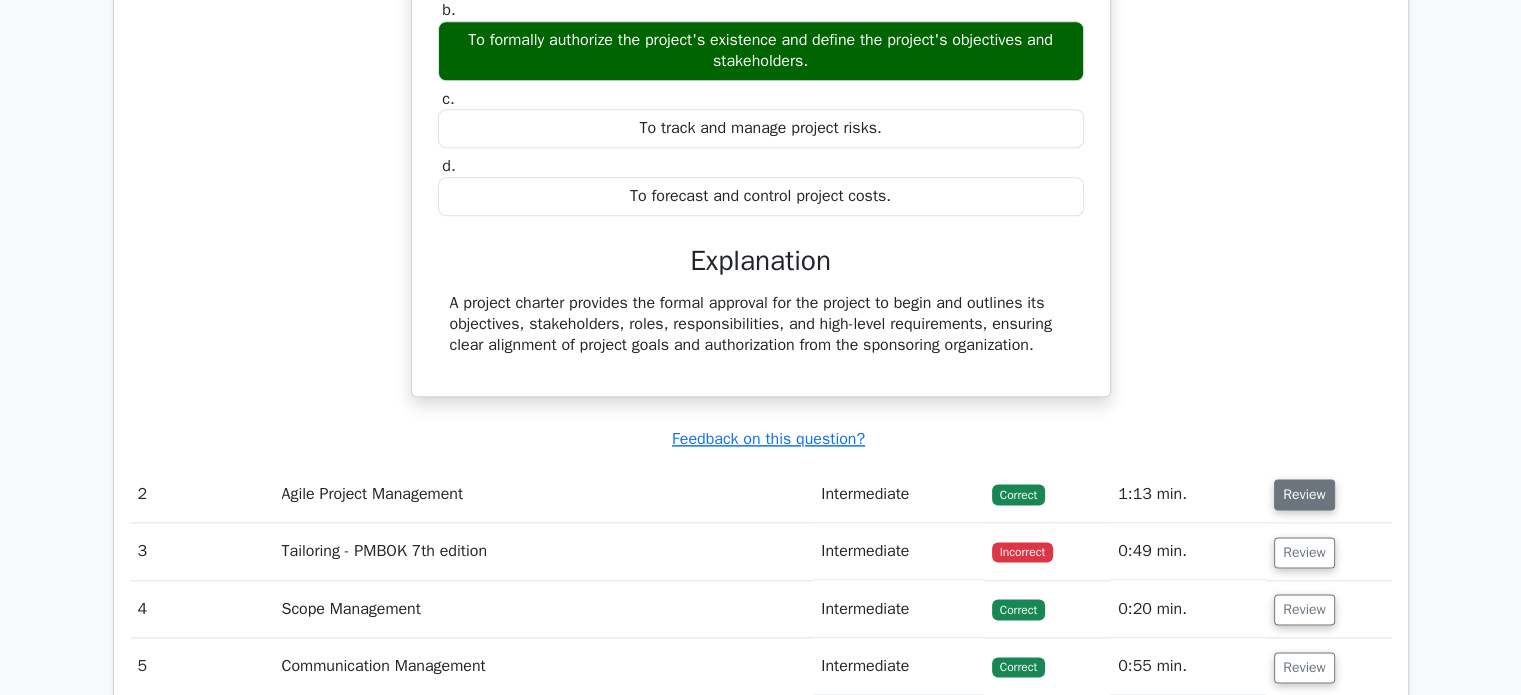click on "Review" at bounding box center (1304, 494) 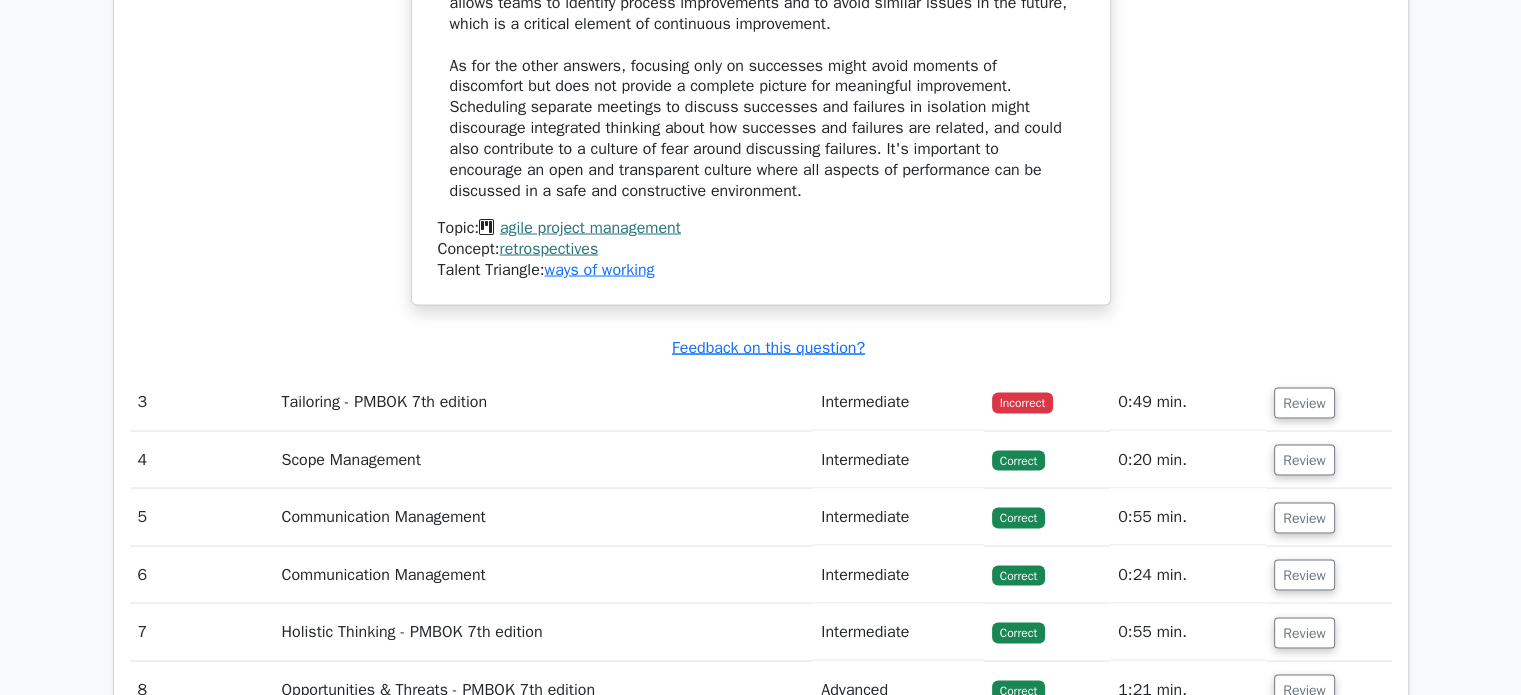 scroll, scrollTop: 3630, scrollLeft: 0, axis: vertical 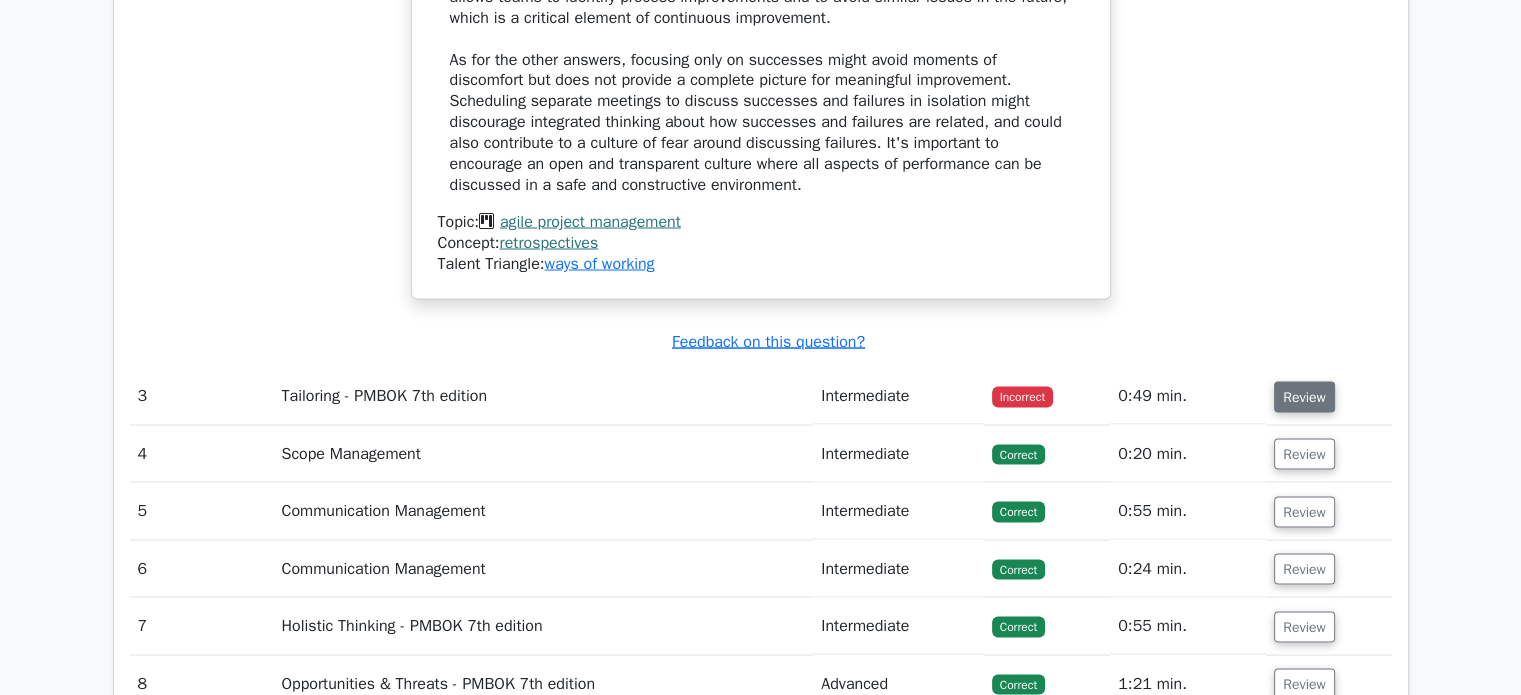 click on "Review" at bounding box center [1304, 396] 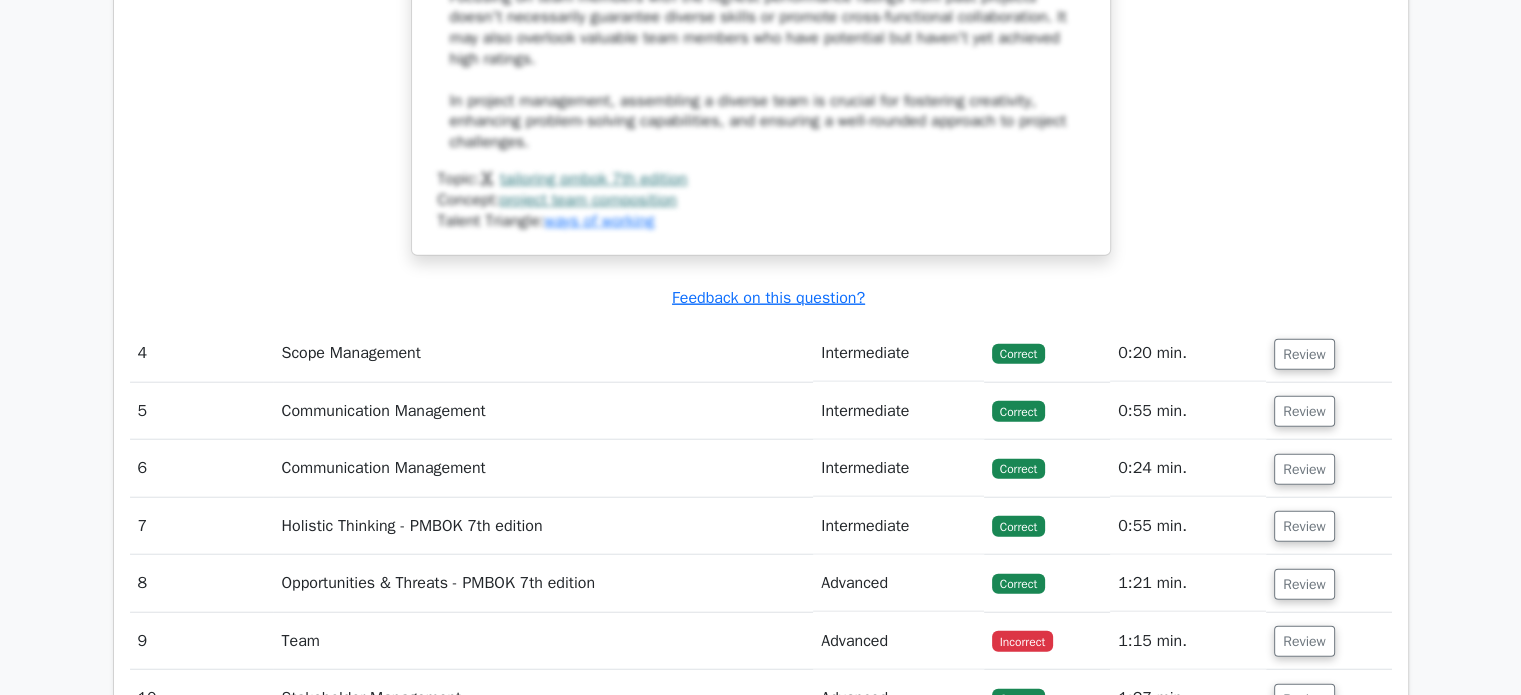 scroll, scrollTop: 4980, scrollLeft: 0, axis: vertical 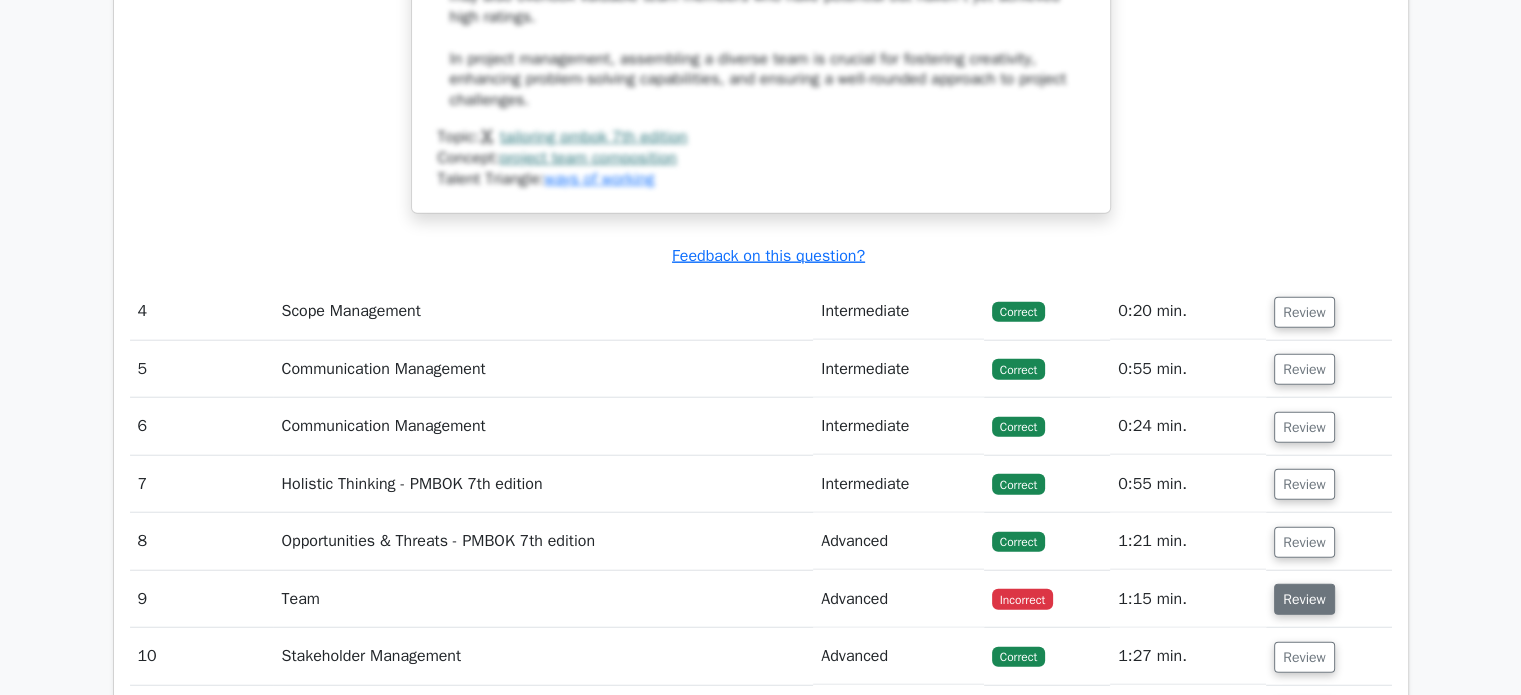 click on "Review" at bounding box center (1304, 599) 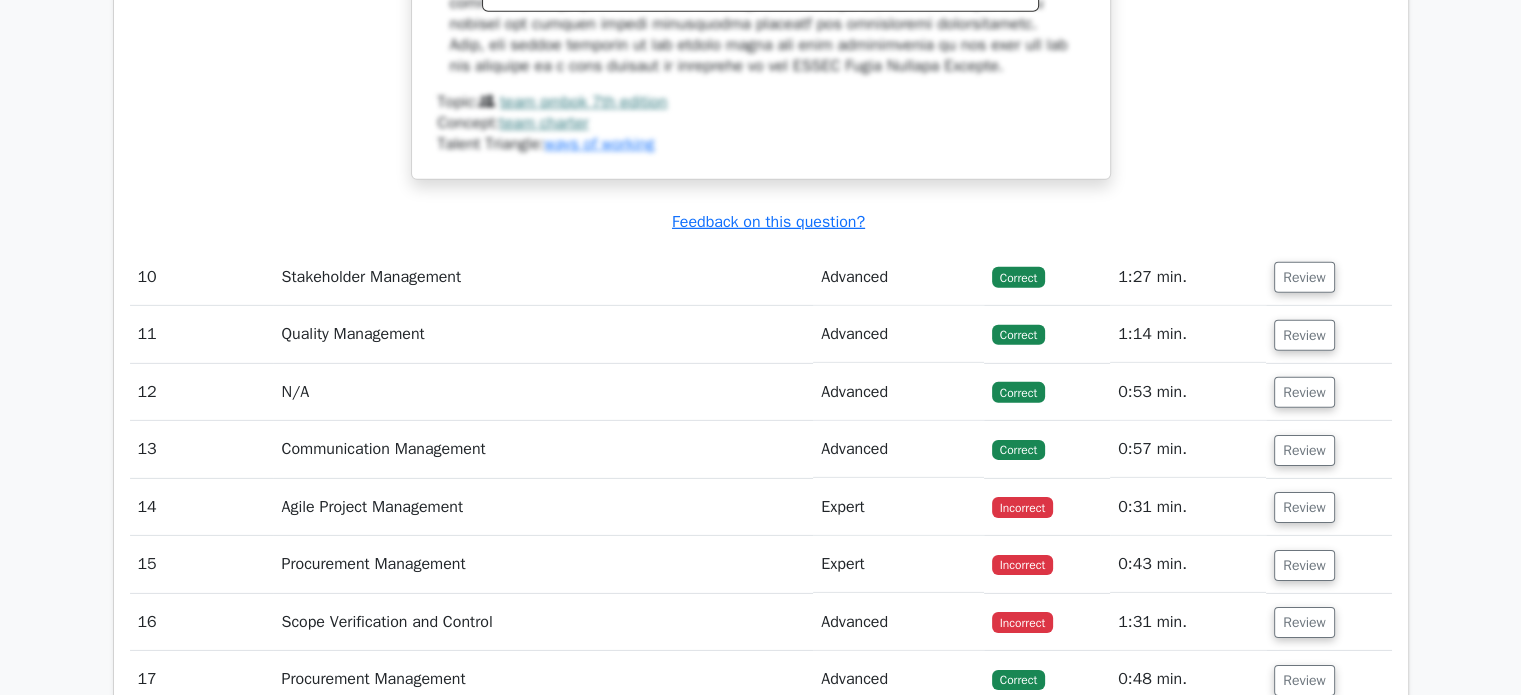 scroll, scrollTop: 6236, scrollLeft: 0, axis: vertical 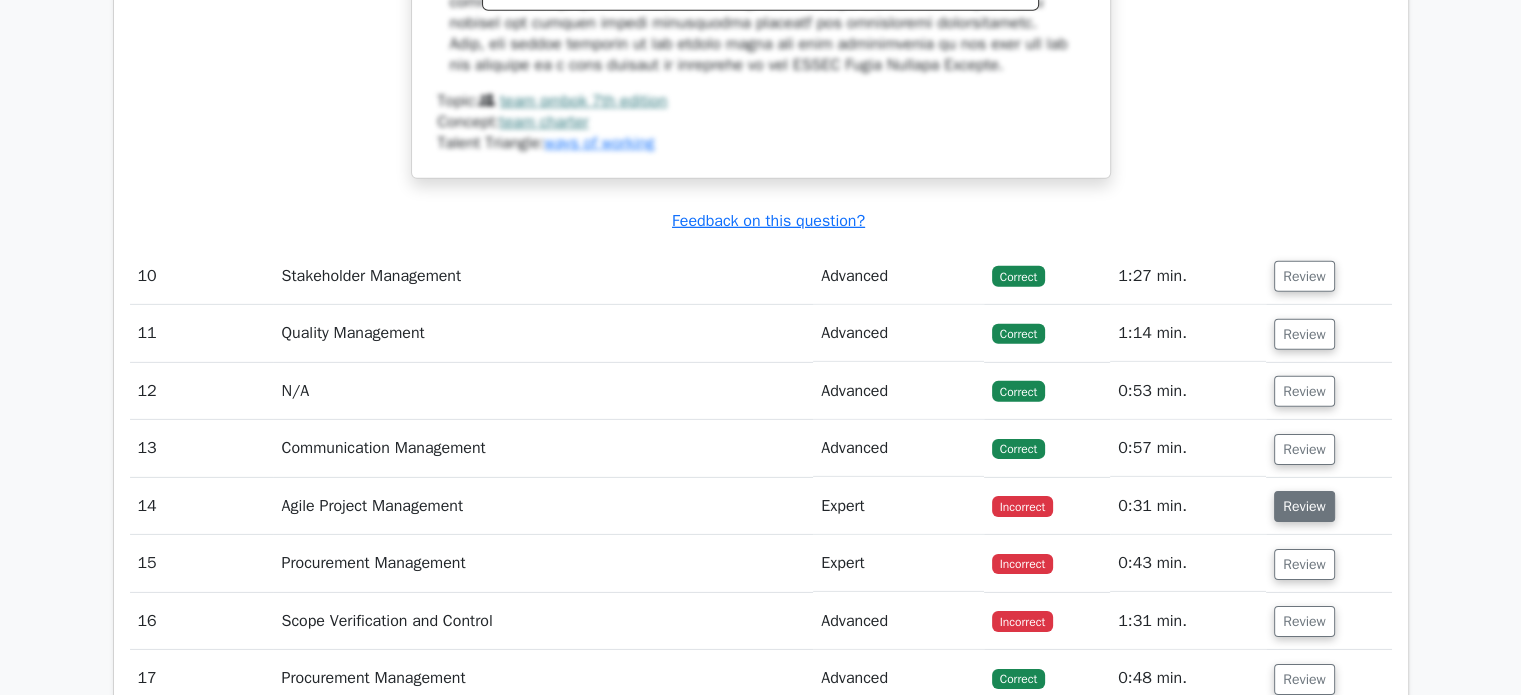 click on "Review" at bounding box center [1304, 506] 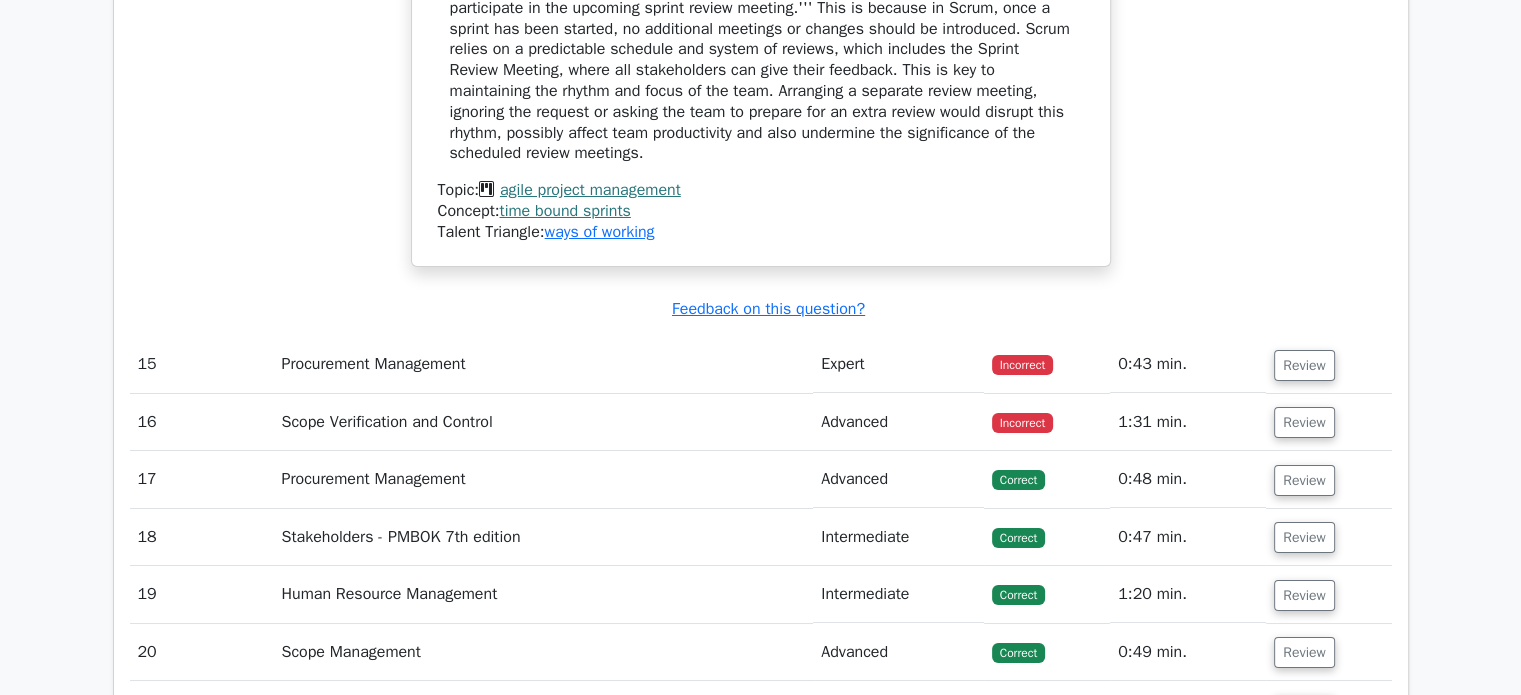 scroll, scrollTop: 7296, scrollLeft: 0, axis: vertical 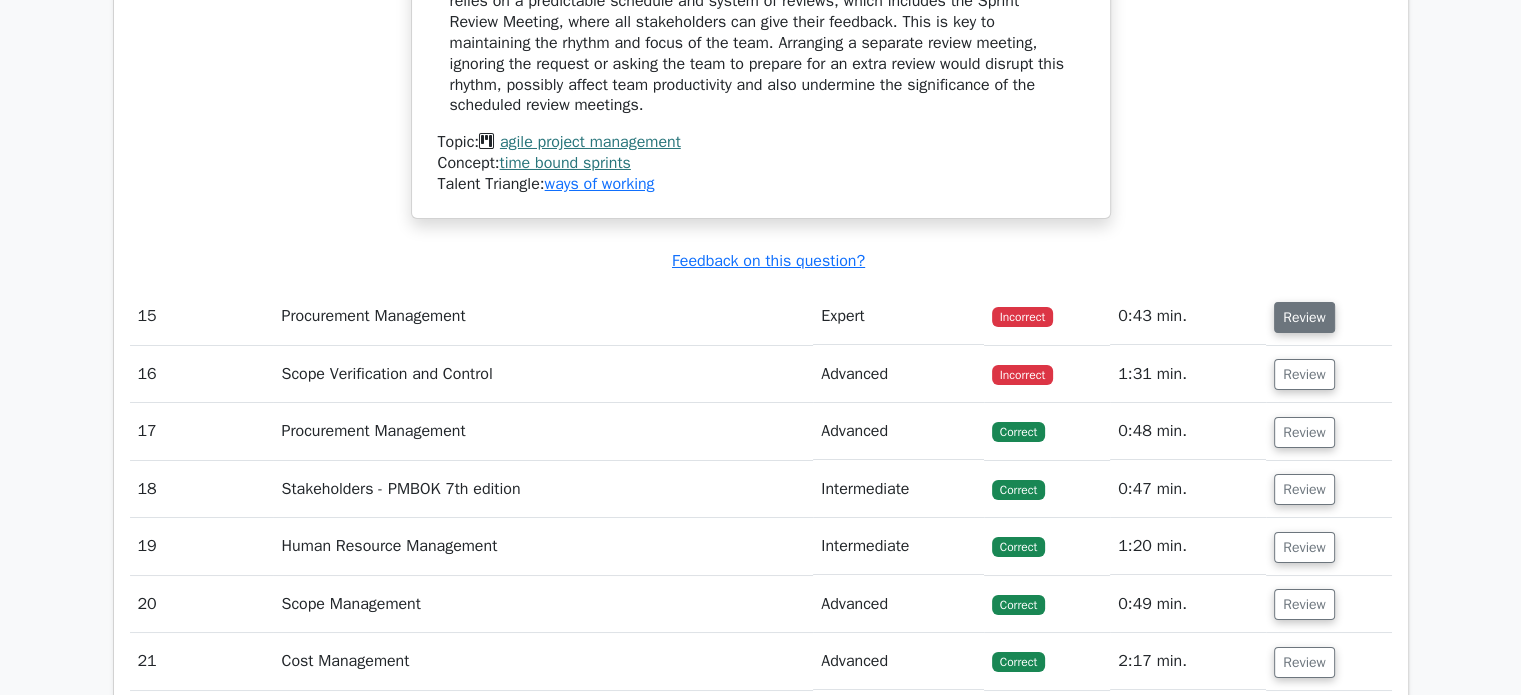click on "Review" at bounding box center [1304, 317] 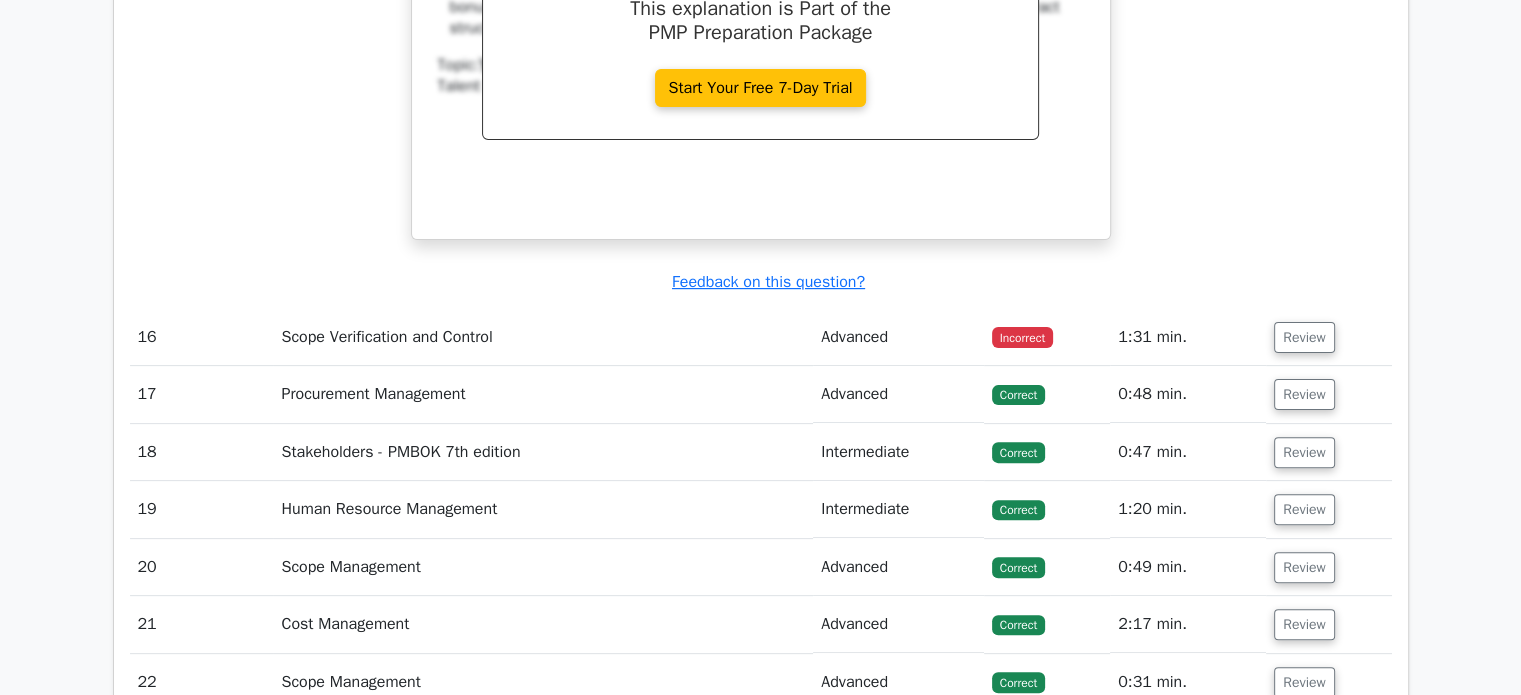 scroll, scrollTop: 8122, scrollLeft: 0, axis: vertical 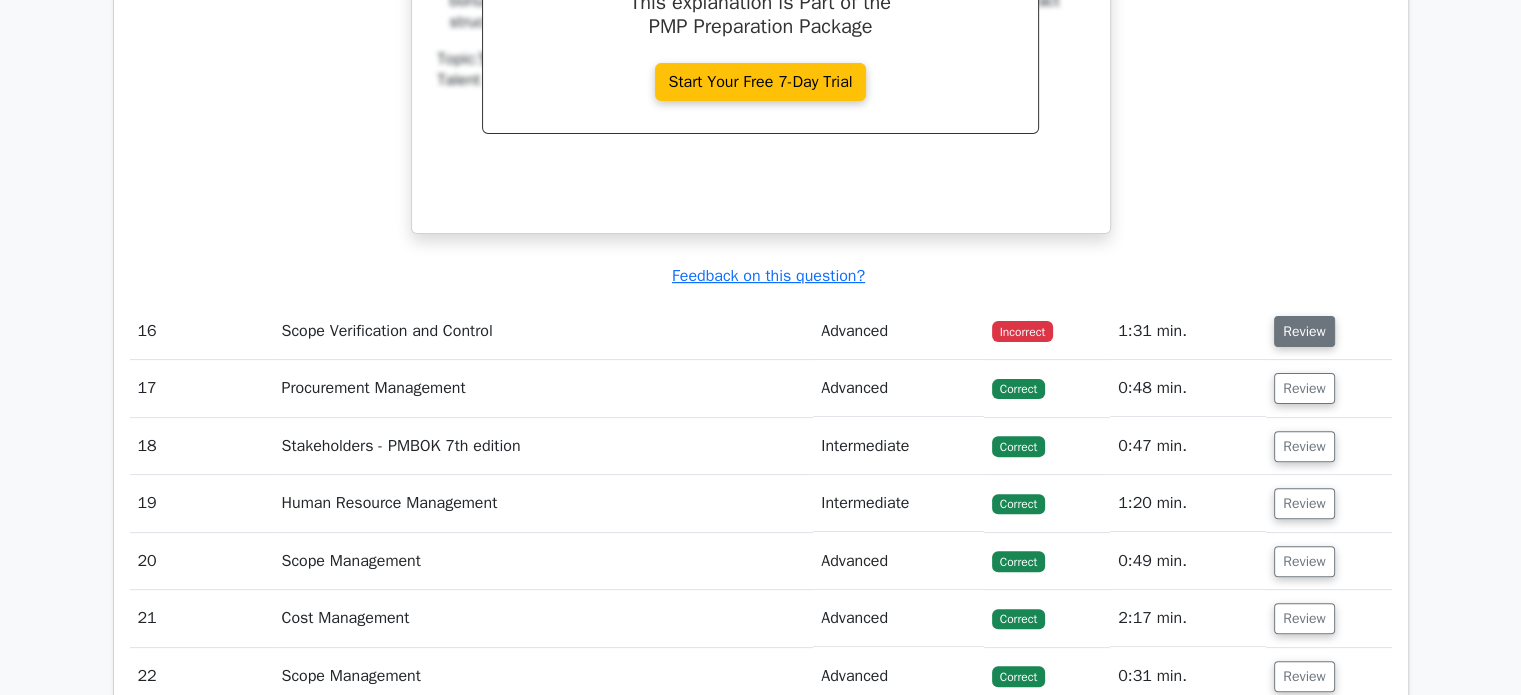 click on "Review" at bounding box center [1304, 331] 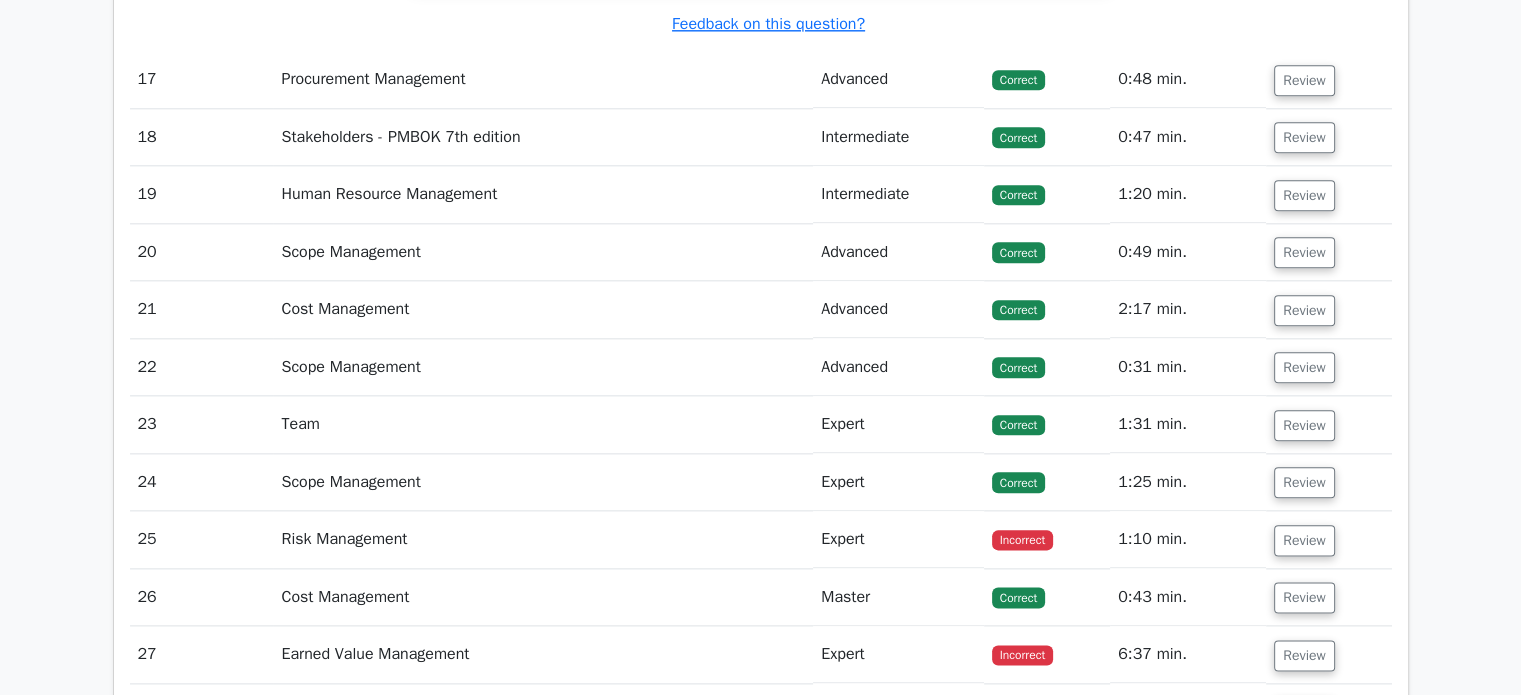 scroll, scrollTop: 9980, scrollLeft: 0, axis: vertical 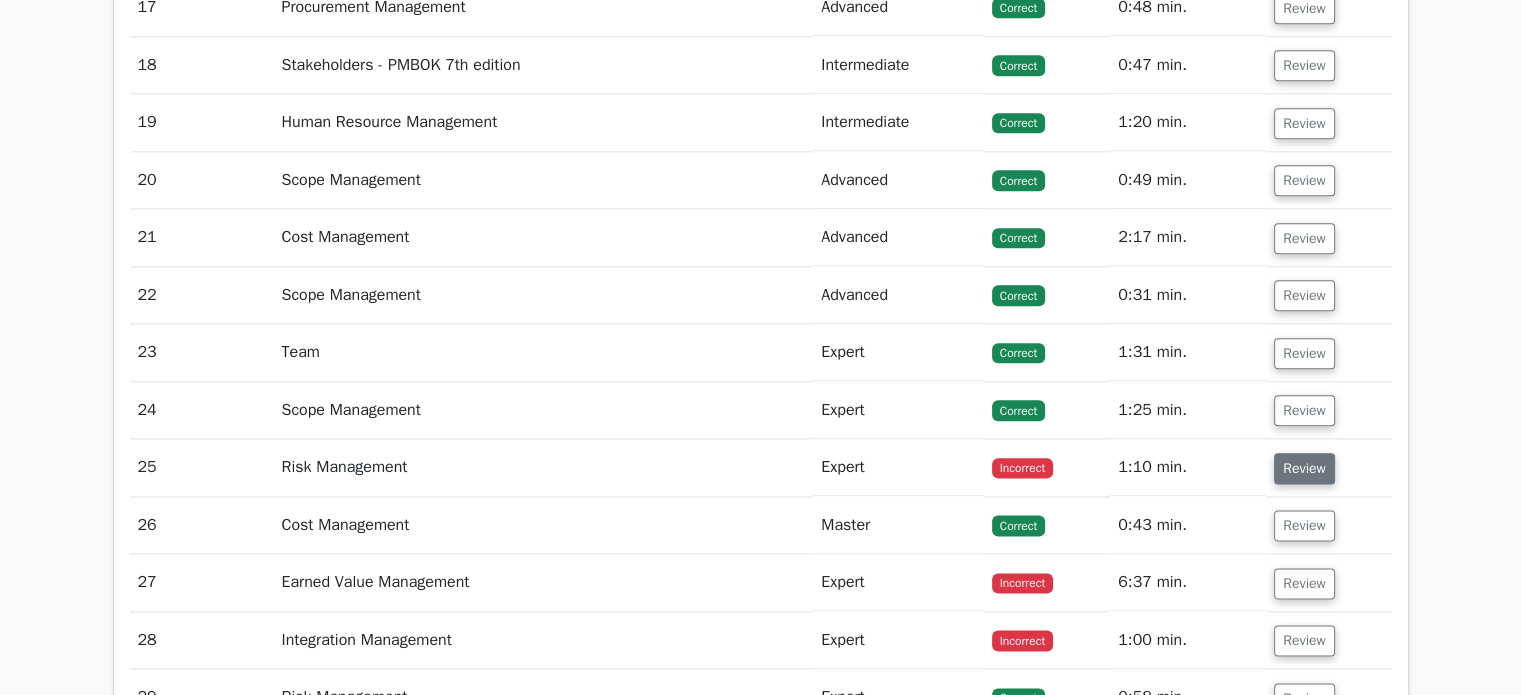 click on "Review" at bounding box center (1304, 468) 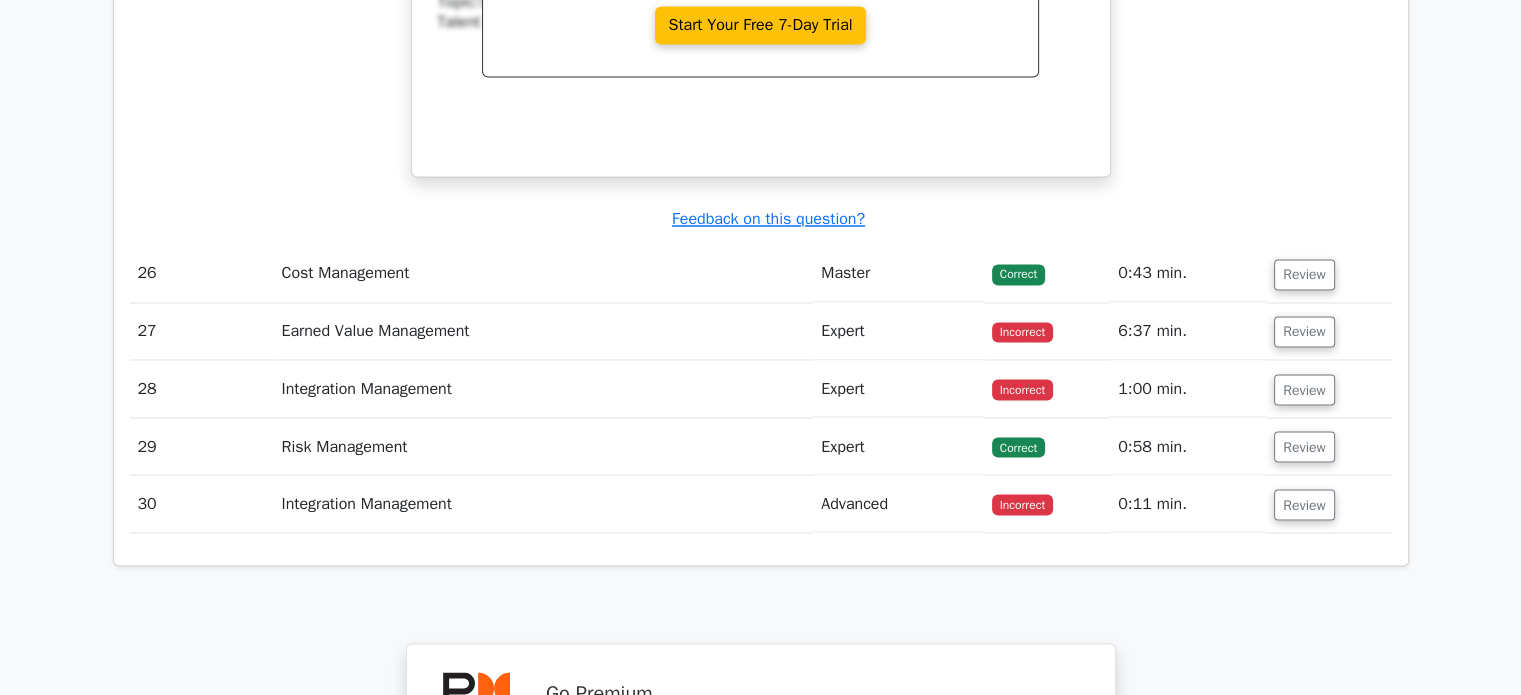 scroll, scrollTop: 11015, scrollLeft: 0, axis: vertical 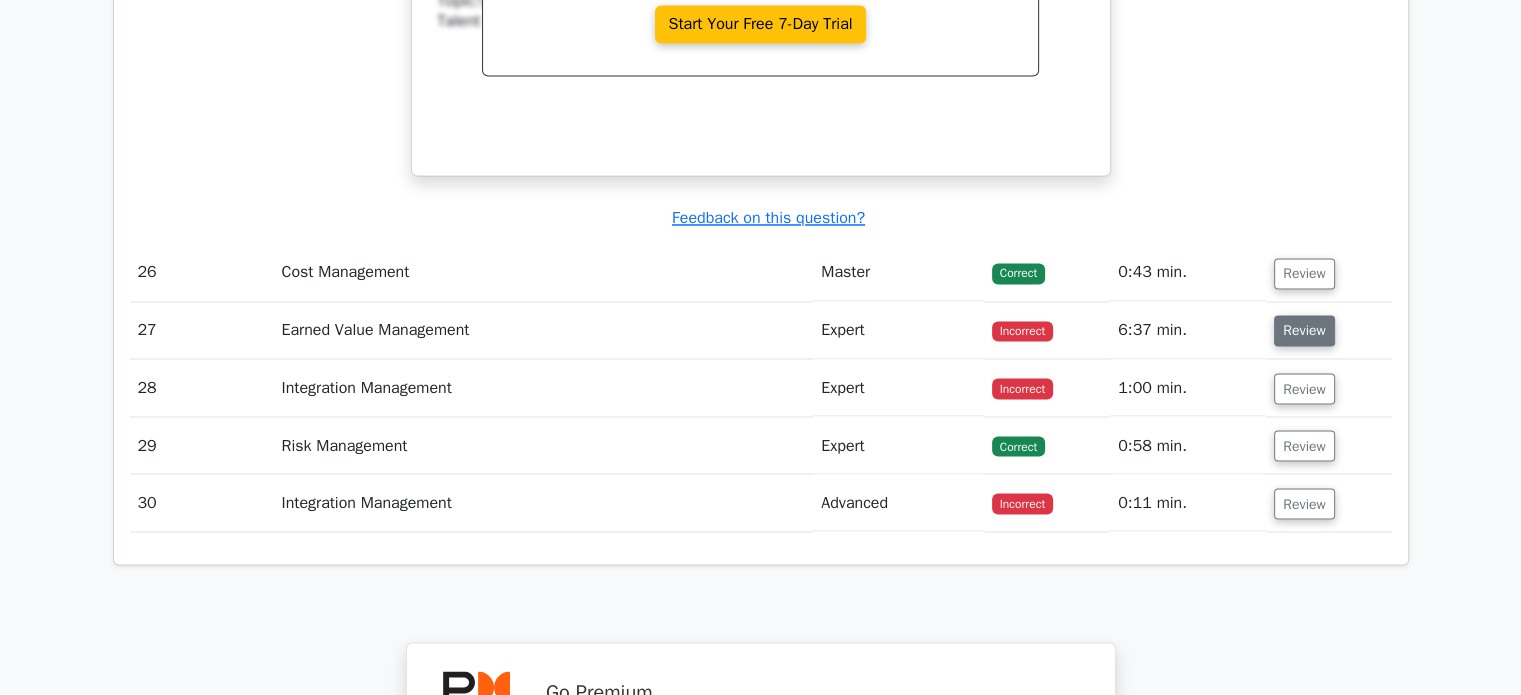 click on "Review" at bounding box center [1304, 330] 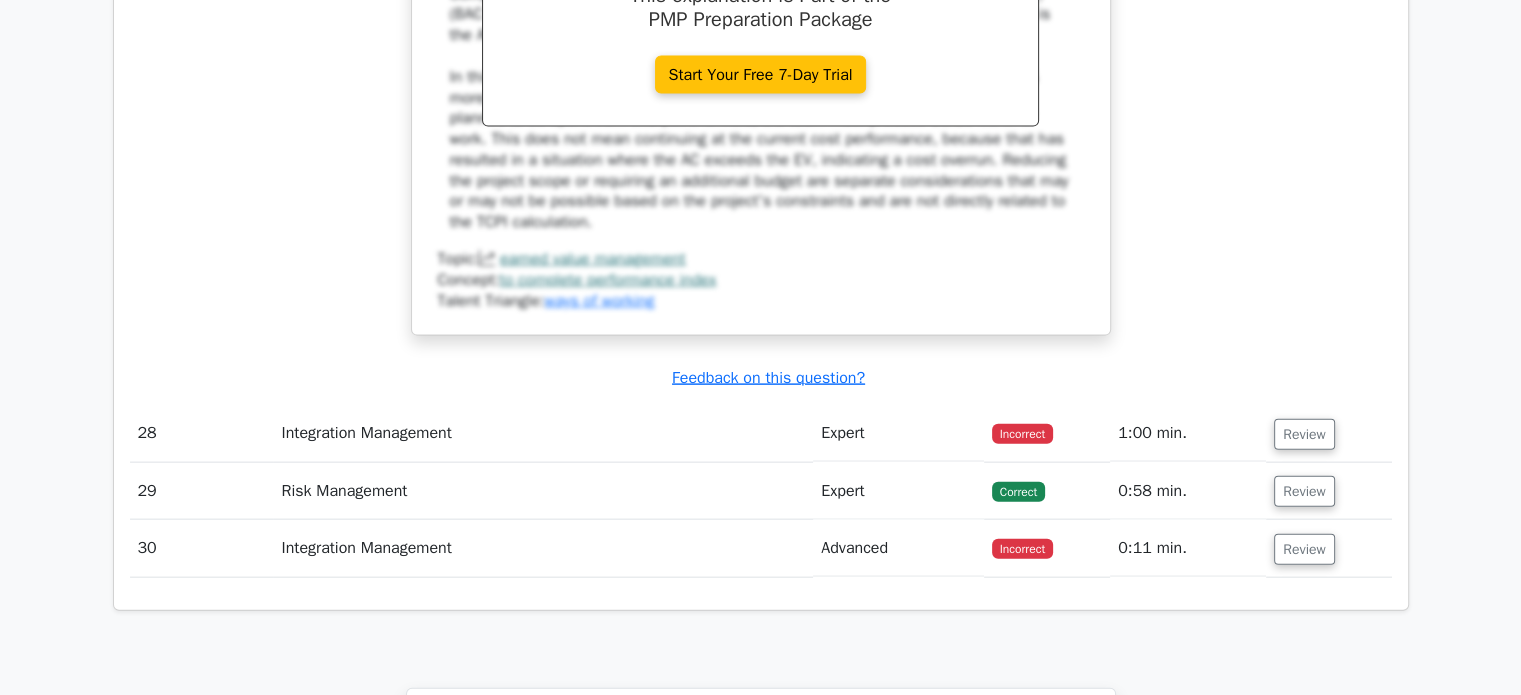 scroll, scrollTop: 11982, scrollLeft: 0, axis: vertical 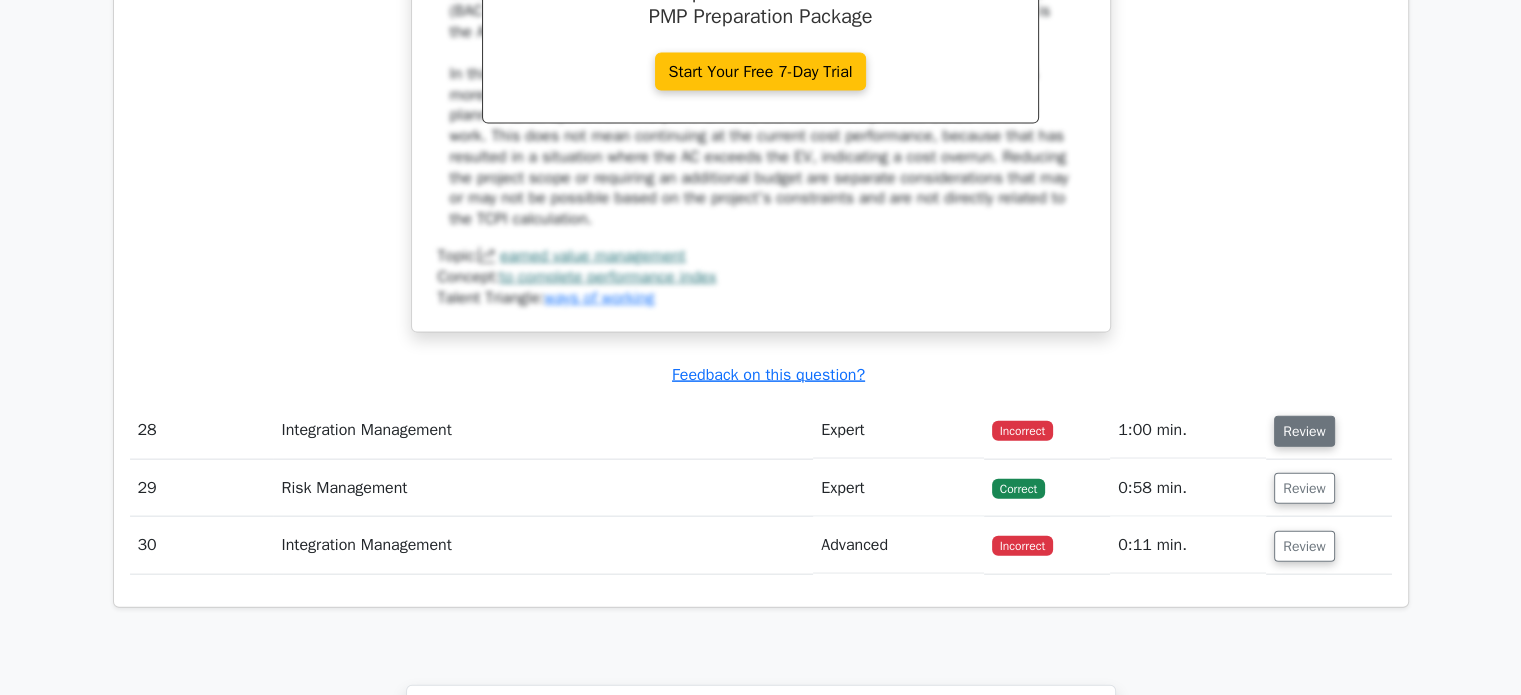 click on "Review" at bounding box center (1304, 431) 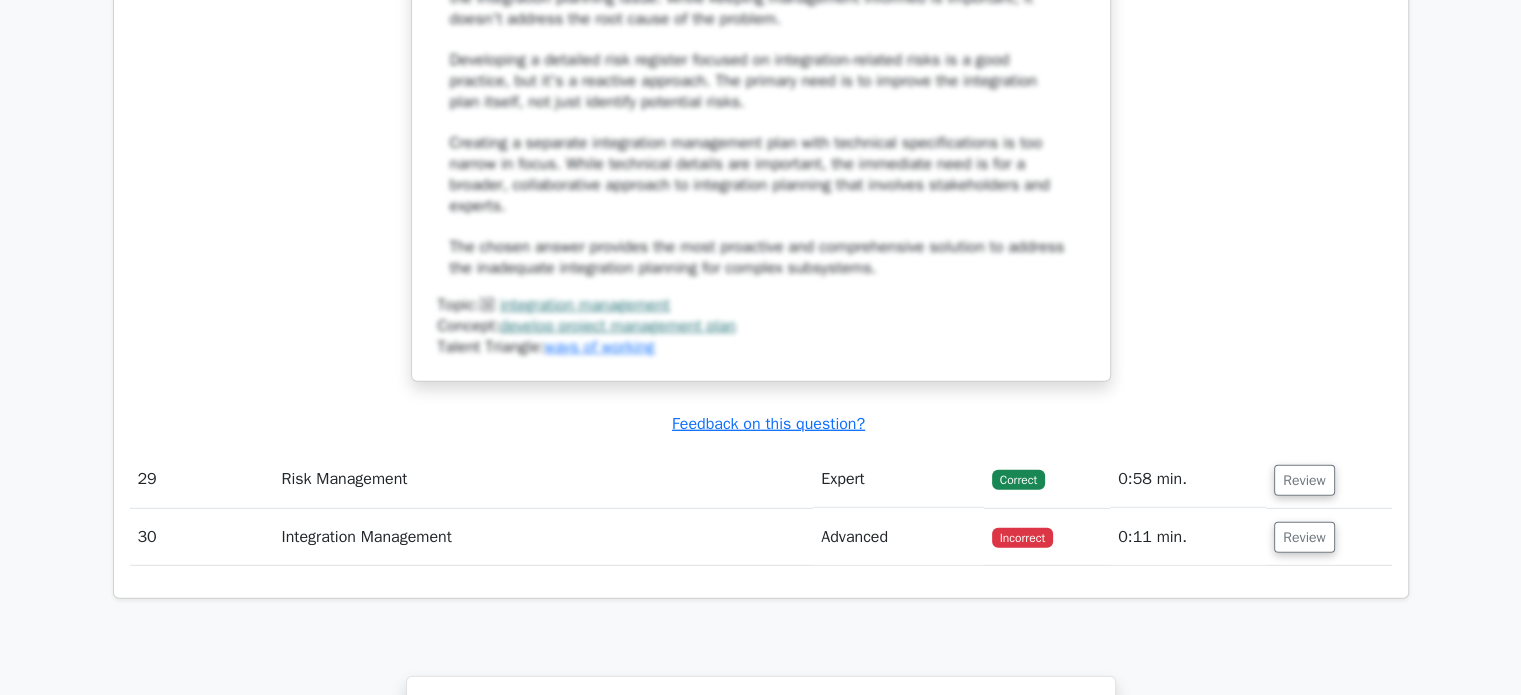 scroll, scrollTop: 13332, scrollLeft: 0, axis: vertical 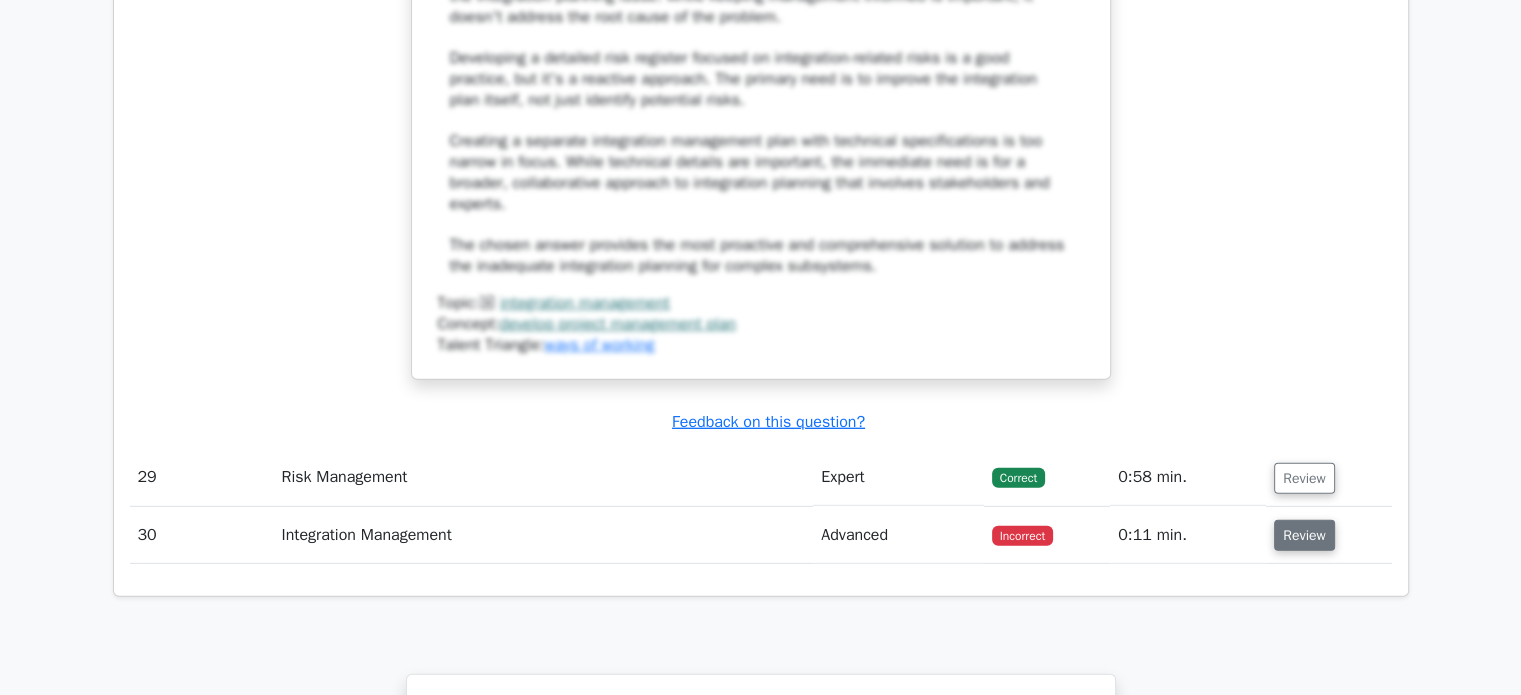 click on "Review" at bounding box center [1304, 535] 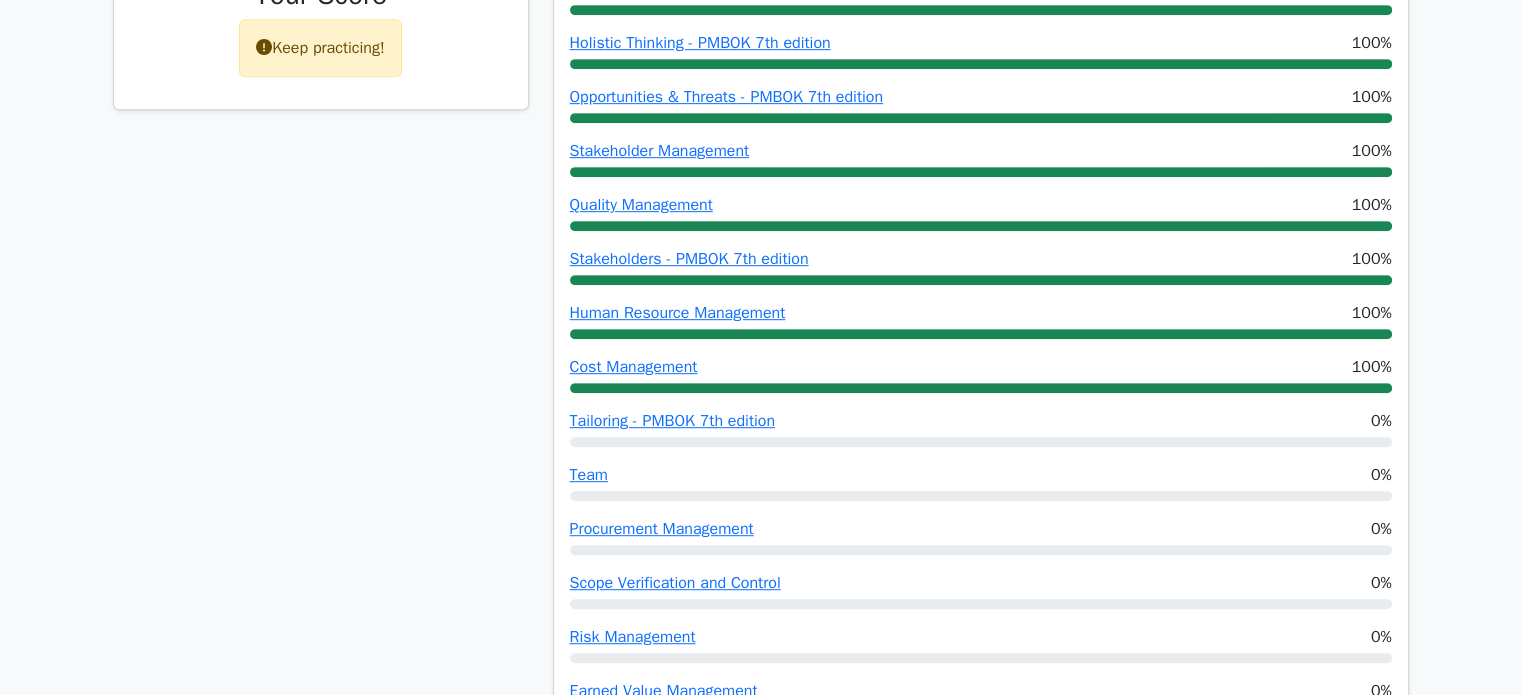scroll, scrollTop: 1010, scrollLeft: 0, axis: vertical 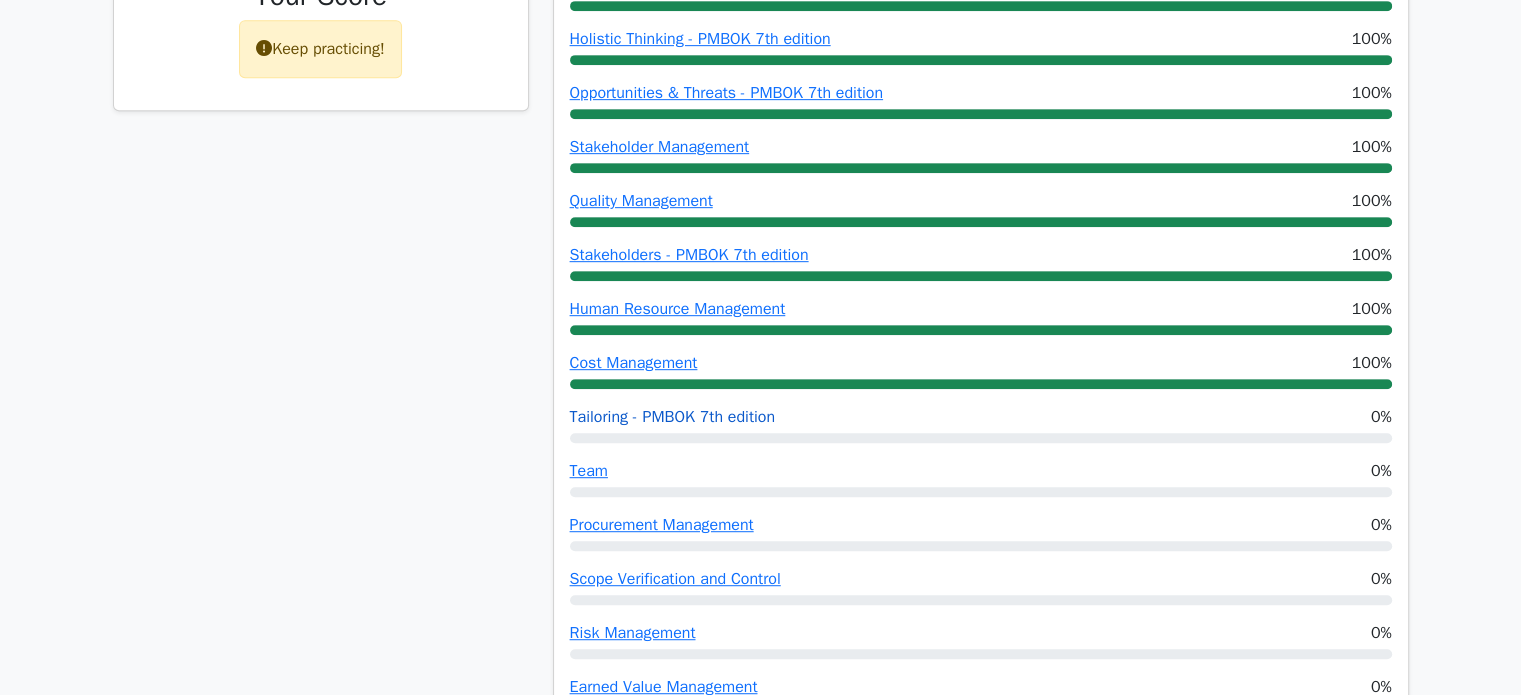 click on "Tailoring - PMBOK 7th edition" at bounding box center [672, 417] 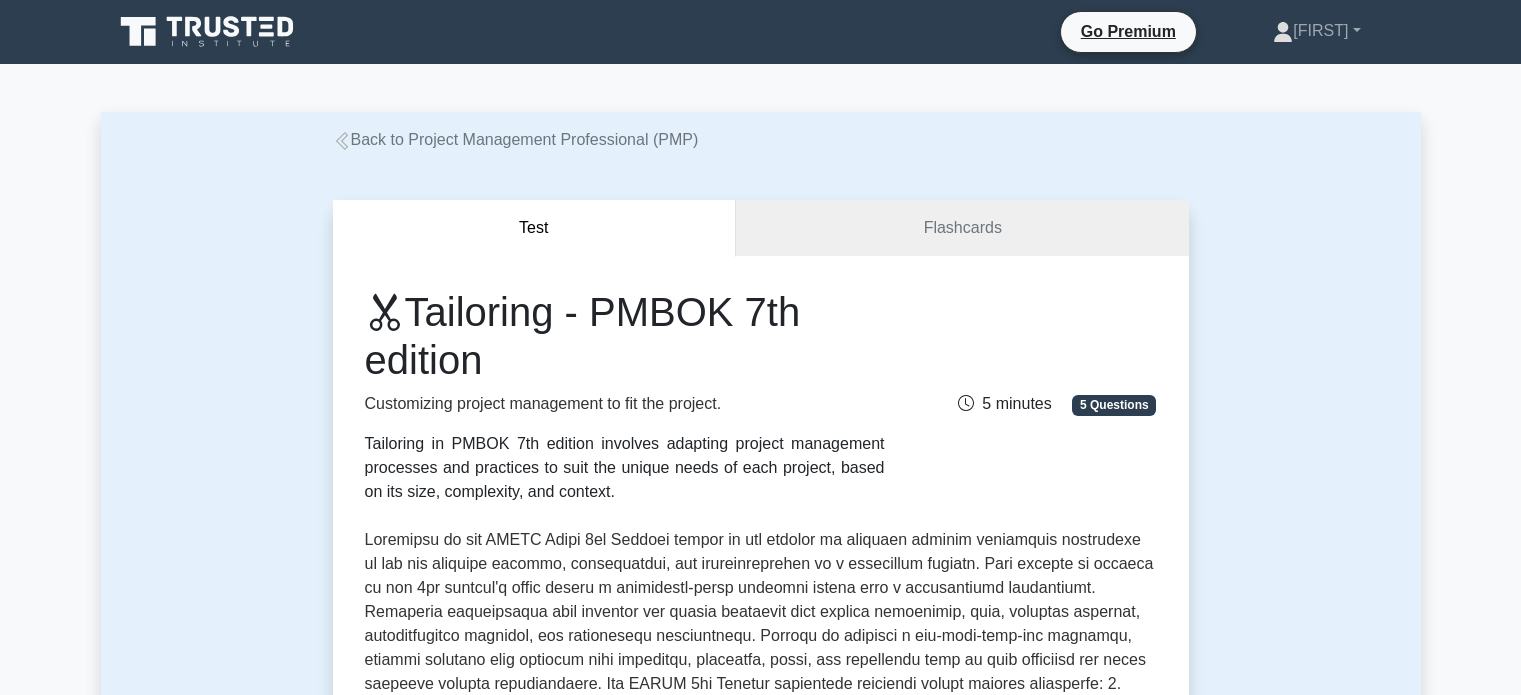 scroll, scrollTop: 0, scrollLeft: 0, axis: both 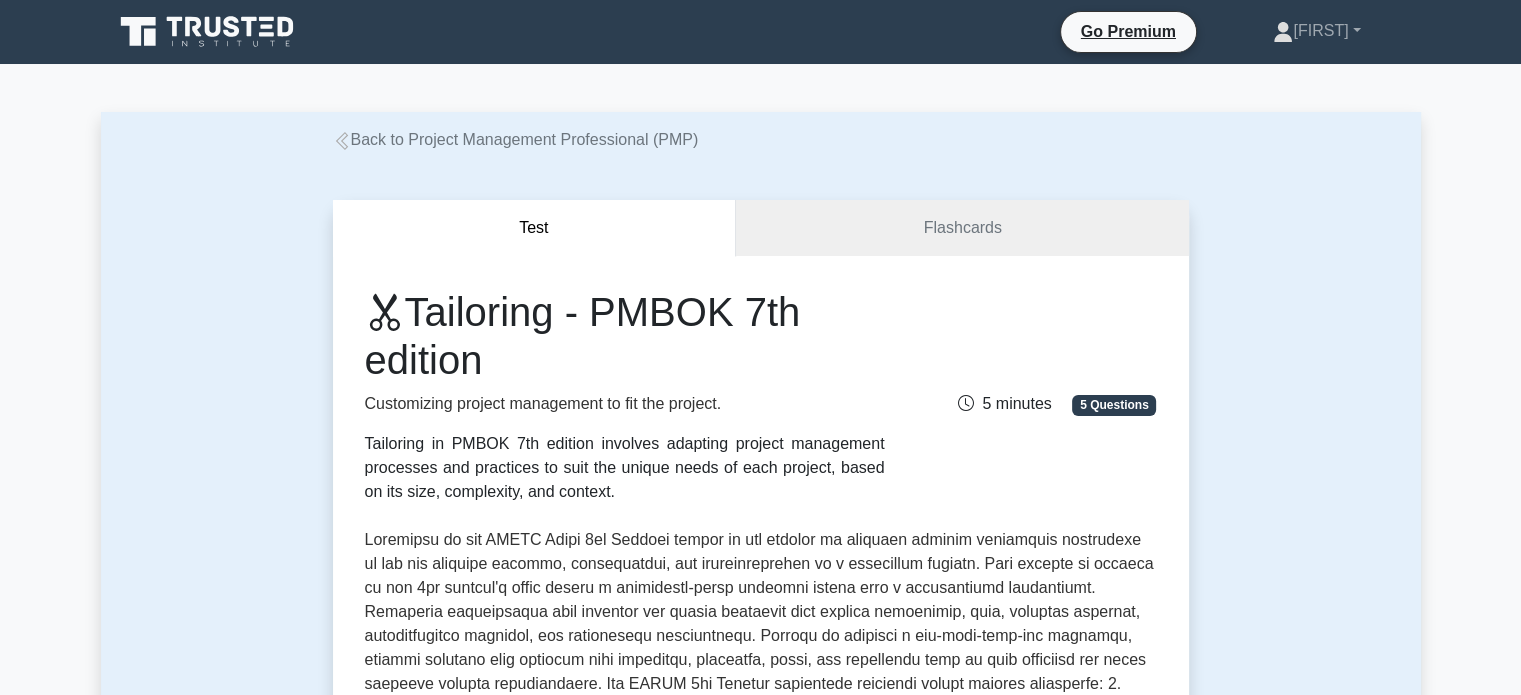 click on "Back to Project Management Professional (PMP)" at bounding box center [516, 139] 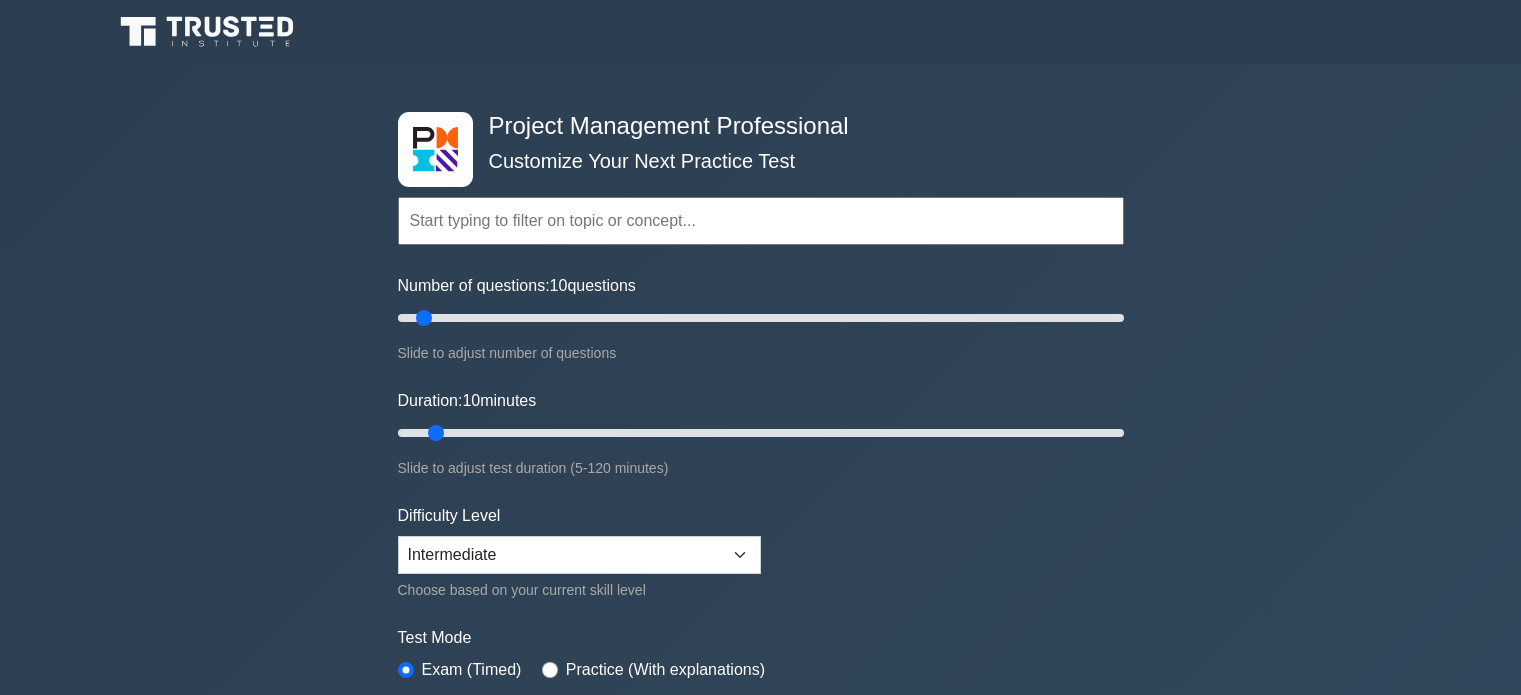 scroll, scrollTop: 0, scrollLeft: 0, axis: both 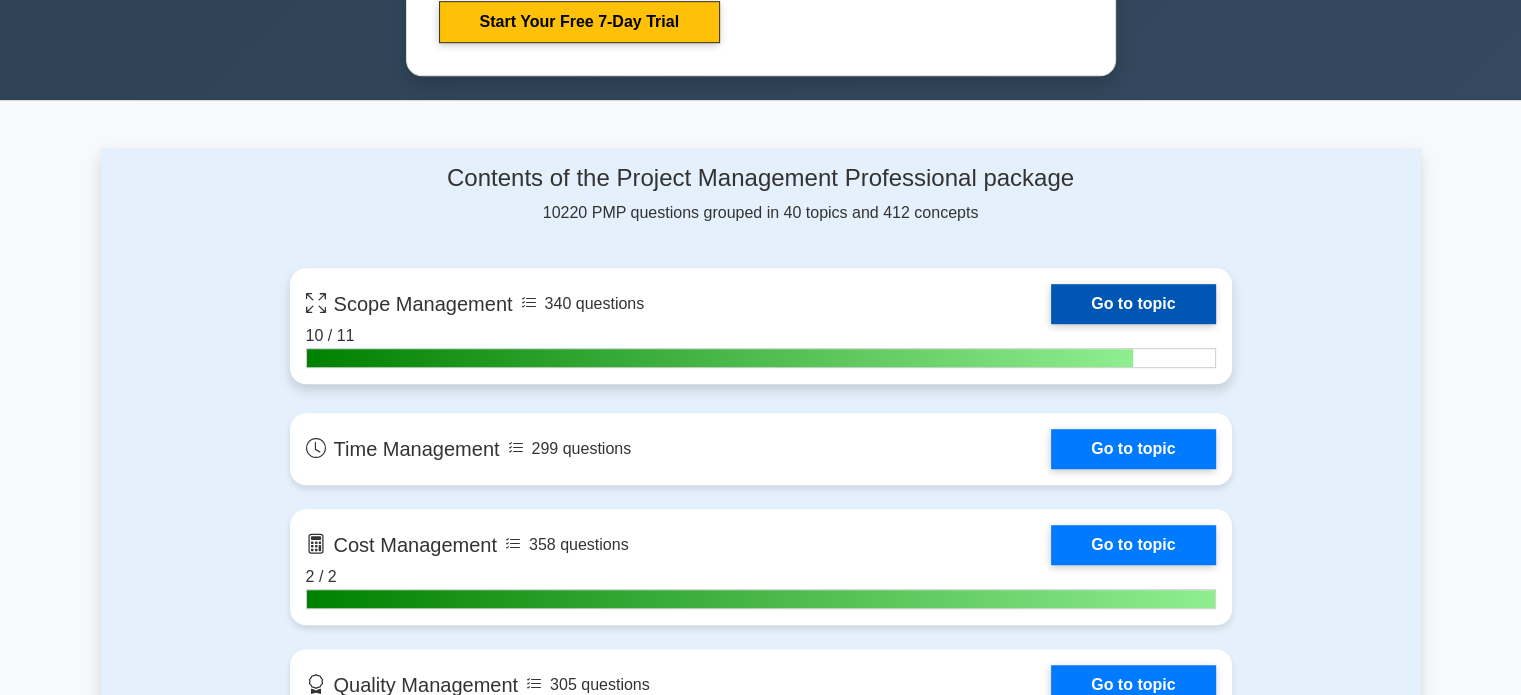click on "Go to topic" at bounding box center [1133, 304] 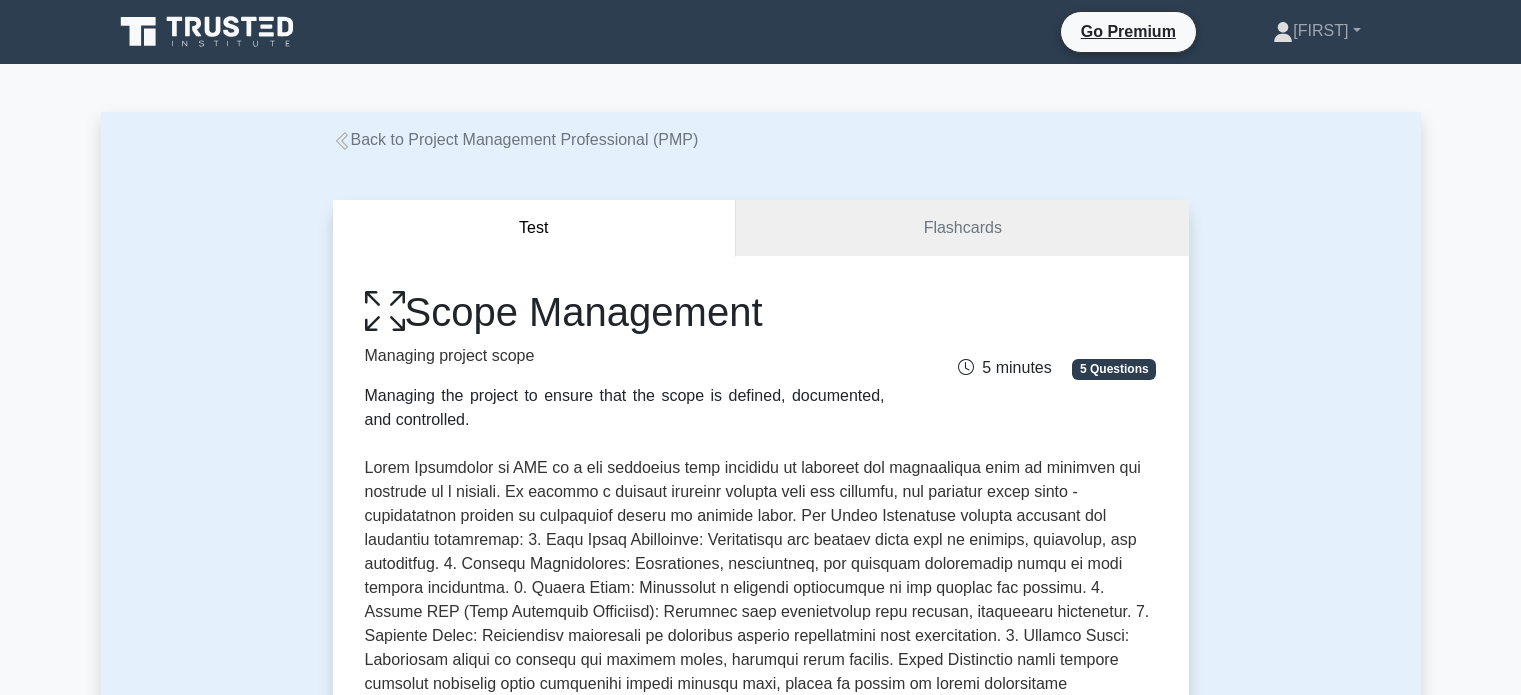 scroll, scrollTop: 0, scrollLeft: 0, axis: both 